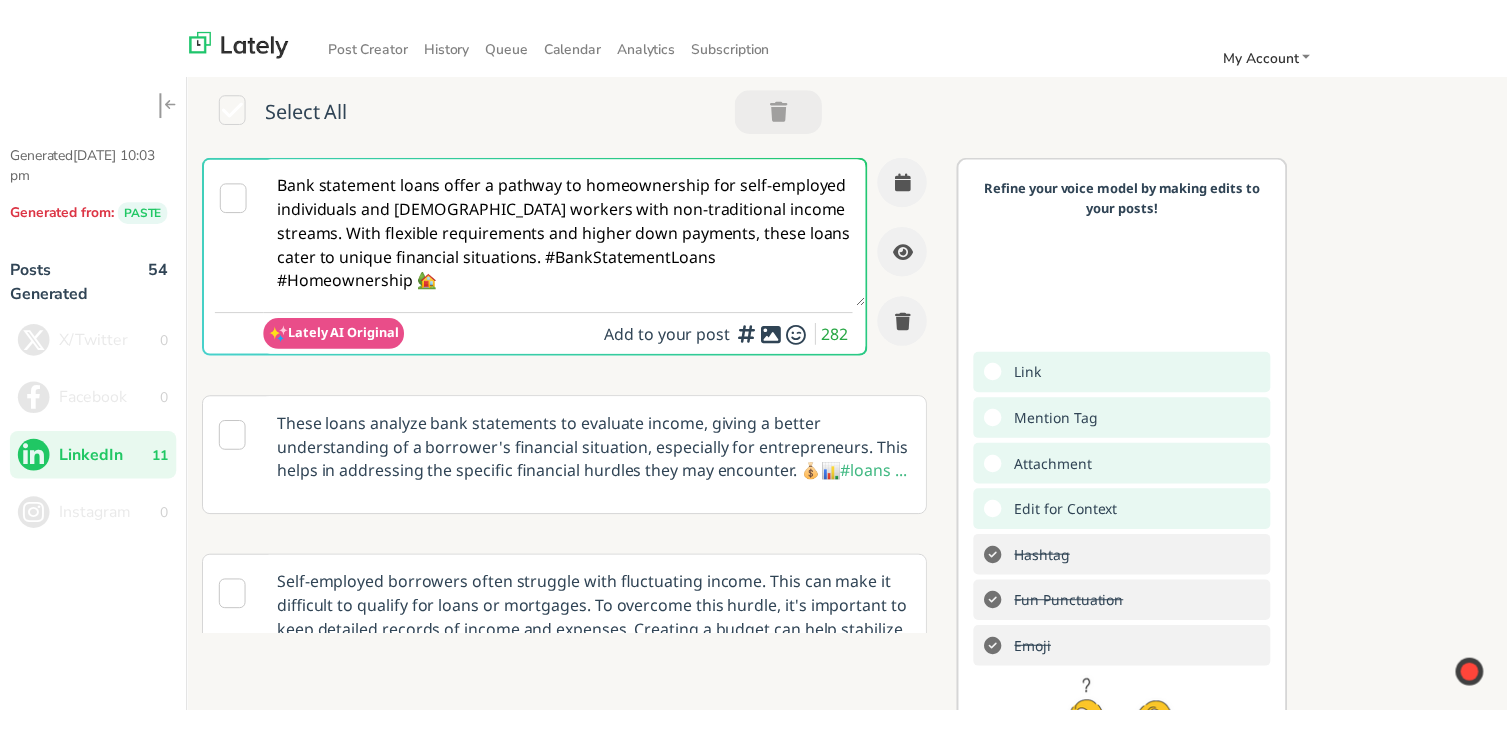 scroll, scrollTop: 0, scrollLeft: 0, axis: both 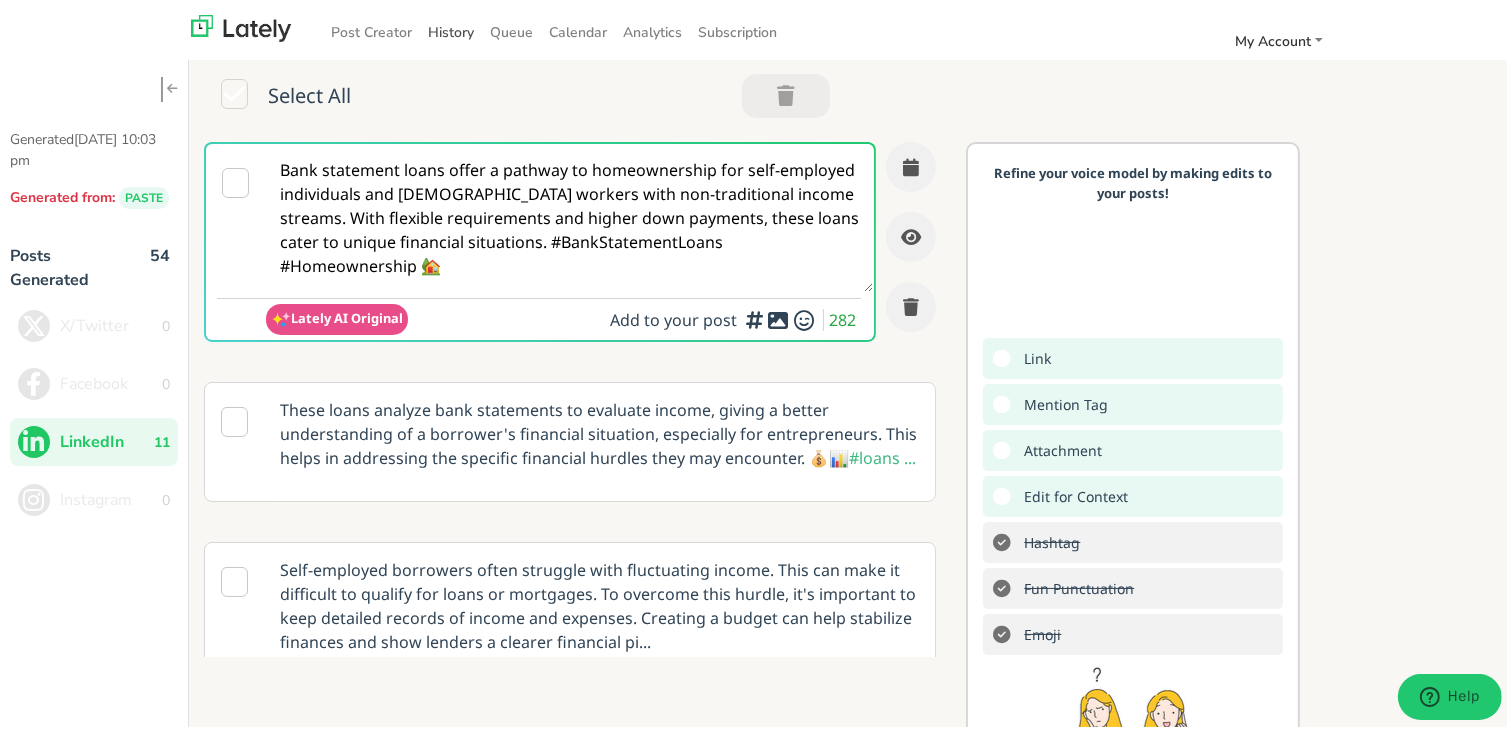 click on "History" at bounding box center [451, 28] 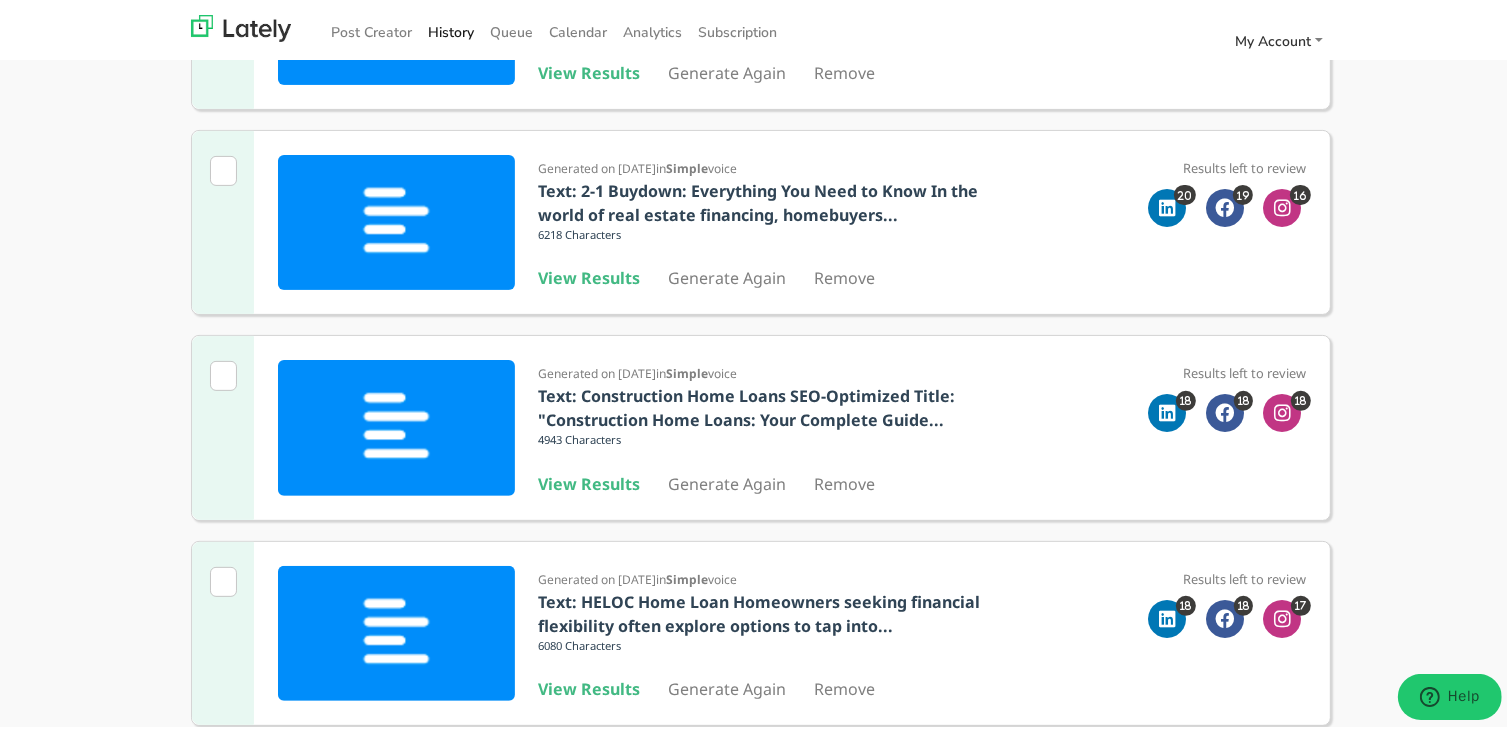 scroll, scrollTop: 600, scrollLeft: 0, axis: vertical 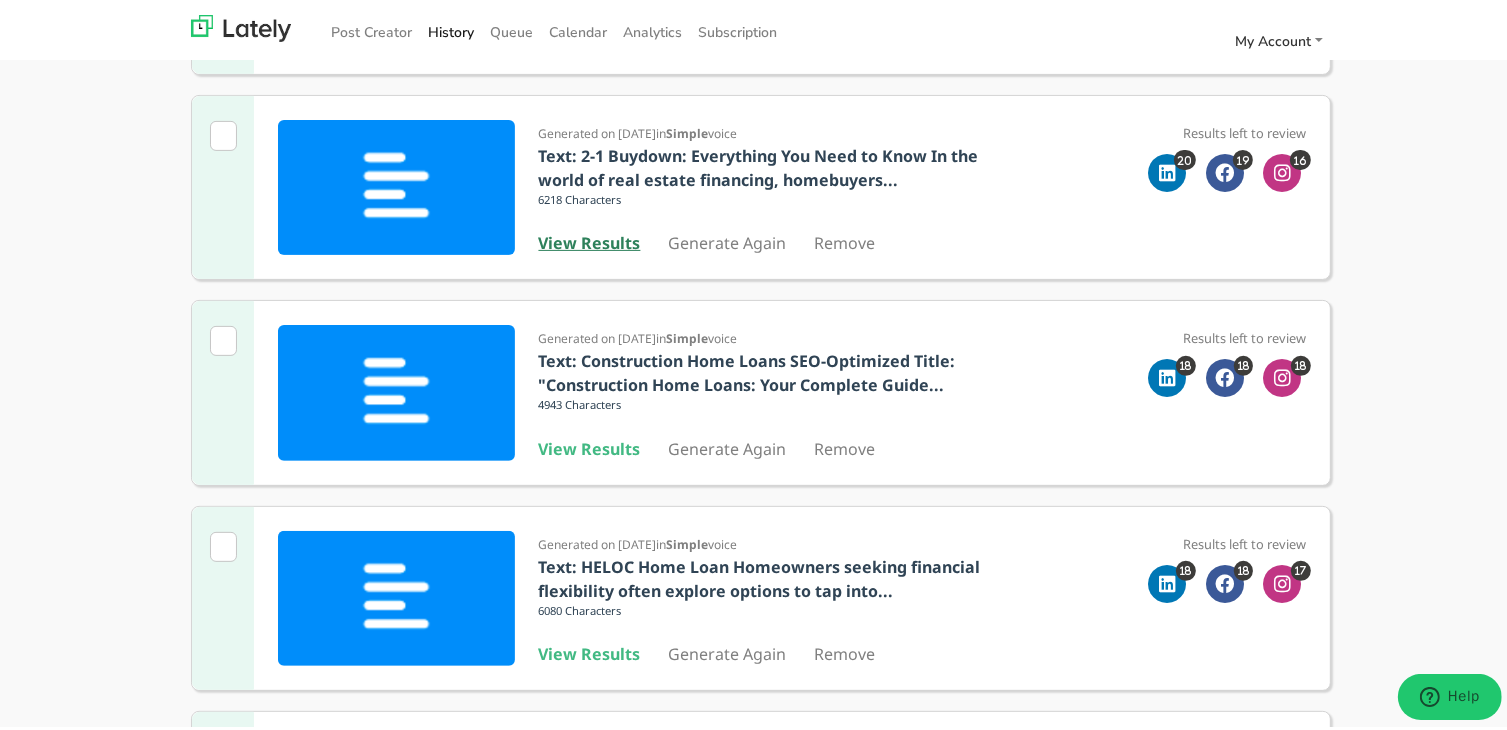 click on "View Results" at bounding box center [590, 239] 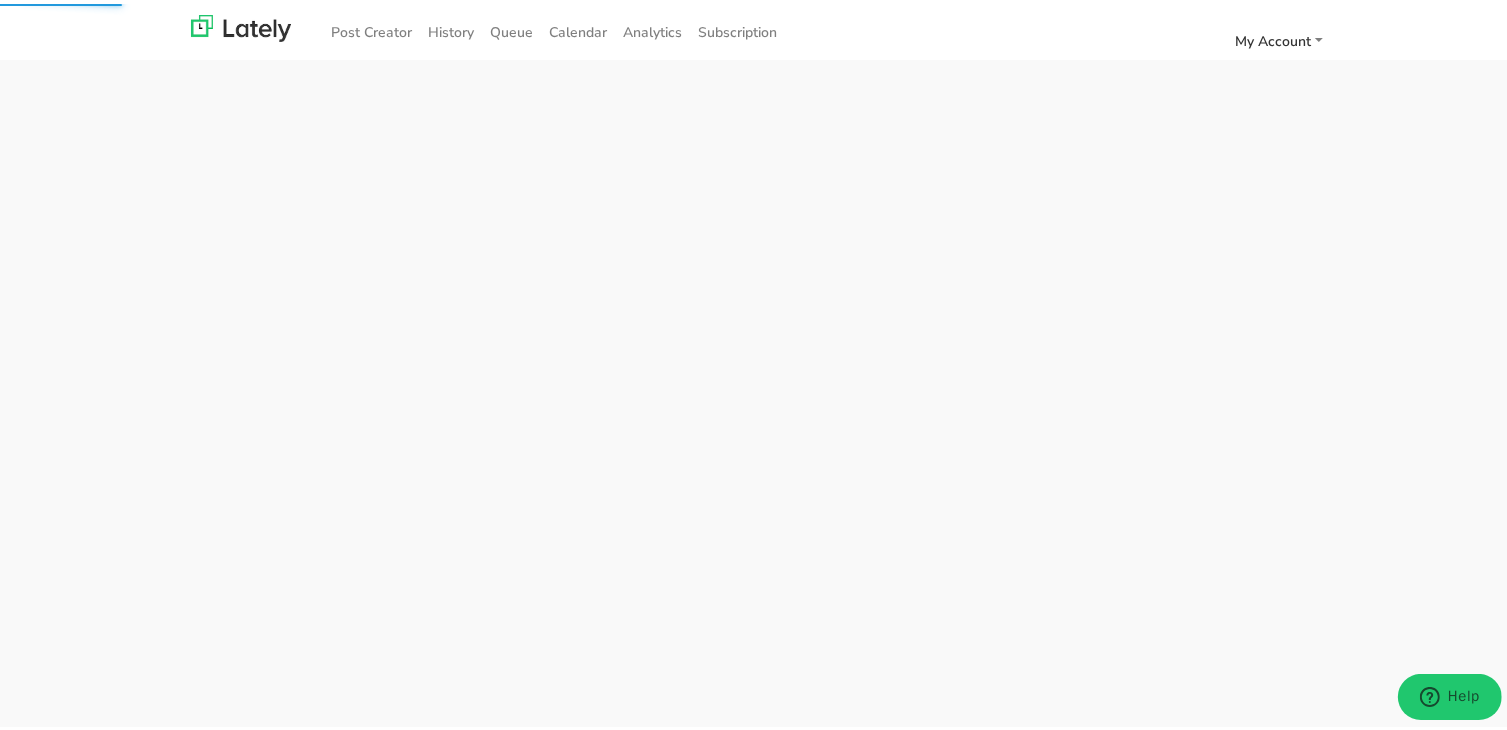 scroll, scrollTop: 0, scrollLeft: 0, axis: both 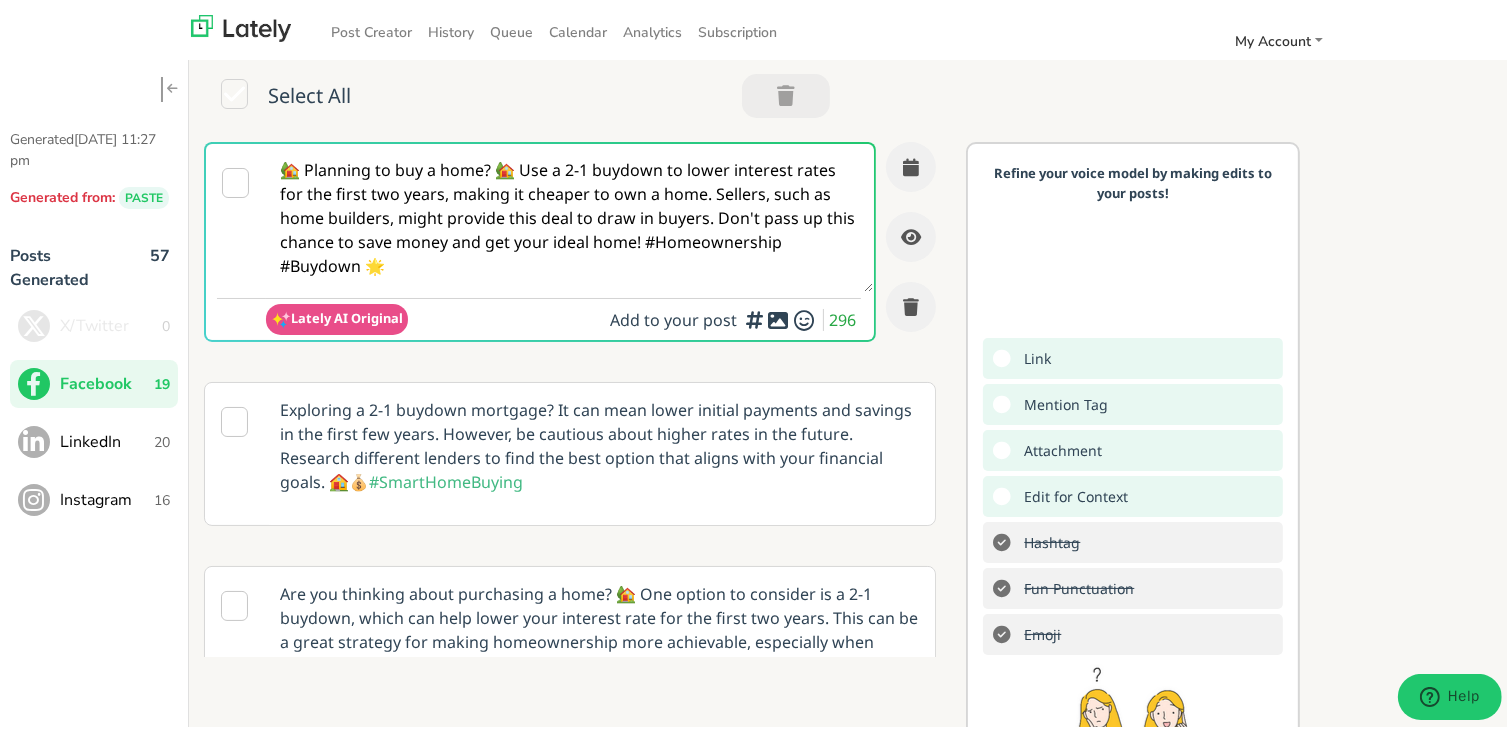click on "🏡 Planning to buy a home? 🏡 Use a 2-1 buydown to lower interest rates for the first two years, making it cheaper to own a home. Sellers, such as home builders, might provide this deal to draw in buyers. Don't pass up this chance to save money and get your ideal home! #Homeownership #Buydown 🌟" at bounding box center [570, 214] 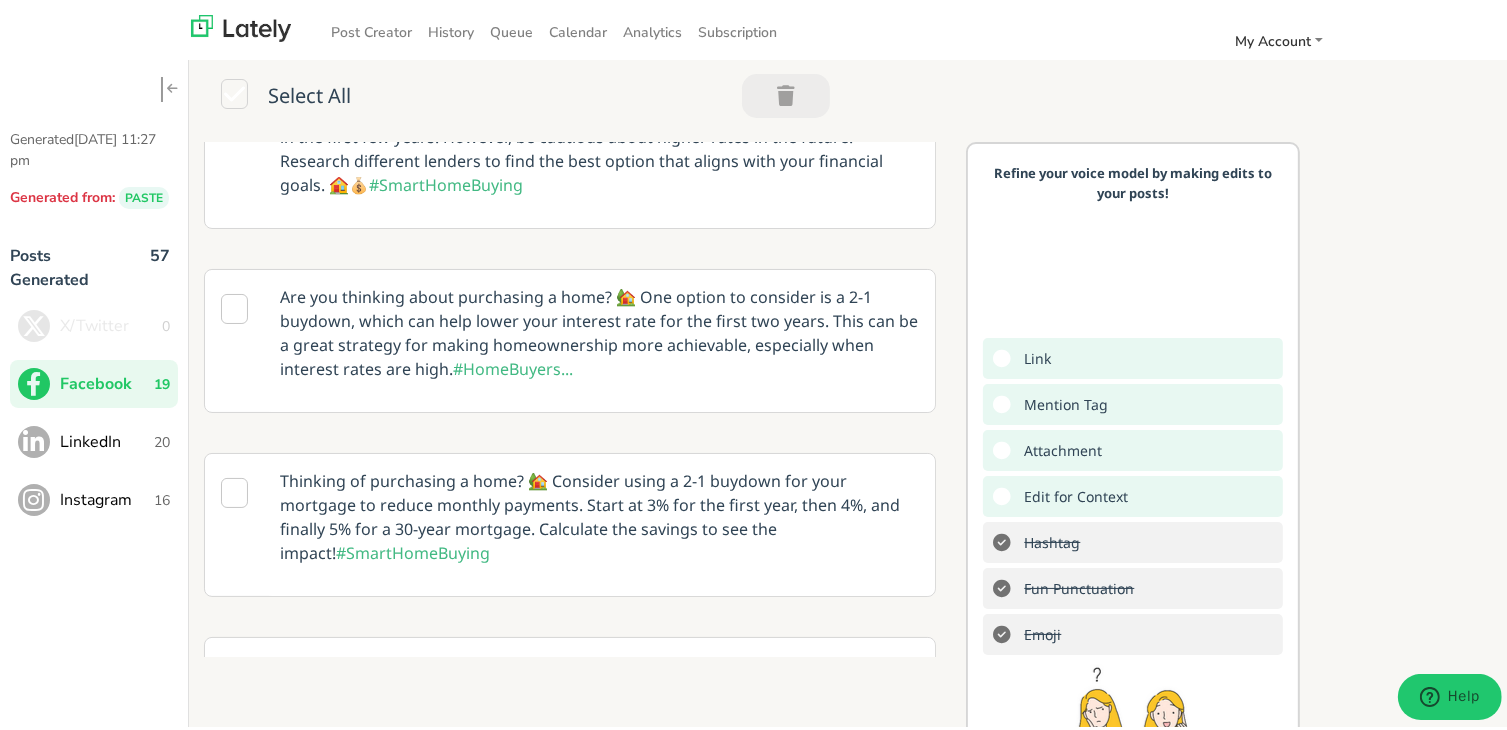 scroll, scrollTop: 300, scrollLeft: 0, axis: vertical 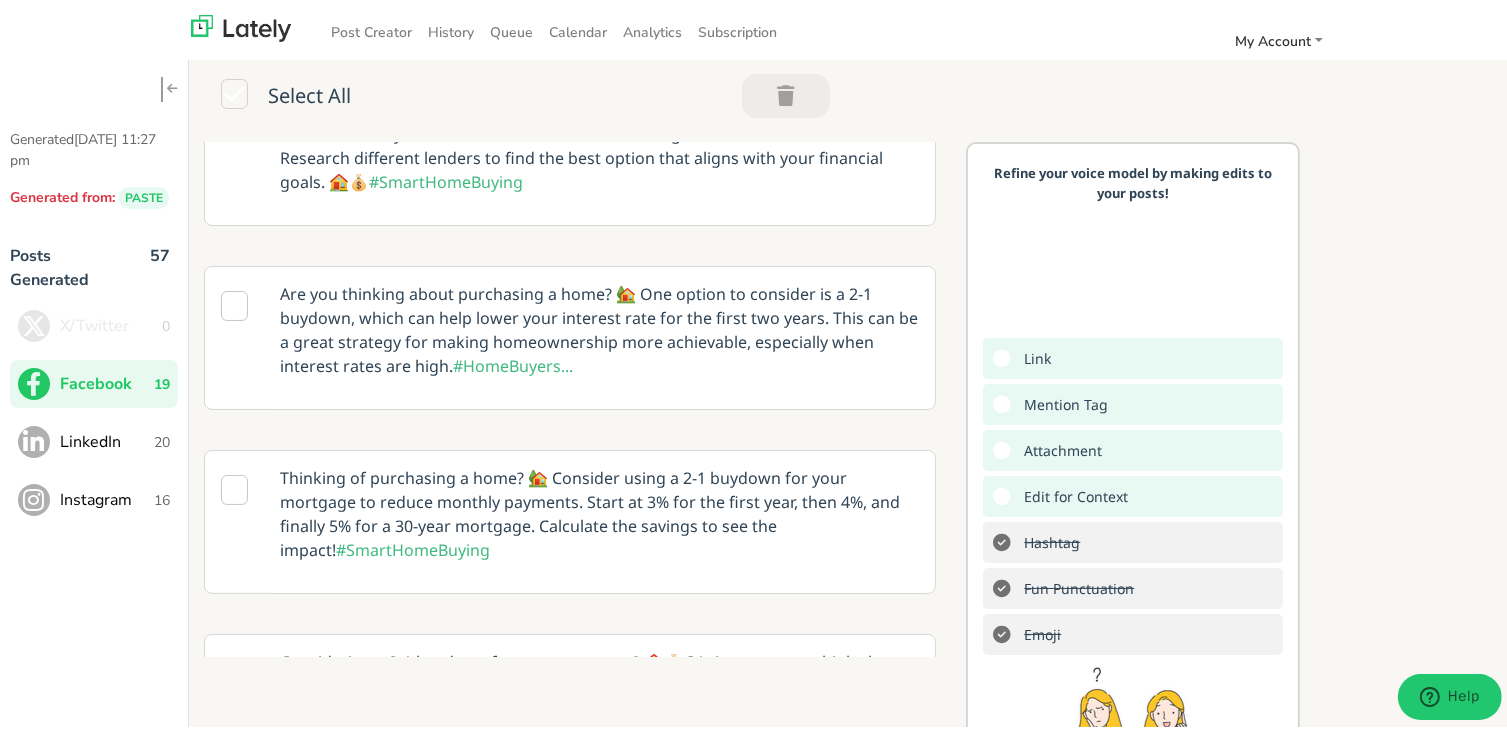 click on "LinkedIn" at bounding box center [107, 438] 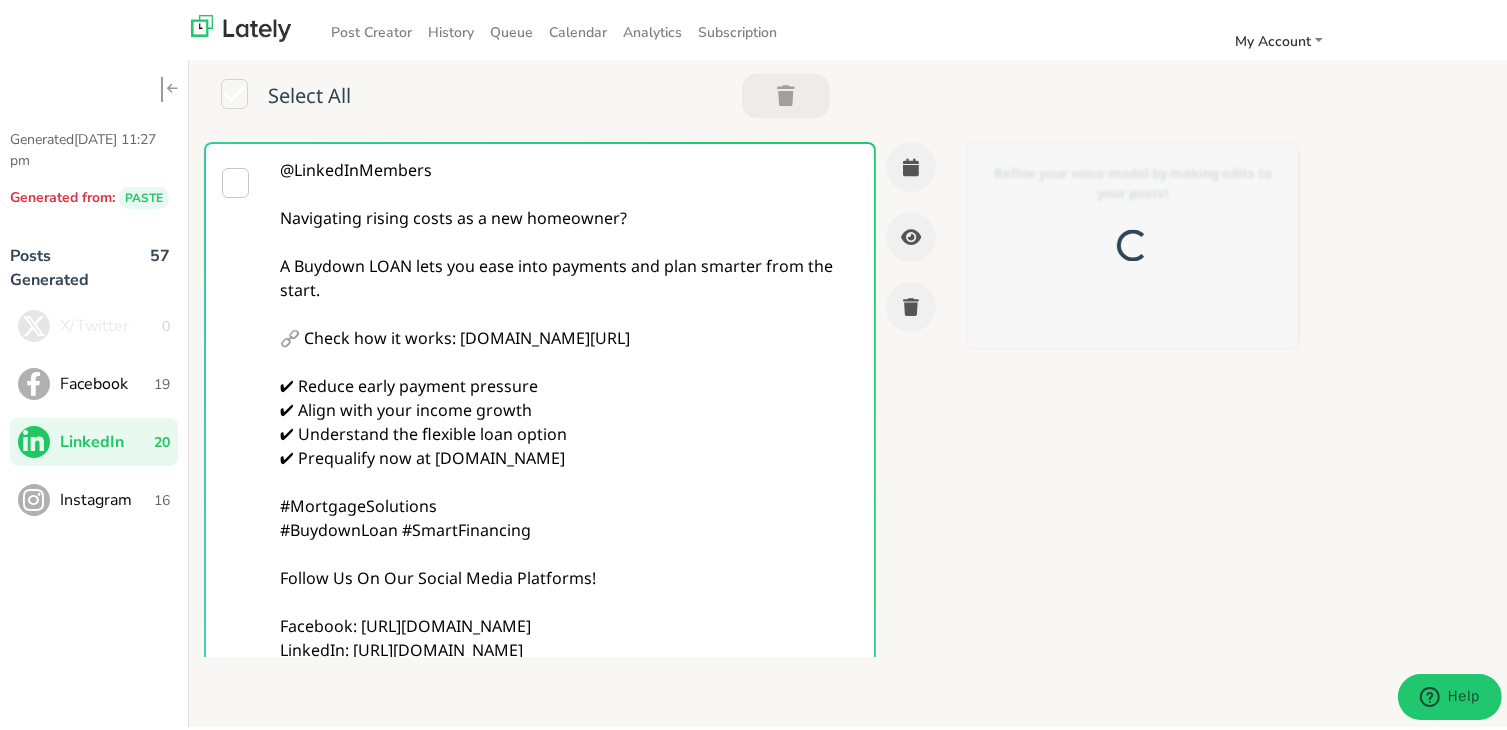 click on "@LinkedInMembers
Navigating rising costs as a new homeowner?
A Buydown LOAN lets you ease into payments and plan smarter from the start.
🔗 Check how it works: [DOMAIN_NAME][URL]
✔ Reduce early payment pressure
✔ Align with your income growth
✔ Understand the flexible loan option
✔ Prequalify now at [DOMAIN_NAME]
#MortgageSolutions
#BuydownLoan #SmartFinancing
Follow Us On Our Social Media Platforms!
Facebook: [URL][DOMAIN_NAME]
LinkedIn: [URL][DOMAIN_NAME]
Instagram: [URL][DOMAIN_NAME][DOMAIN_NAME]" at bounding box center [570, 442] 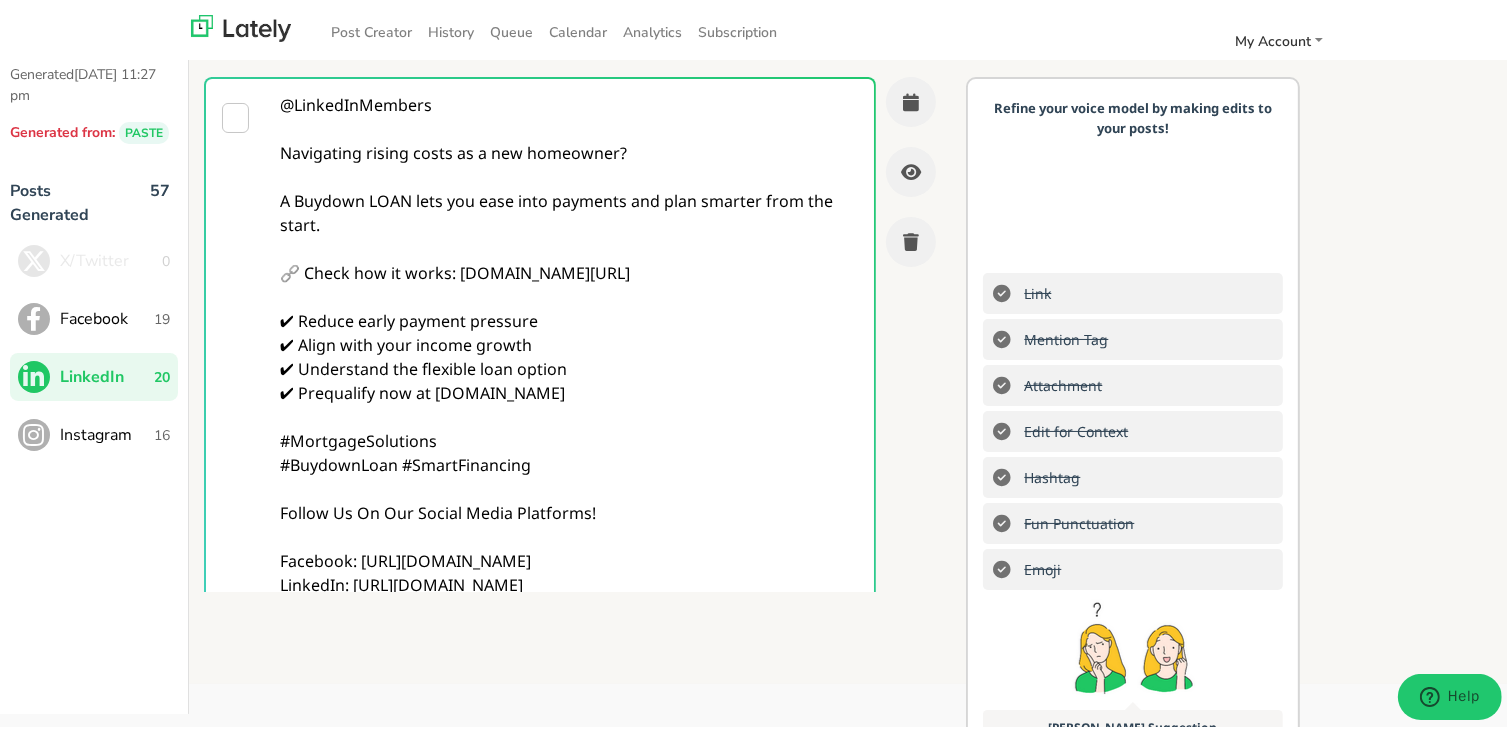 scroll, scrollTop: 100, scrollLeft: 0, axis: vertical 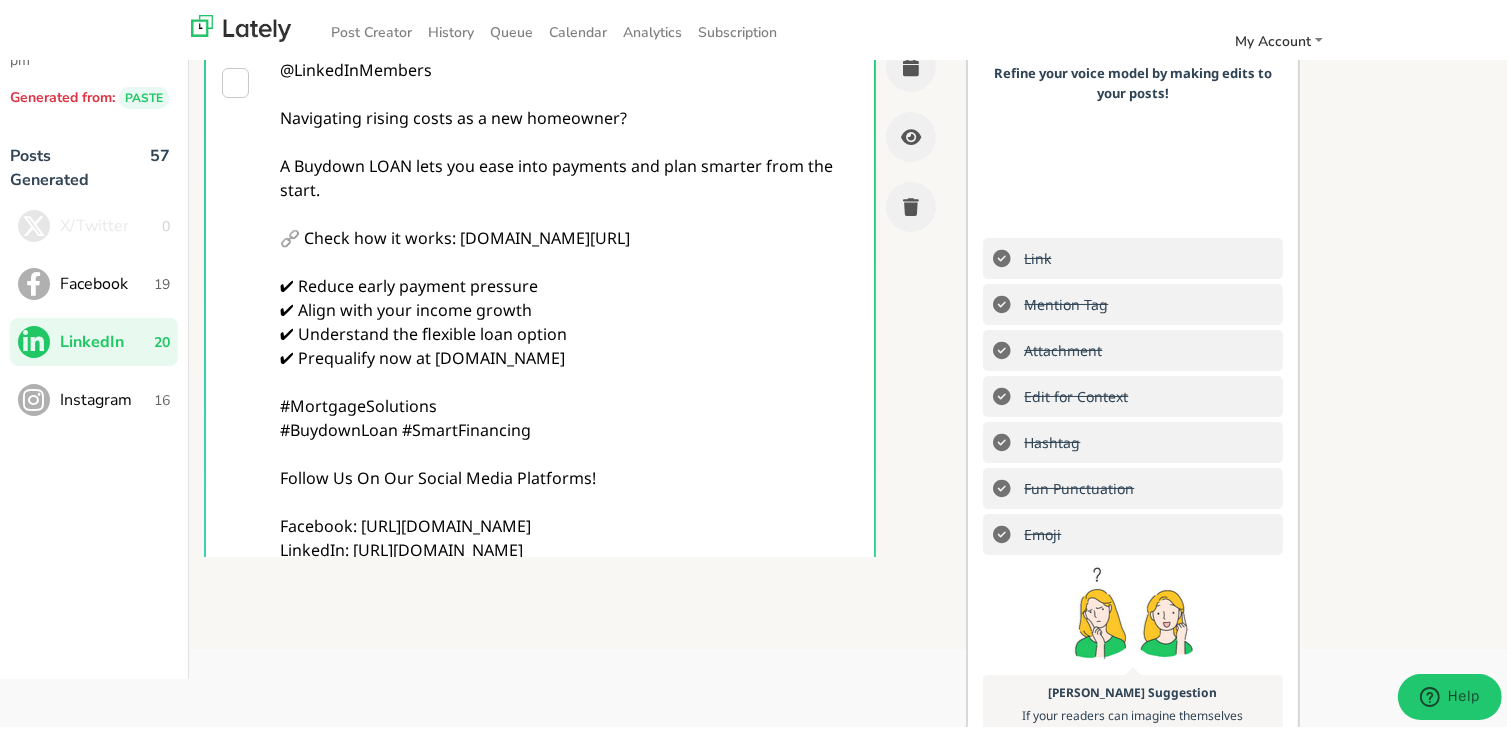 click on "Instagram 16" at bounding box center (94, 396) 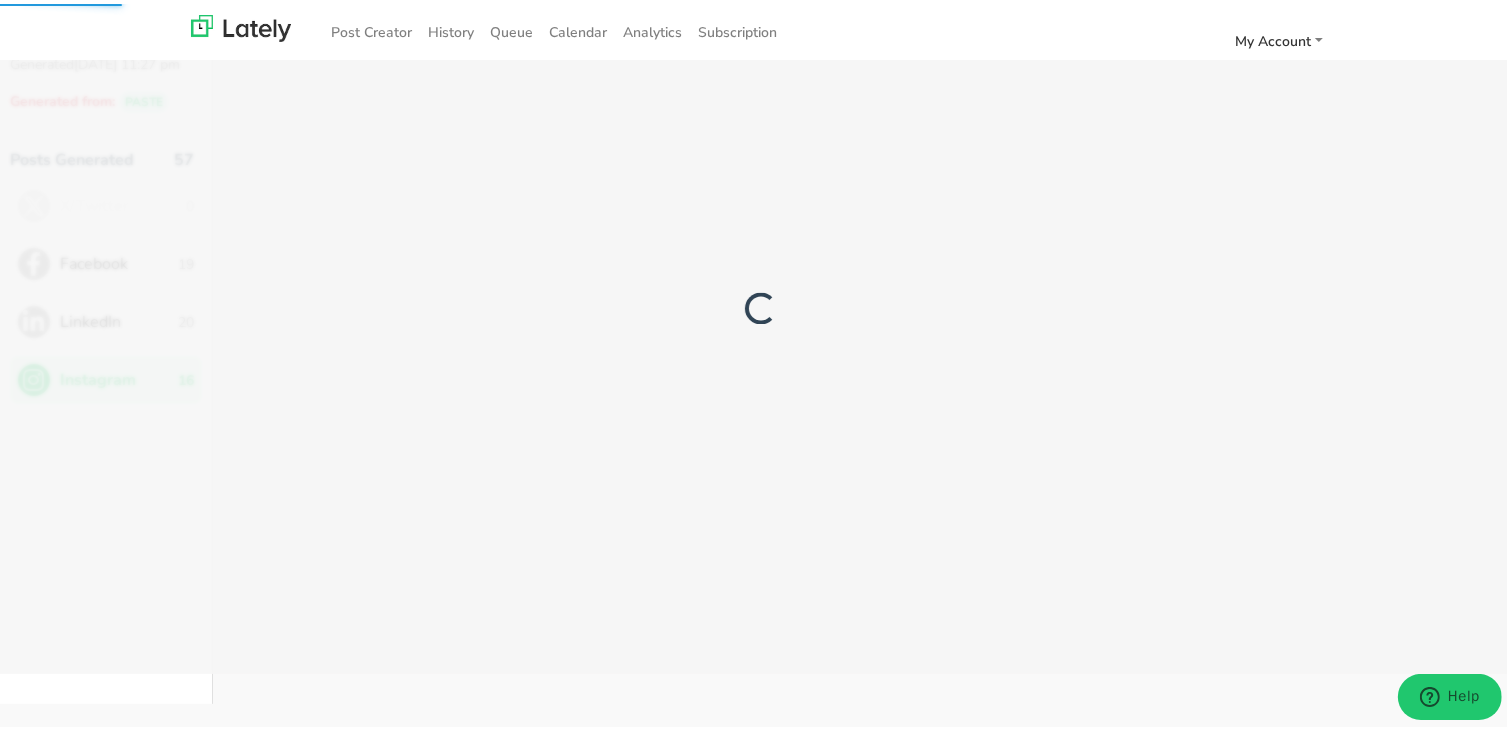 scroll, scrollTop: 75, scrollLeft: 0, axis: vertical 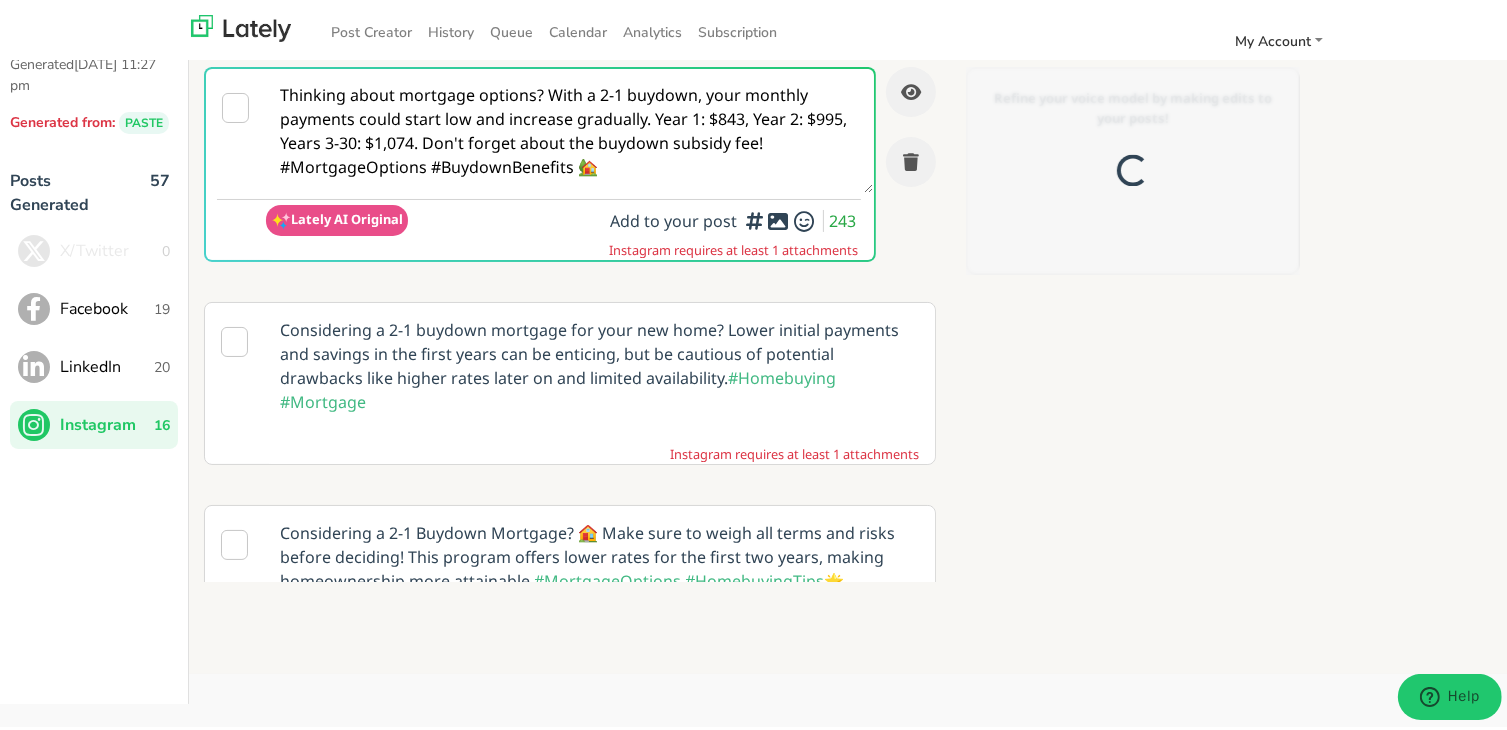 click on "Thinking about mortgage options? With a 2-1 buydown, your monthly payments could start low and increase gradually. Year 1: $843, Year 2: $995, Years 3-30: $1,074. Don't forget about the buydown subsidy fee! #MortgageOptions #BuydownBenefits 🏡" at bounding box center (570, 127) 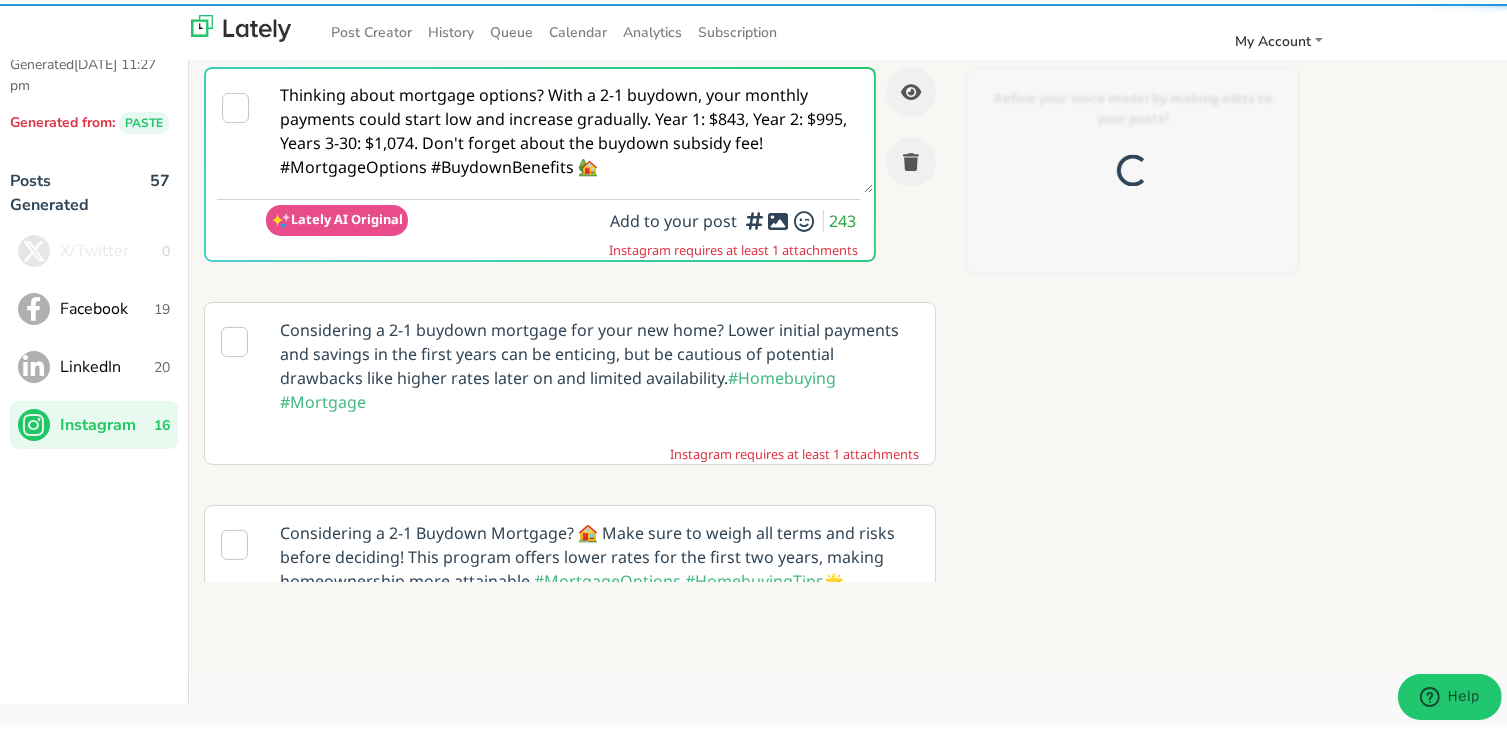 click on "Thinking about mortgage options? With a 2-1 buydown, your monthly payments could start low and increase gradually. Year 1: $843, Year 2: $995, Years 3-30: $1,074. Don't forget about the buydown subsidy fee! #MortgageOptions #BuydownBenefits 🏡" at bounding box center [570, 127] 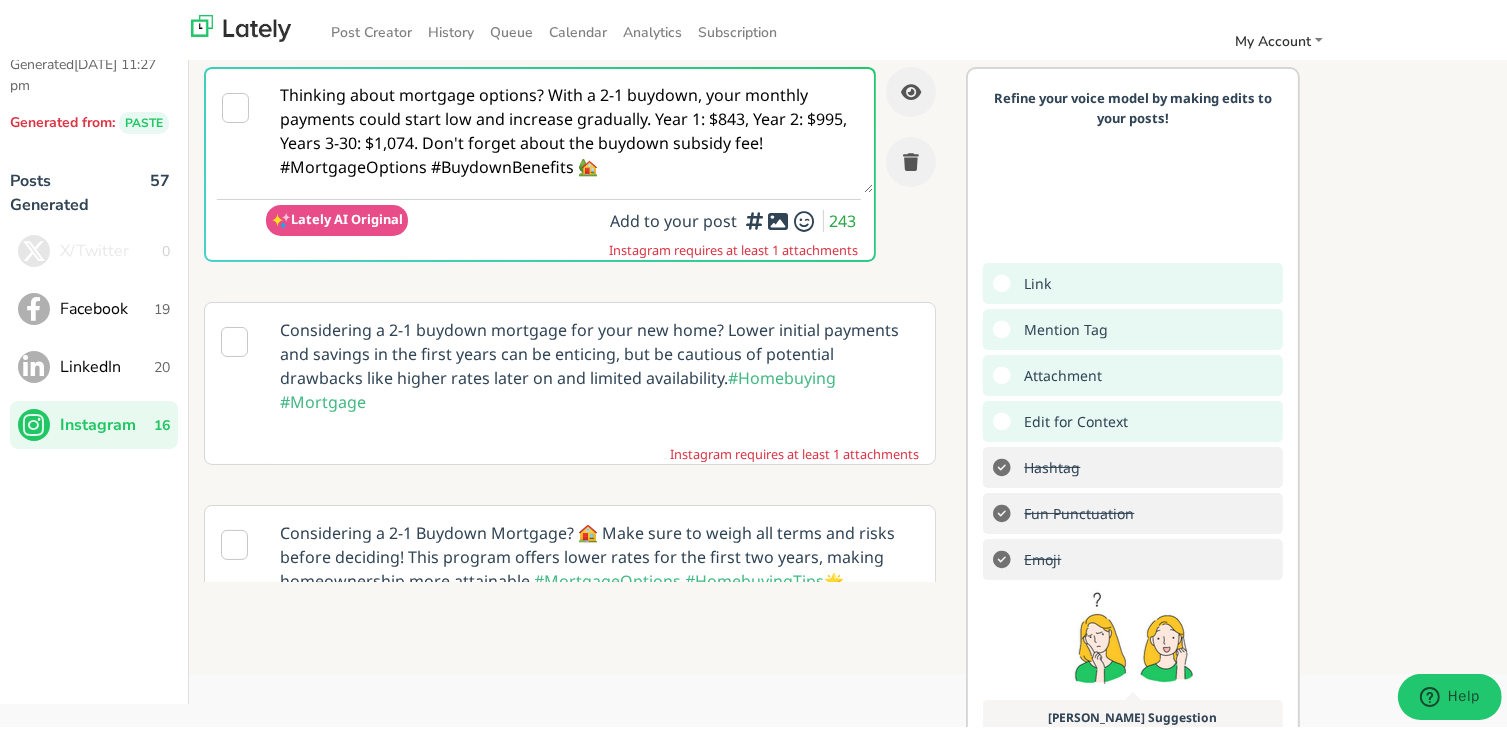 click on "Thinking about mortgage options? With a 2-1 buydown, your monthly payments could start low and increase gradually. Year 1: $843, Year 2: $995, Years 3-30: $1,074. Don't forget about the buydown subsidy fee! #MortgageOptions #BuydownBenefits 🏡" at bounding box center [570, 127] 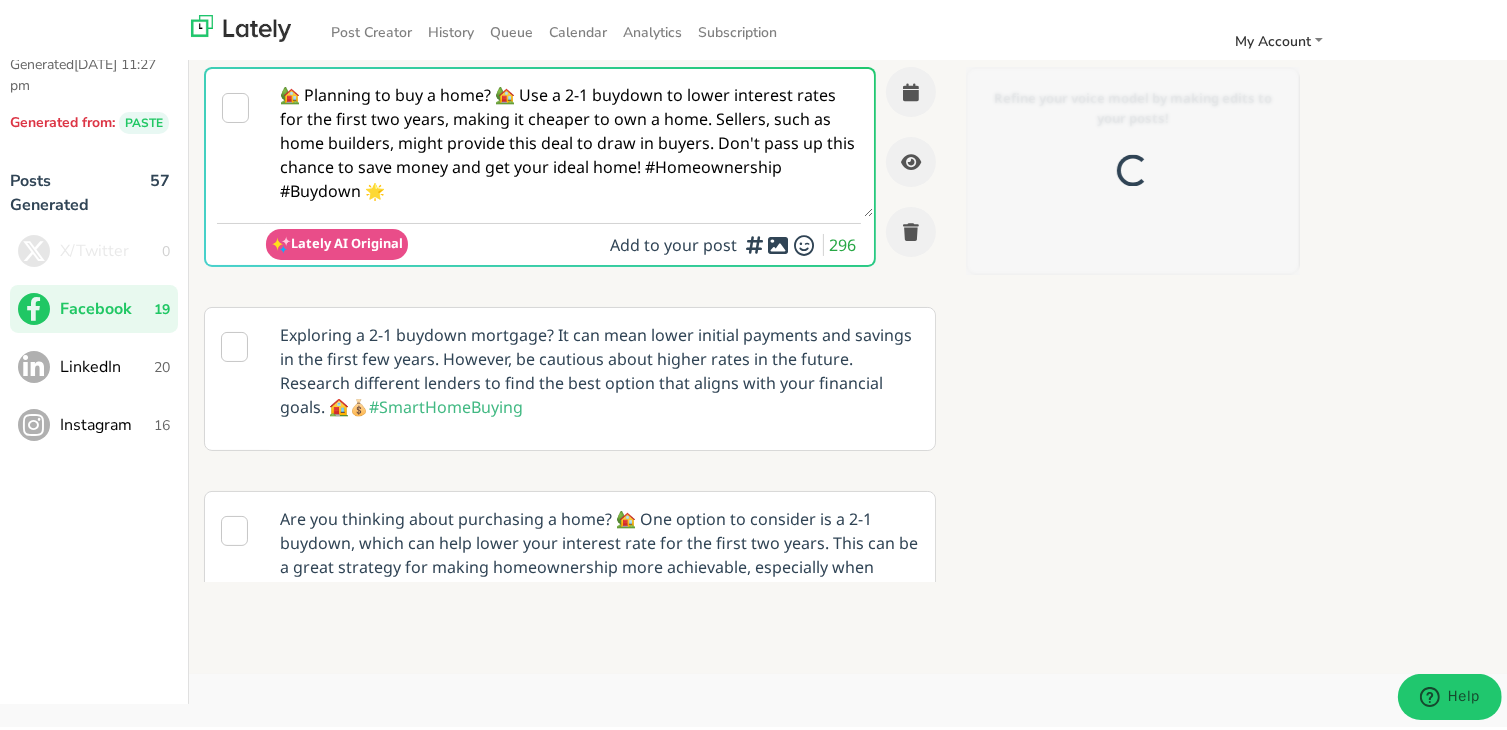 scroll, scrollTop: 0, scrollLeft: 0, axis: both 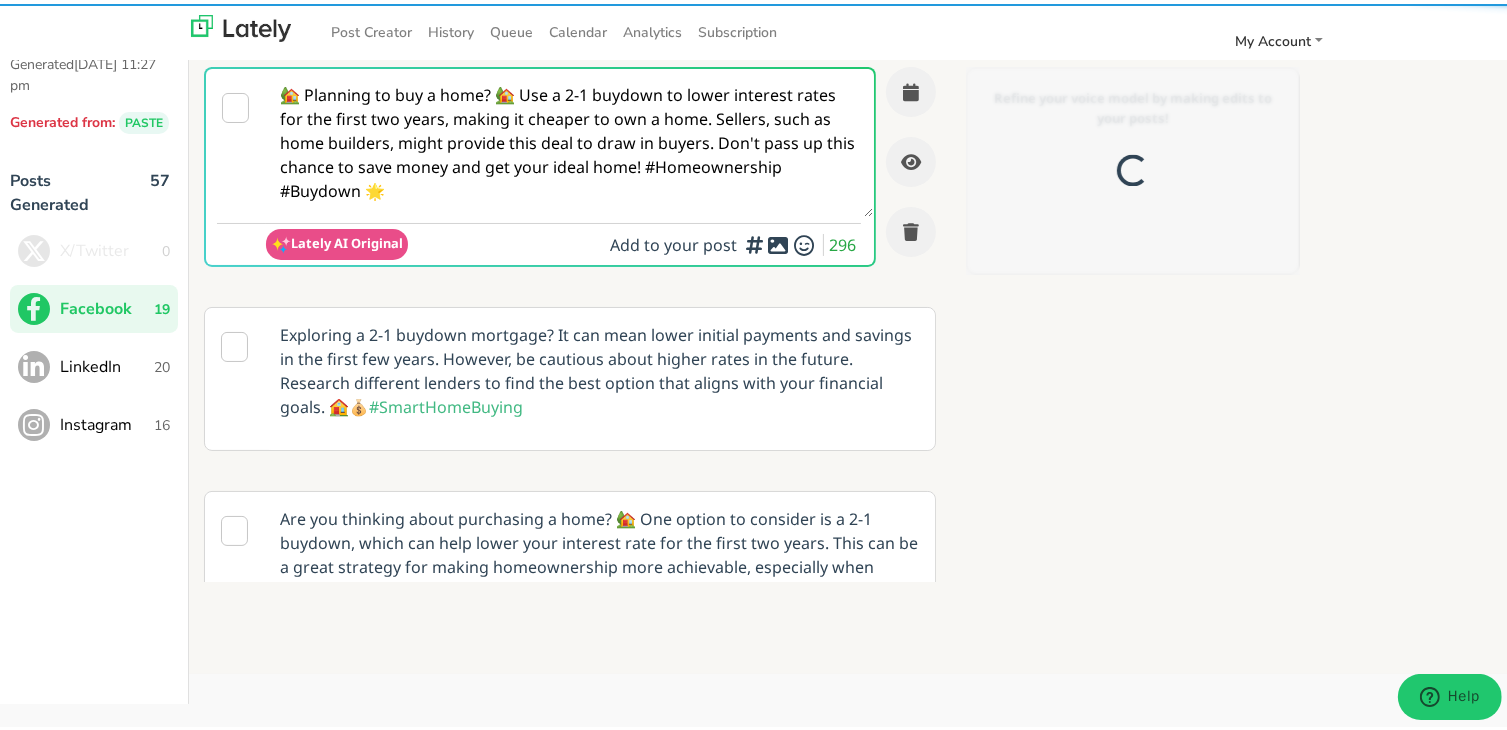 click on "🏡 Planning to buy a home? 🏡 Use a 2-1 buydown to lower interest rates for the first two years, making it cheaper to own a home. Sellers, such as home builders, might provide this deal to draw in buyers. Don't pass up this chance to save money and get your ideal home! #Homeownership #Buydown 🌟" at bounding box center (570, 139) 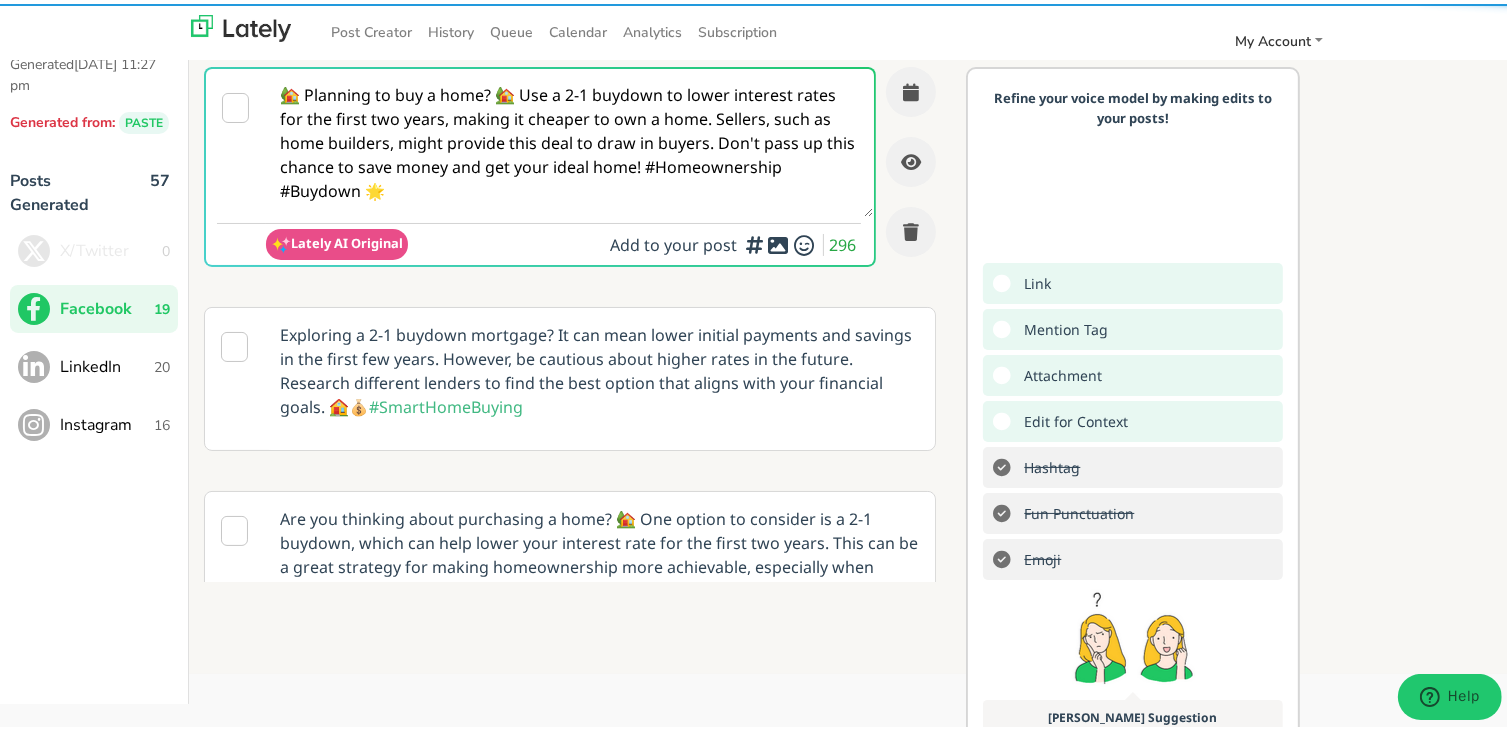paste on "Hey @homebuyers 👋 Looking for relief from high rates?
A 2-1 Buydown LOAN helps you start with lower payments — ideal for easing into your budget.
See how the process works: [DOMAIN_NAME][URL]
✅ Lower starting payments
✅ Perfect for income that grows
✅ Smooth transition into homeownership
✅ Prequalify now at [DOMAIN_NAME]
#HomeLoanHelp #BuydownRelief #EasyMortgage" 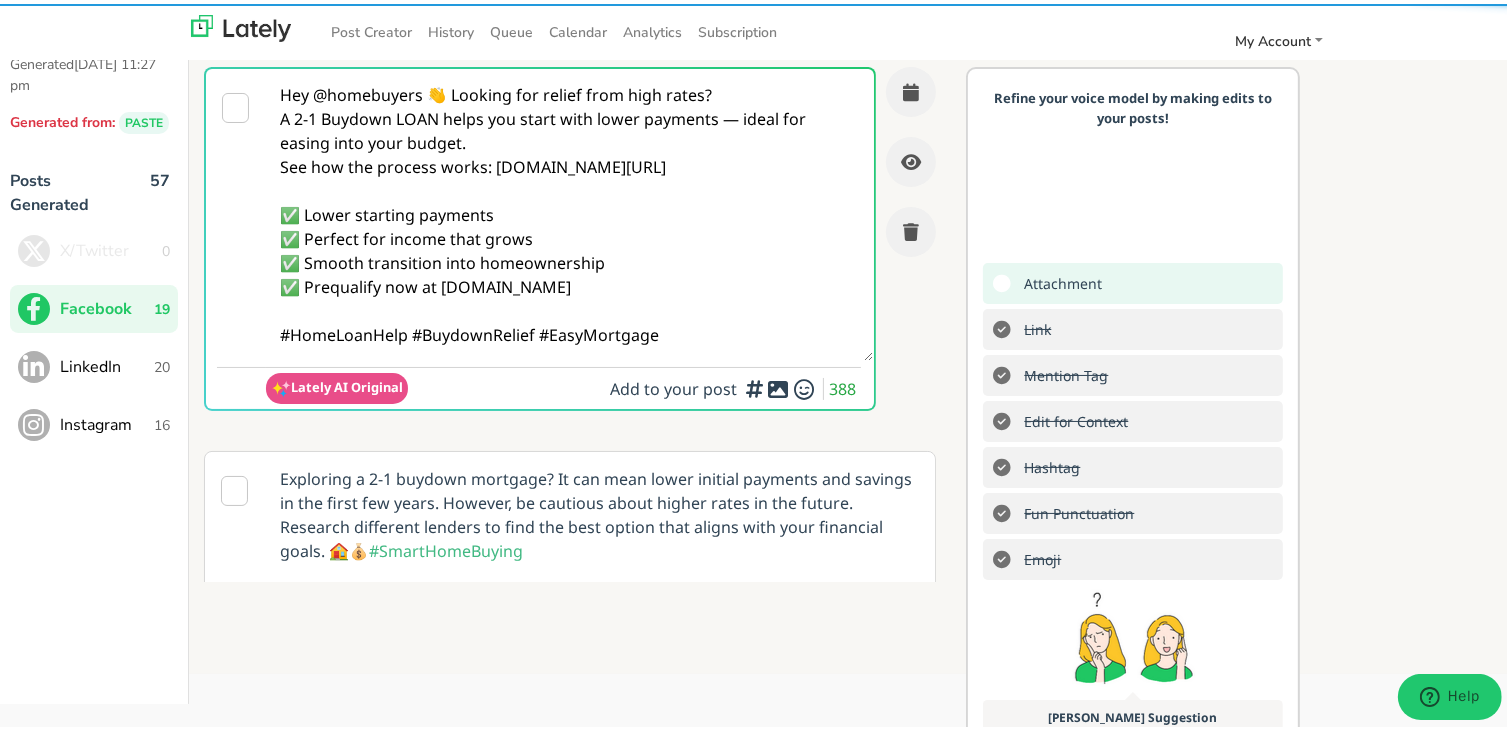 click on "Hey @homebuyers 👋 Looking for relief from high rates?
A 2-1 Buydown LOAN helps you start with lower payments — ideal for easing into your budget.
See how the process works: [DOMAIN_NAME][URL]
✅ Lower starting payments
✅ Perfect for income that grows
✅ Smooth transition into homeownership
✅ Prequalify now at [DOMAIN_NAME]
#HomeLoanHelp #BuydownRelief #EasyMortgage" at bounding box center [570, 211] 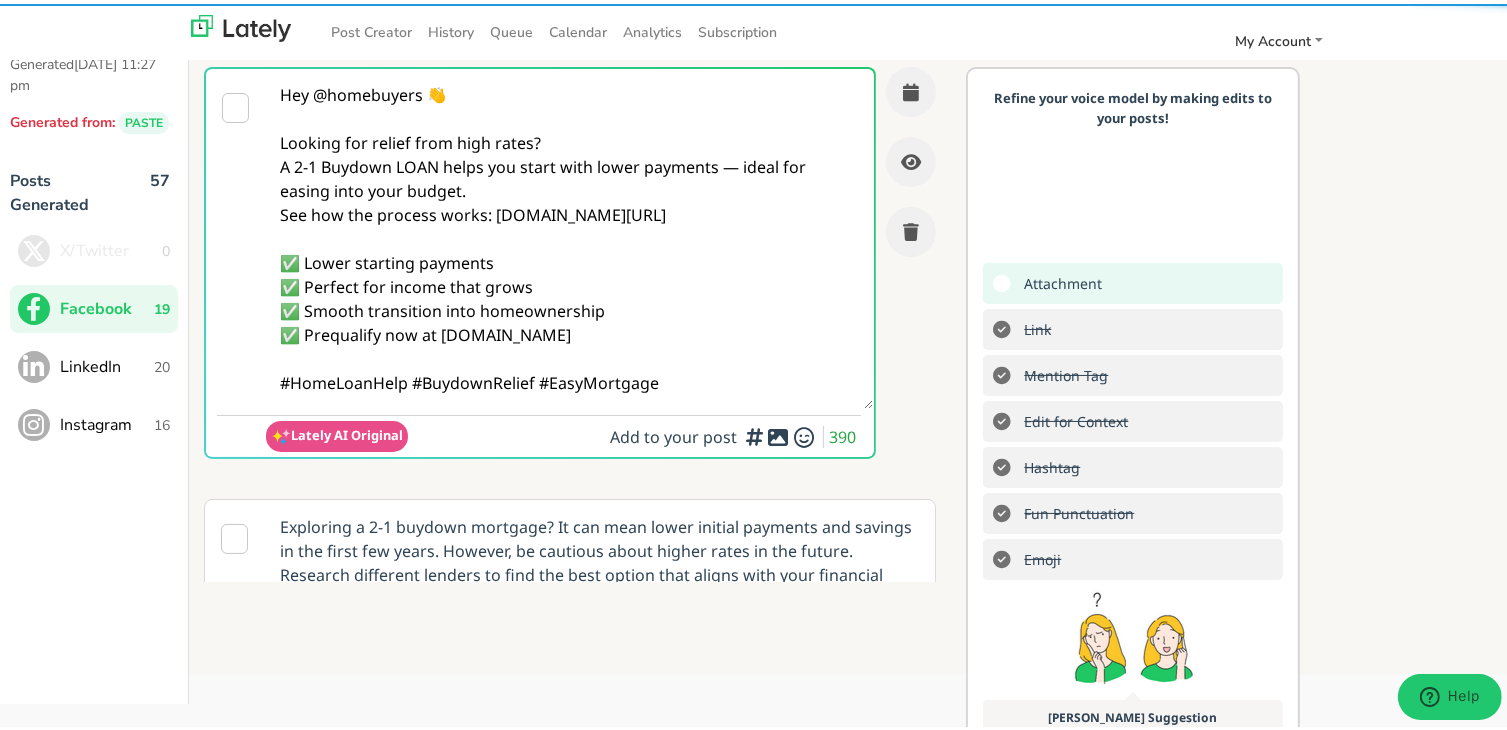 click on "Hey @homebuyers 👋
Looking for relief from high rates?
A 2-1 Buydown LOAN helps you start with lower payments — ideal for easing into your budget.
See how the process works: [DOMAIN_NAME][URL]
✅ Lower starting payments
✅ Perfect for income that grows
✅ Smooth transition into homeownership
✅ Prequalify now at [DOMAIN_NAME]
#HomeLoanHelp #BuydownRelief #EasyMortgage" at bounding box center [570, 235] 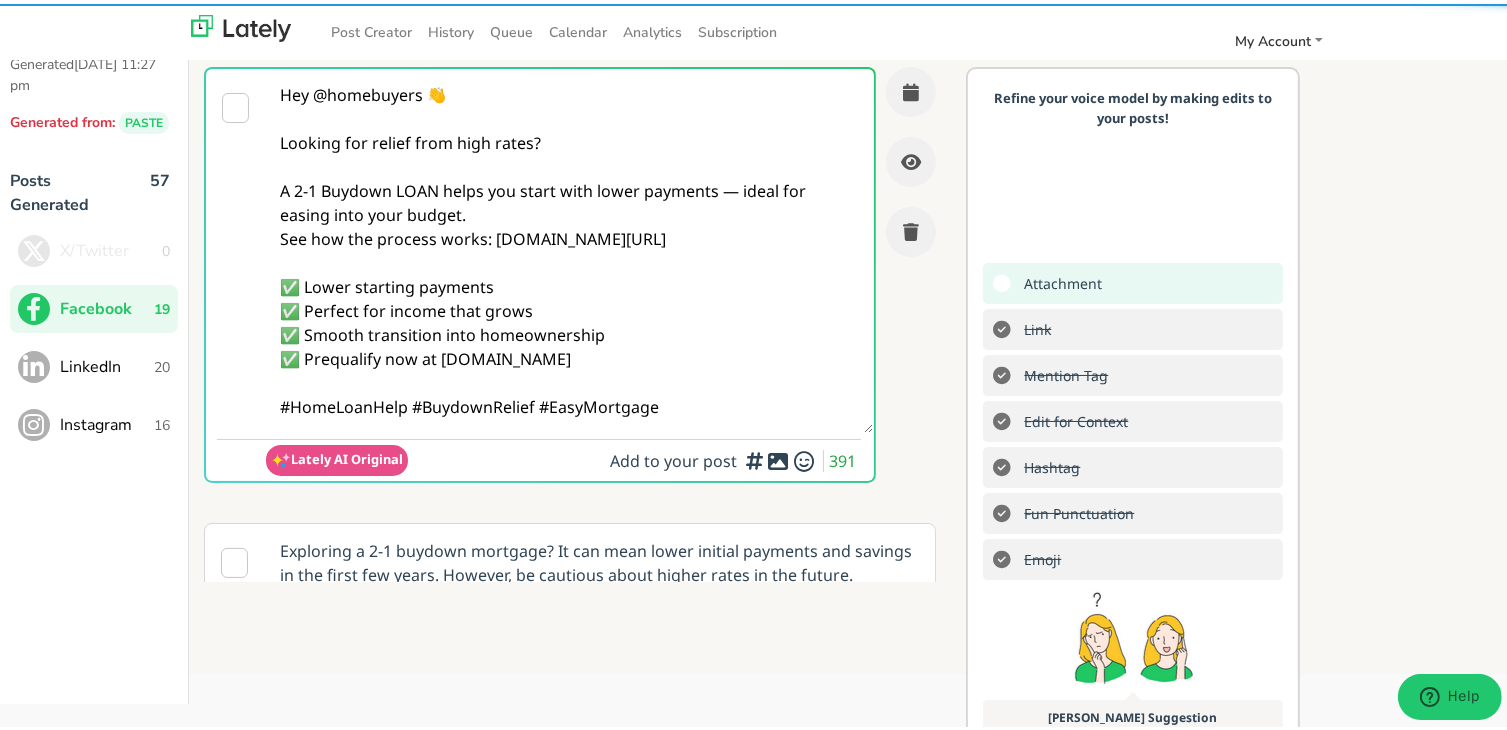 click on "Hey @homebuyers 👋
Looking for relief from high rates?
A 2-1 Buydown LOAN helps you start with lower payments — ideal for easing into your budget.
See how the process works: [DOMAIN_NAME][URL]
✅ Lower starting payments
✅ Perfect for income that grows
✅ Smooth transition into homeownership
✅ Prequalify now at [DOMAIN_NAME]
#HomeLoanHelp #BuydownRelief #EasyMortgage" at bounding box center [570, 247] 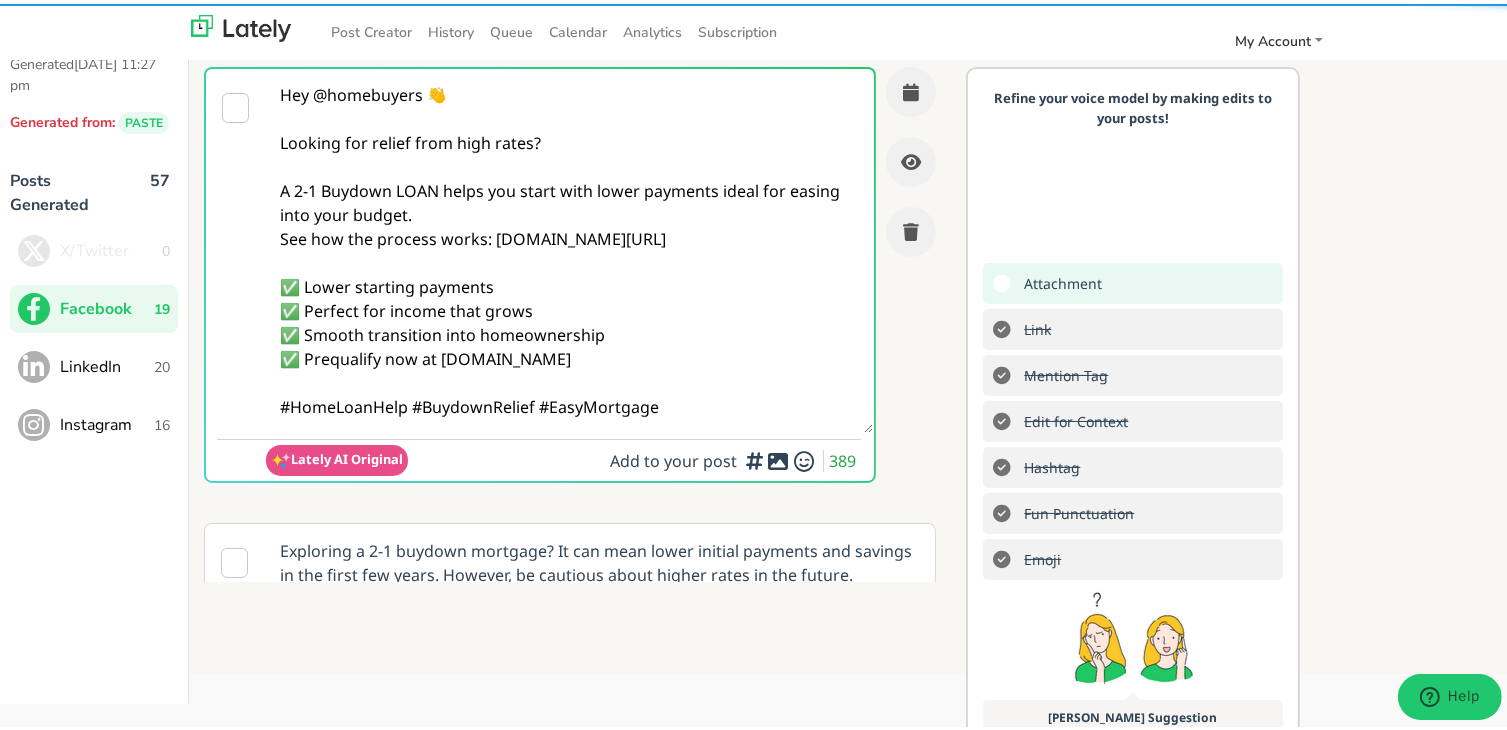 click on "Hey @homebuyers 👋
Looking for relief from high rates?
A 2-1 Buydown LOAN helps you start with lower payments ideal for easing into your budget.
See how the process works: [DOMAIN_NAME][URL]
✅ Lower starting payments
✅ Perfect for income that grows
✅ Smooth transition into homeownership
✅ Prequalify now at [DOMAIN_NAME]
#HomeLoanHelp #BuydownRelief #EasyMortgage" at bounding box center (570, 247) 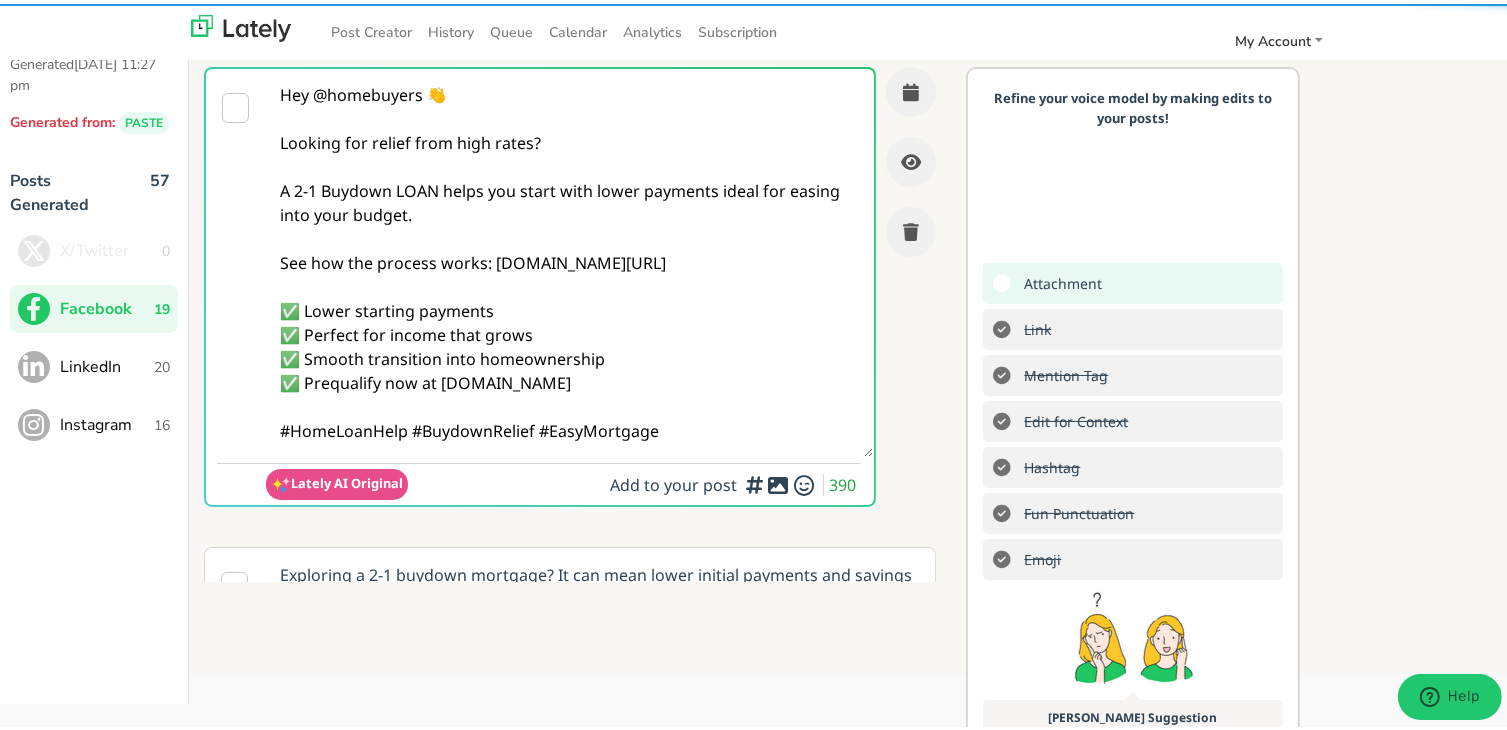 click on "Hey @homebuyers 👋
Looking for relief from high rates?
A 2-1 Buydown LOAN helps you start with lower payments ideal for easing into your budget.
See how the process works: [DOMAIN_NAME][URL]
✅ Lower starting payments
✅ Perfect for income that grows
✅ Smooth transition into homeownership
✅ Prequalify now at [DOMAIN_NAME]
#HomeLoanHelp #BuydownRelief #EasyMortgage" at bounding box center (570, 259) 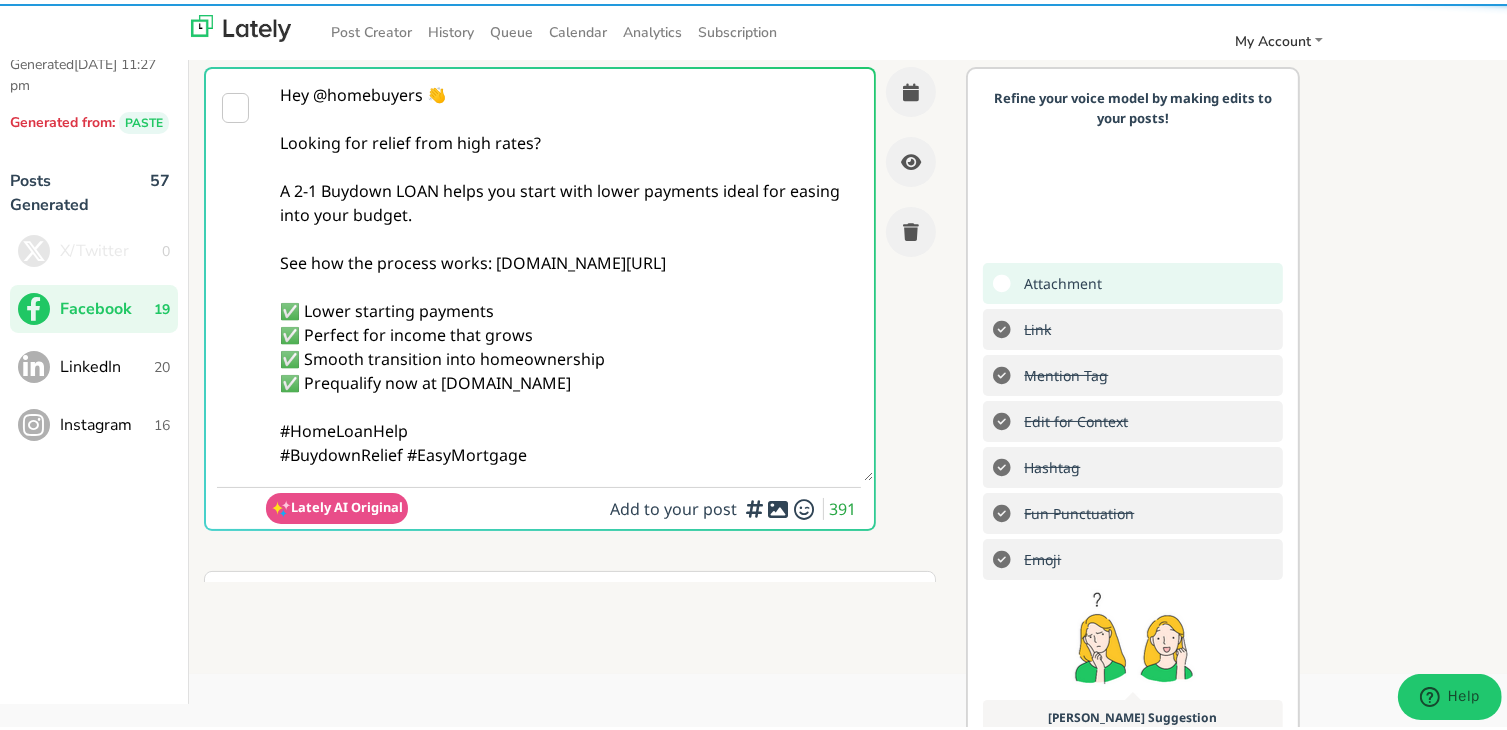 click on "Hey @homebuyers 👋
Looking for relief from high rates?
A 2-1 Buydown LOAN helps you start with lower payments ideal for easing into your budget.
See how the process works: [DOMAIN_NAME][URL]
✅ Lower starting payments
✅ Perfect for income that grows
✅ Smooth transition into homeownership
✅ Prequalify now at [DOMAIN_NAME]
#HomeLoanHelp
#BuydownRelief #EasyMortgage" at bounding box center [570, 271] 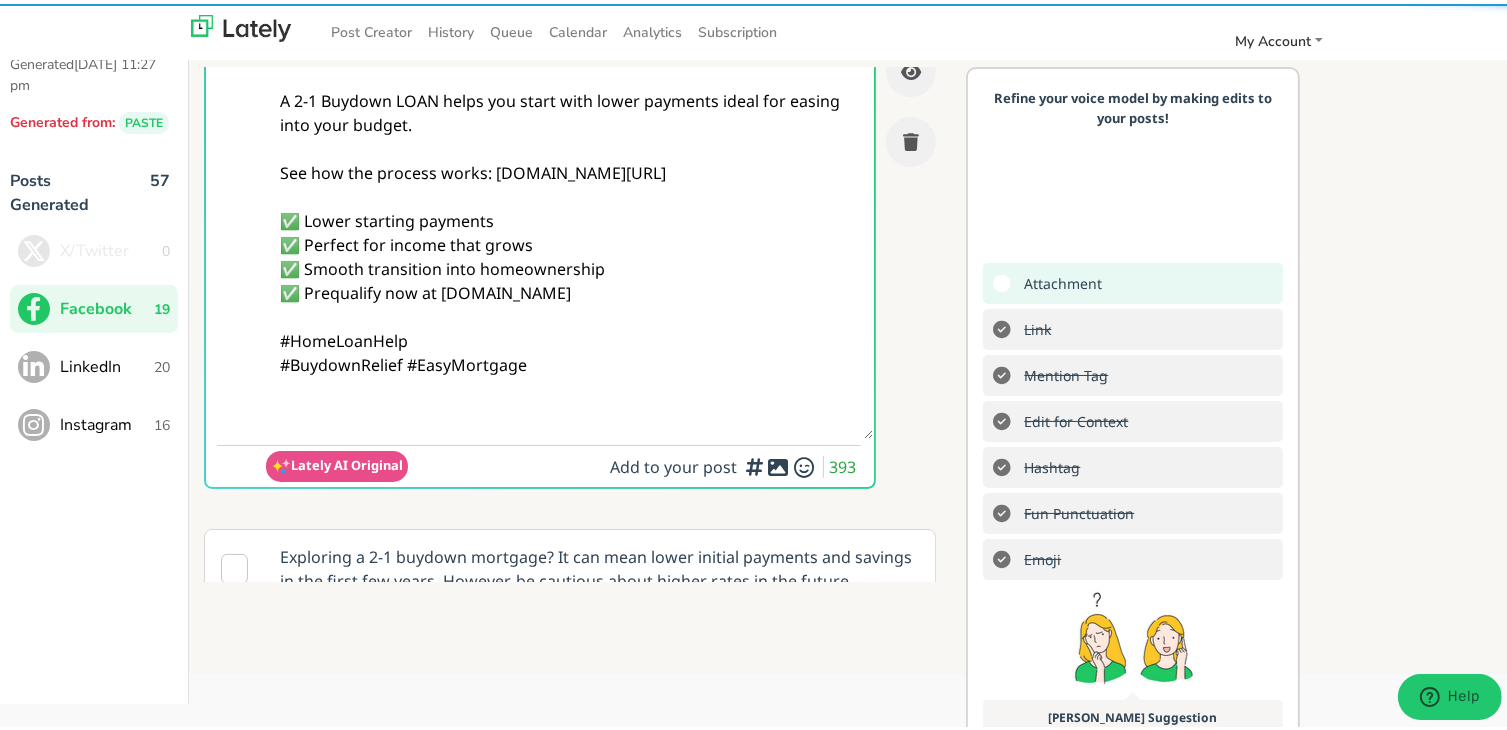 scroll, scrollTop: 200, scrollLeft: 0, axis: vertical 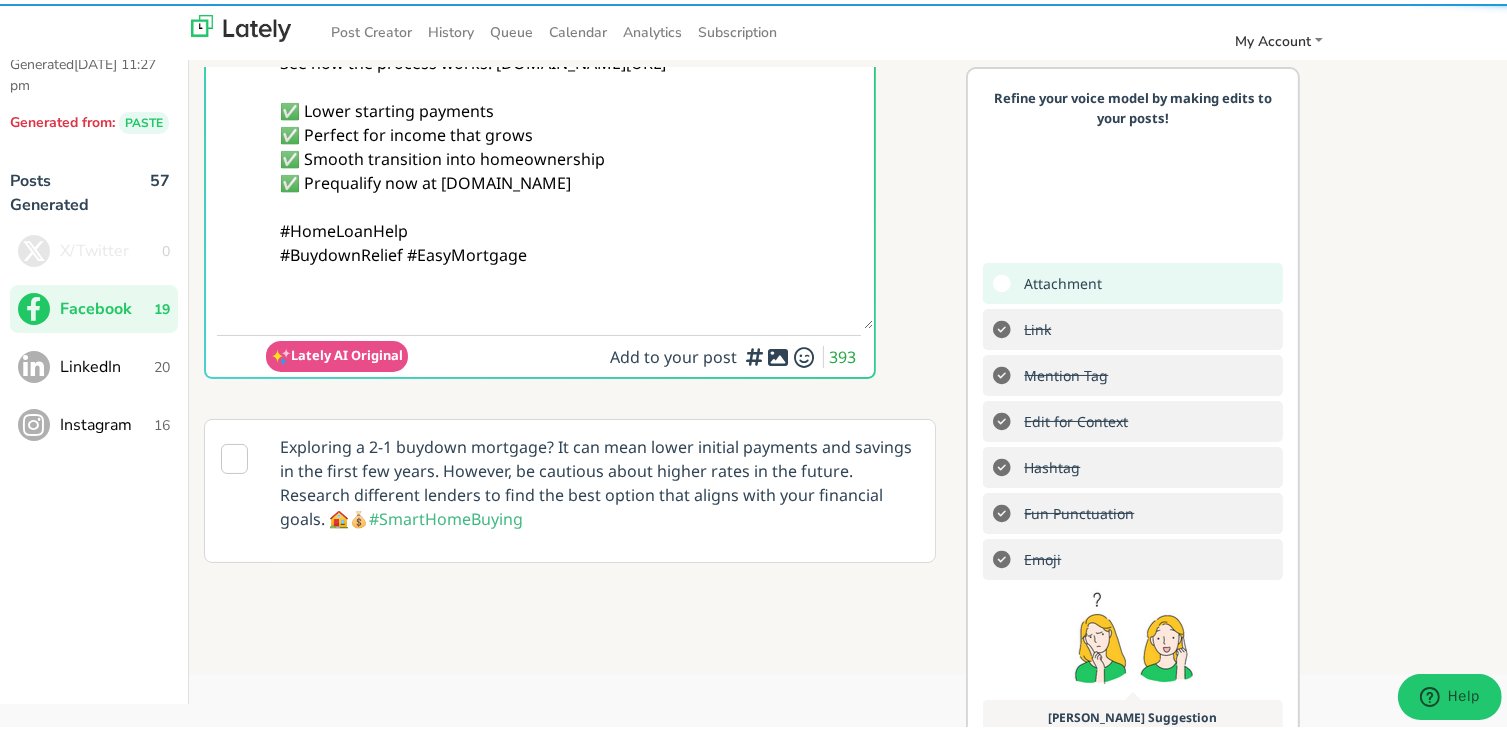 paste on "Follow Us On Our Social Media Platforms!
Facebook: [URL][DOMAIN_NAME]
LinkedIn: [URL][DOMAIN_NAME]
Instagram: [URL][DOMAIN_NAME][DOMAIN_NAME]" 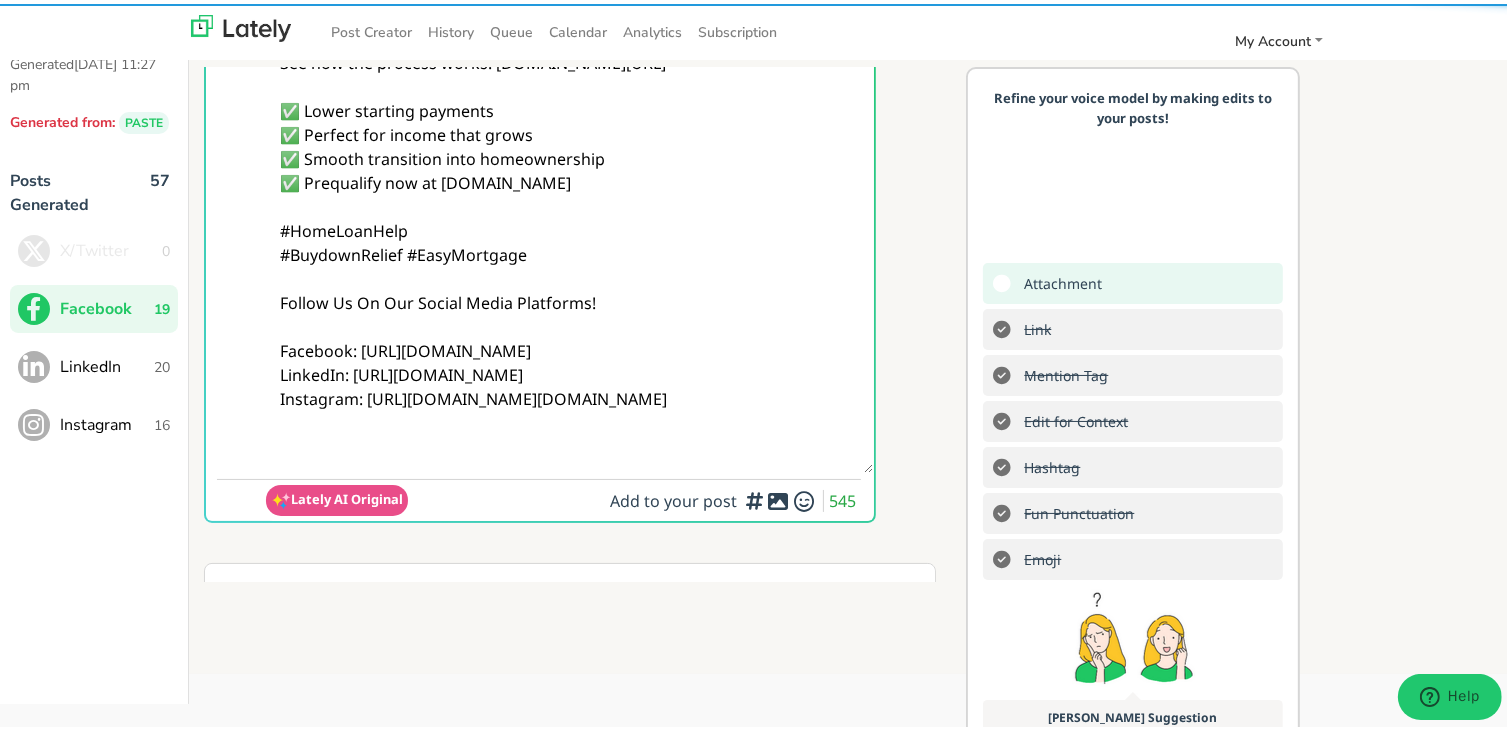 click on "Hey @homebuyers 👋
Looking for relief from high rates?
A 2-1 Buydown LOAN helps you start with lower payments ideal for easing into your budget.
See how the process works: [DOMAIN_NAME][URL]
✅ Lower starting payments
✅ Perfect for income that grows
✅ Smooth transition into homeownership
✅ Prequalify now at [DOMAIN_NAME]
#HomeLoanHelp
#BuydownRelief #EasyMortgage
Follow Us On Our Social Media Platforms!
Facebook: [URL][DOMAIN_NAME]
LinkedIn: [URL][DOMAIN_NAME]
Instagram: [URL][DOMAIN_NAME][DOMAIN_NAME]" at bounding box center [570, 167] 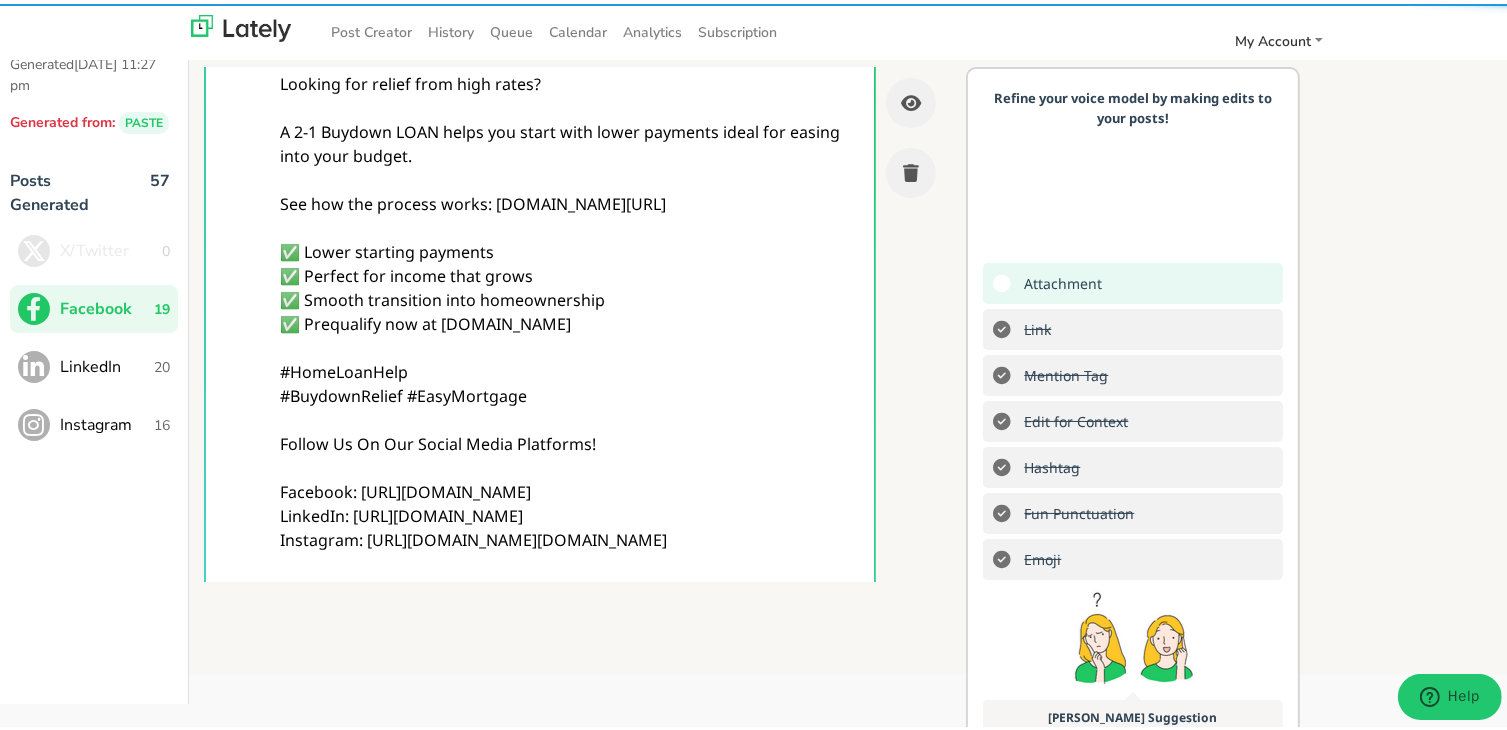 scroll, scrollTop: 0, scrollLeft: 0, axis: both 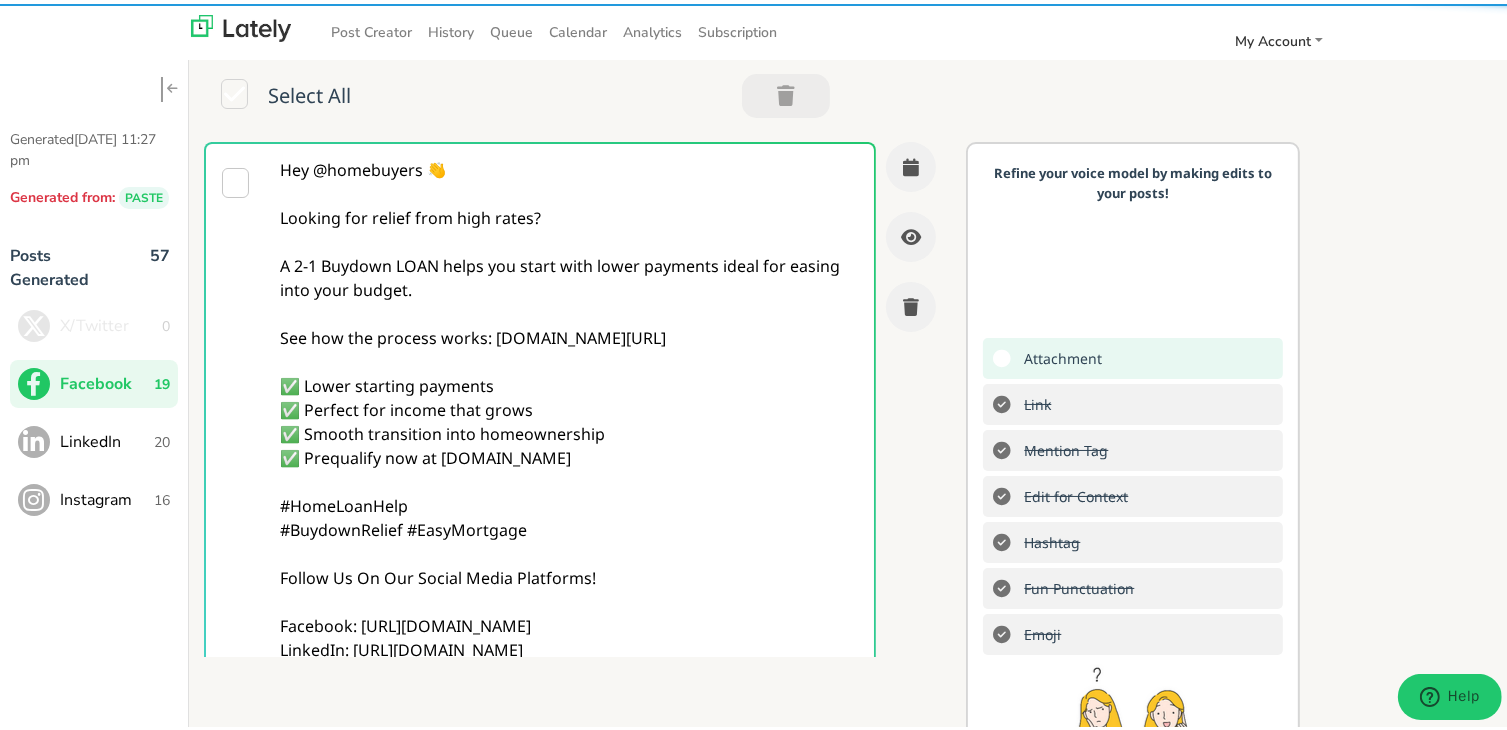 type on "Hey @homebuyers 👋
Looking for relief from high rates?
A 2-1 Buydown LOAN helps you start with lower payments ideal for easing into your budget.
See how the process works: [DOMAIN_NAME][URL]
✅ Lower starting payments
✅ Perfect for income that grows
✅ Smooth transition into homeownership
✅ Prequalify now at [DOMAIN_NAME]
#HomeLoanHelp
#BuydownRelief #EasyMortgage
Follow Us On Our Social Media Platforms!
Facebook: [URL][DOMAIN_NAME]
LinkedIn: [URL][DOMAIN_NAME]
Instagram: [URL][DOMAIN_NAME][DOMAIN_NAME]" 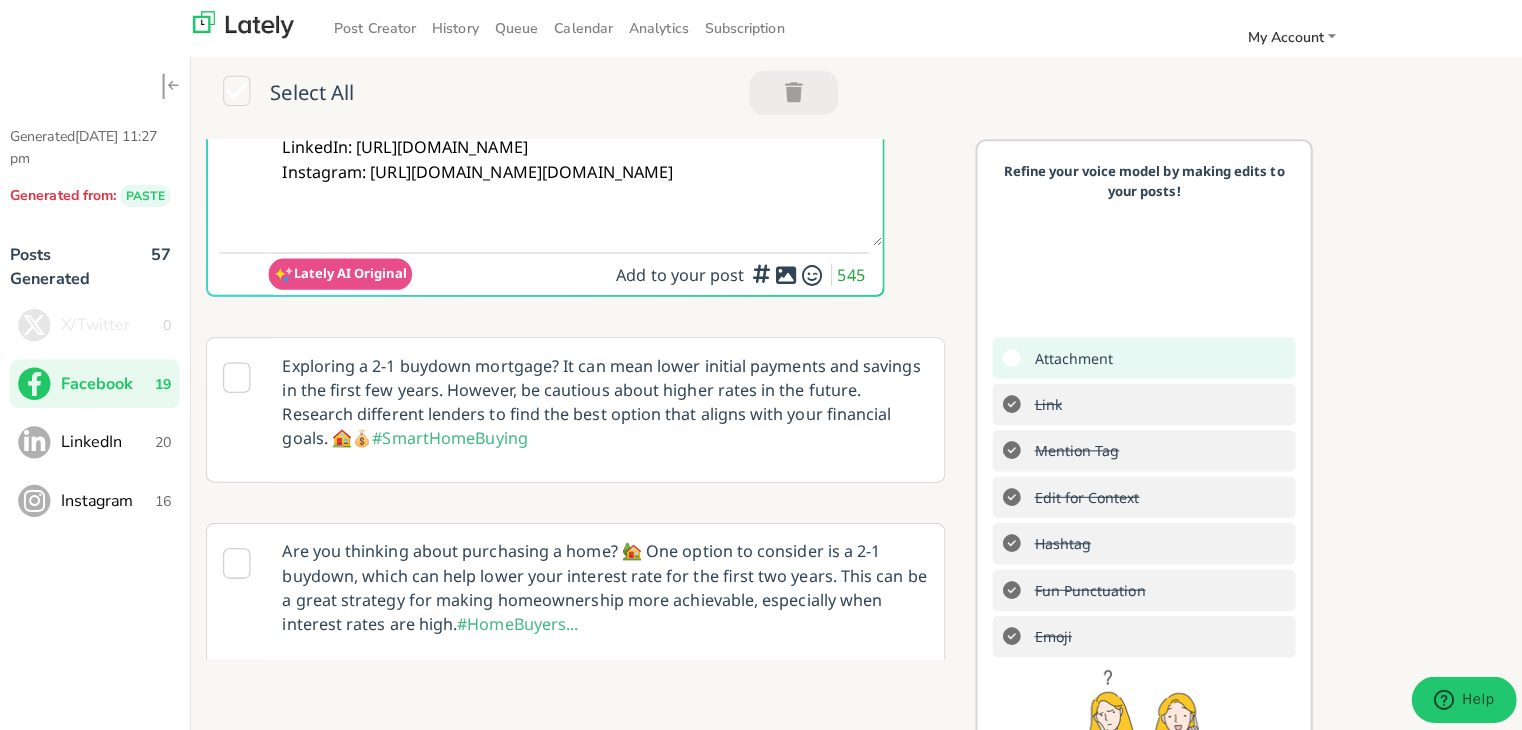 scroll, scrollTop: 400, scrollLeft: 0, axis: vertical 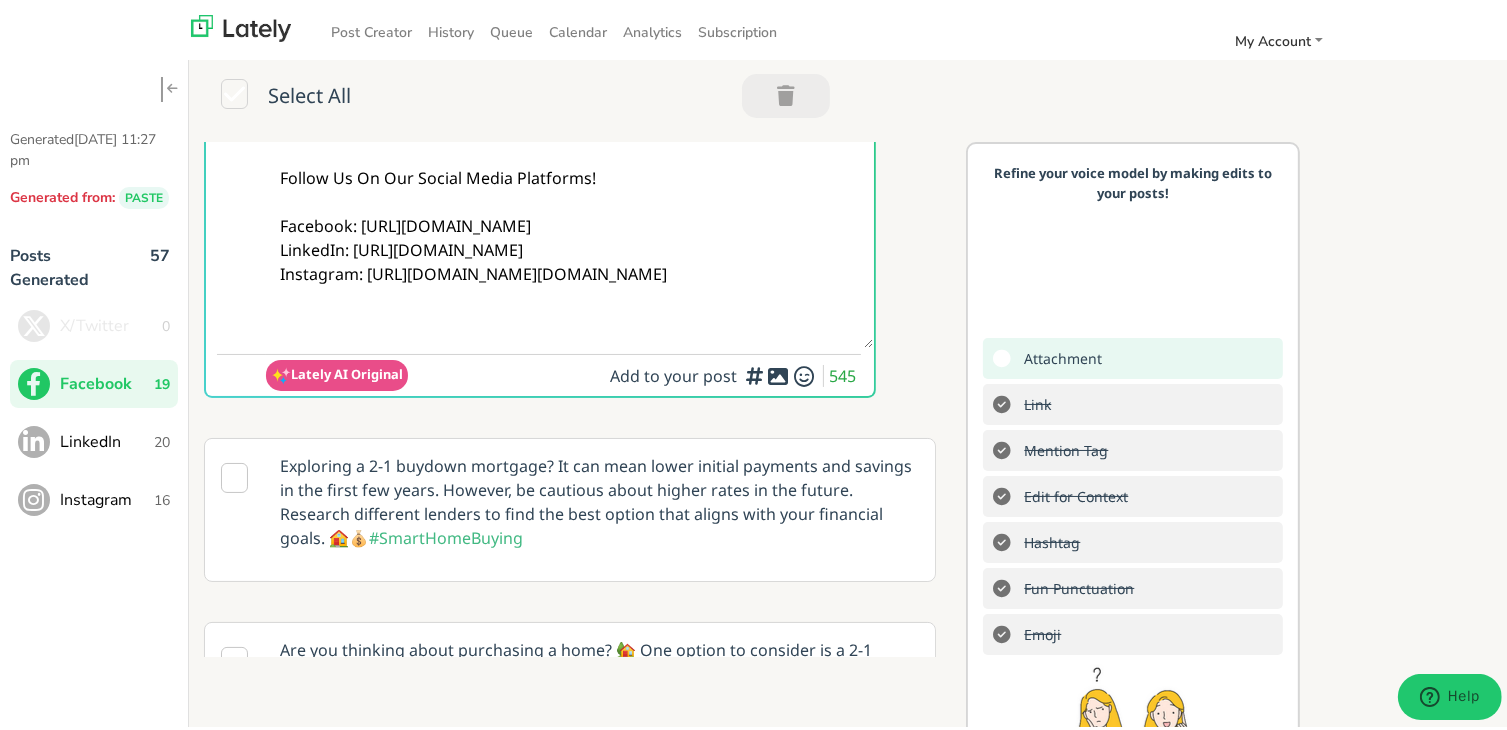 click at bounding box center (778, 372) 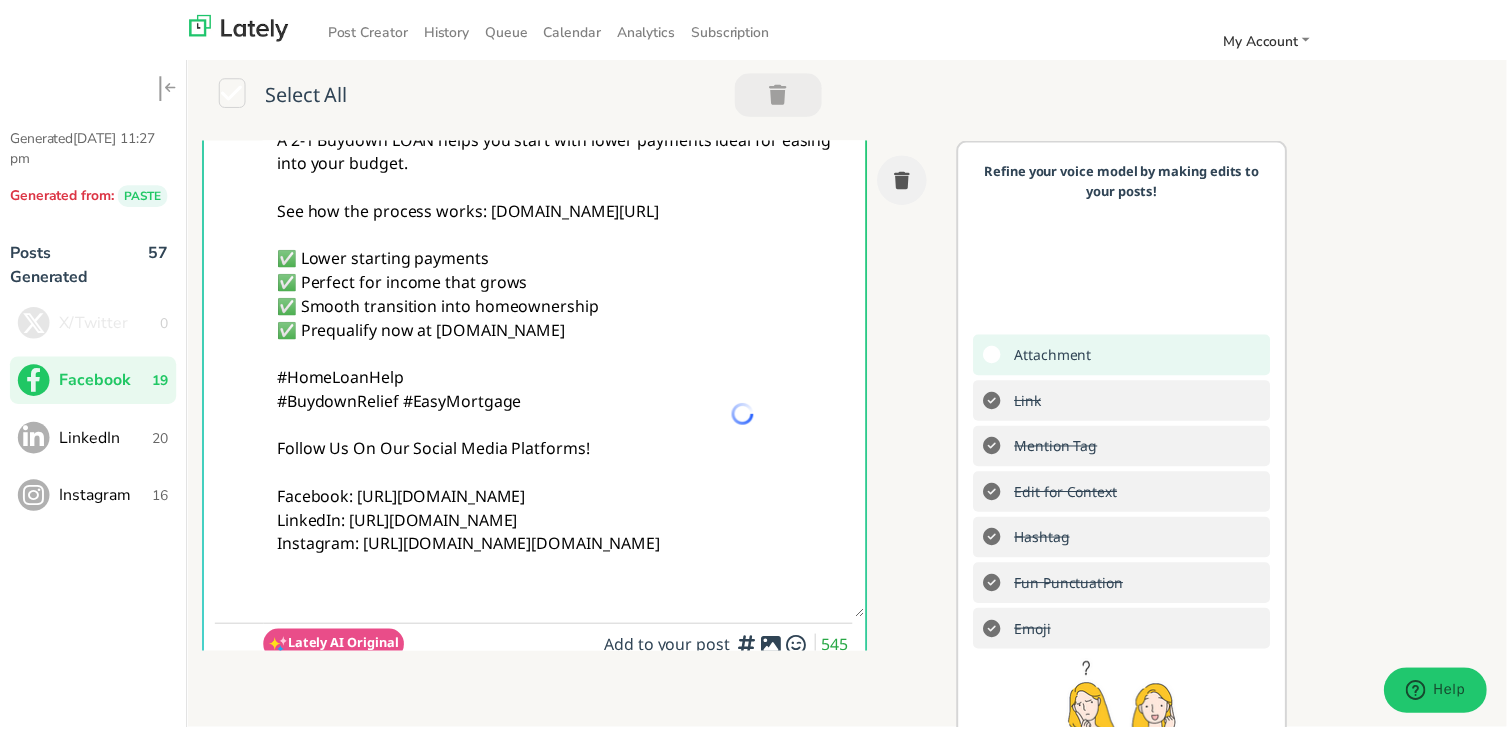 scroll, scrollTop: 0, scrollLeft: 0, axis: both 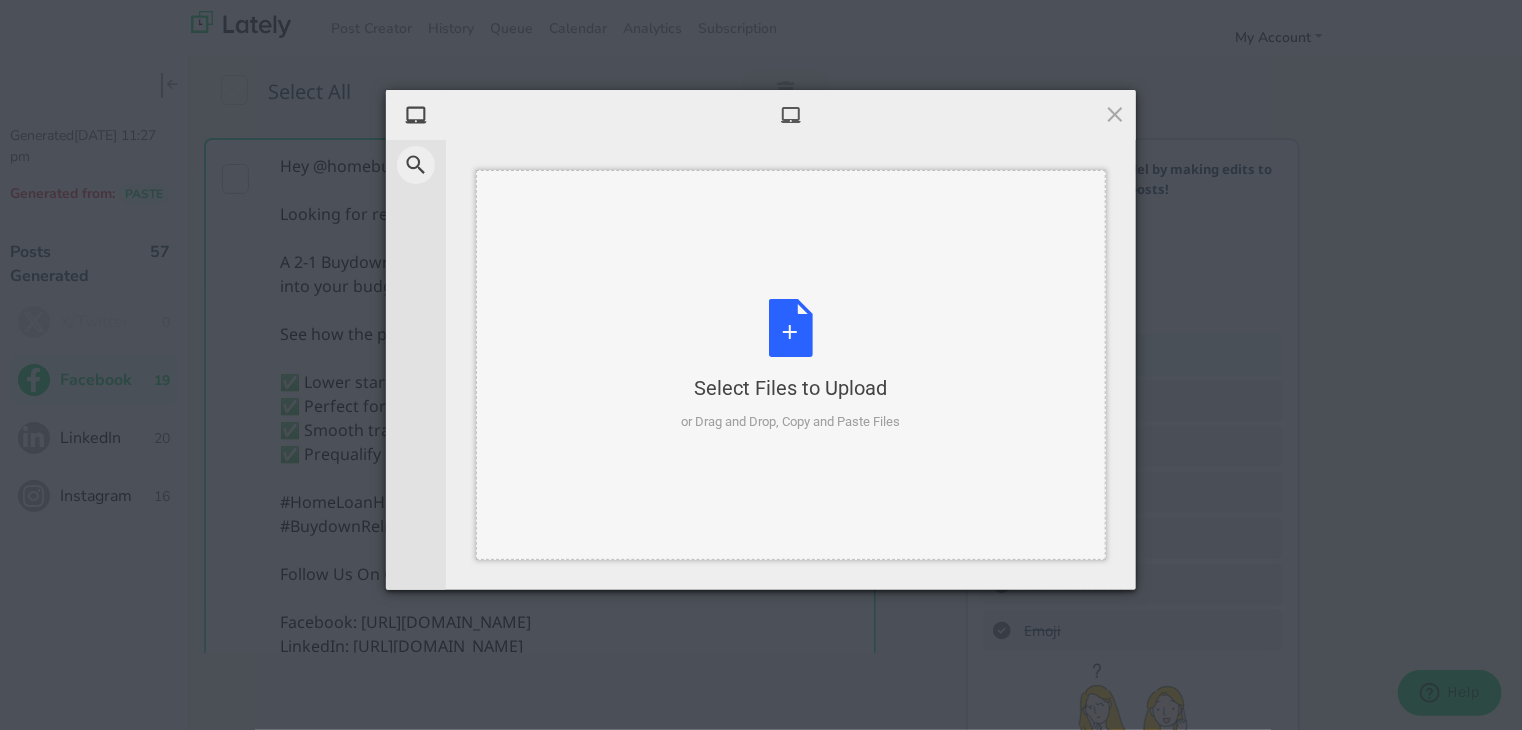 click on "Select Files to Upload
or Drag and Drop, Copy and Paste Files" at bounding box center [791, 365] 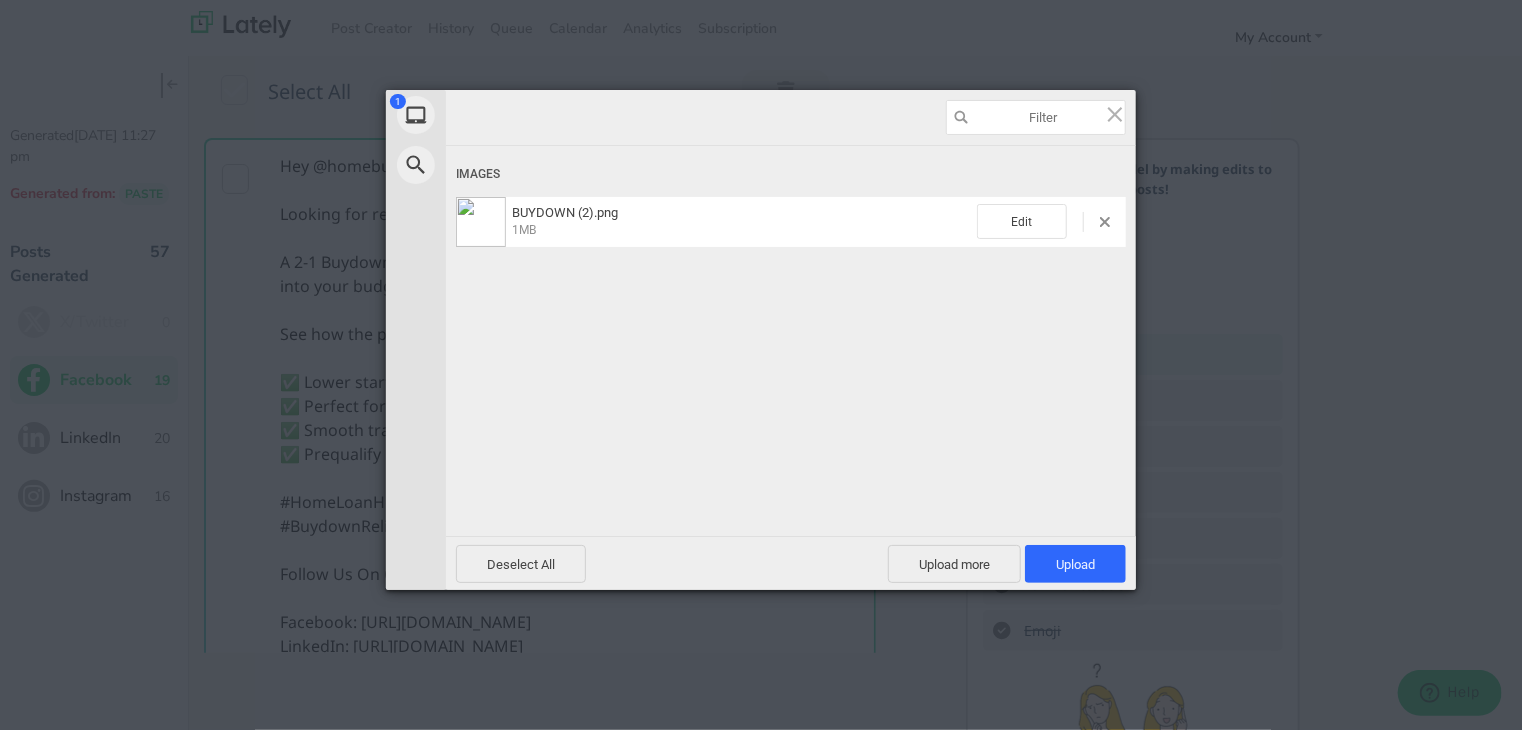 drag, startPoint x: 459, startPoint y: 222, endPoint x: 813, endPoint y: 206, distance: 354.3614 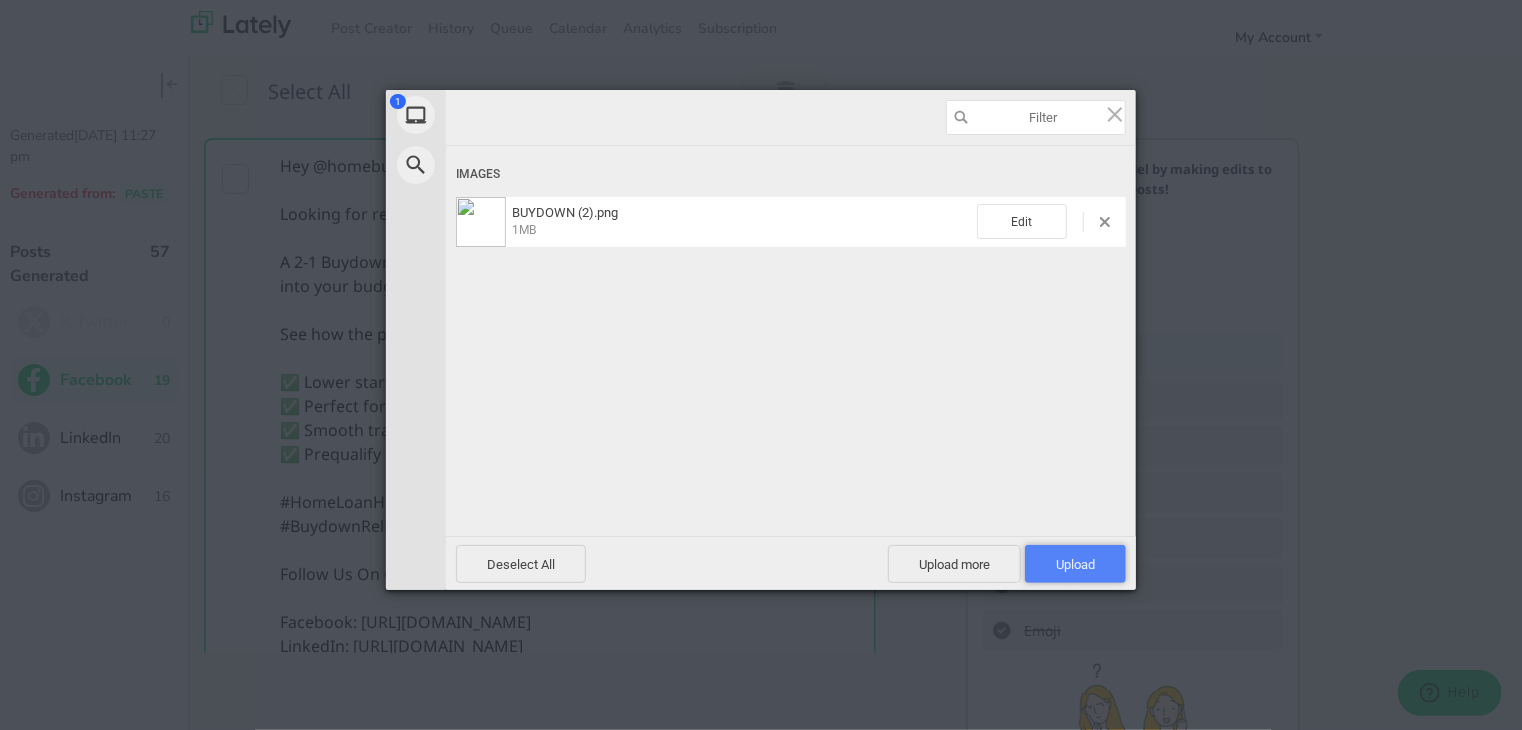 click on "Upload
1" at bounding box center (1075, 564) 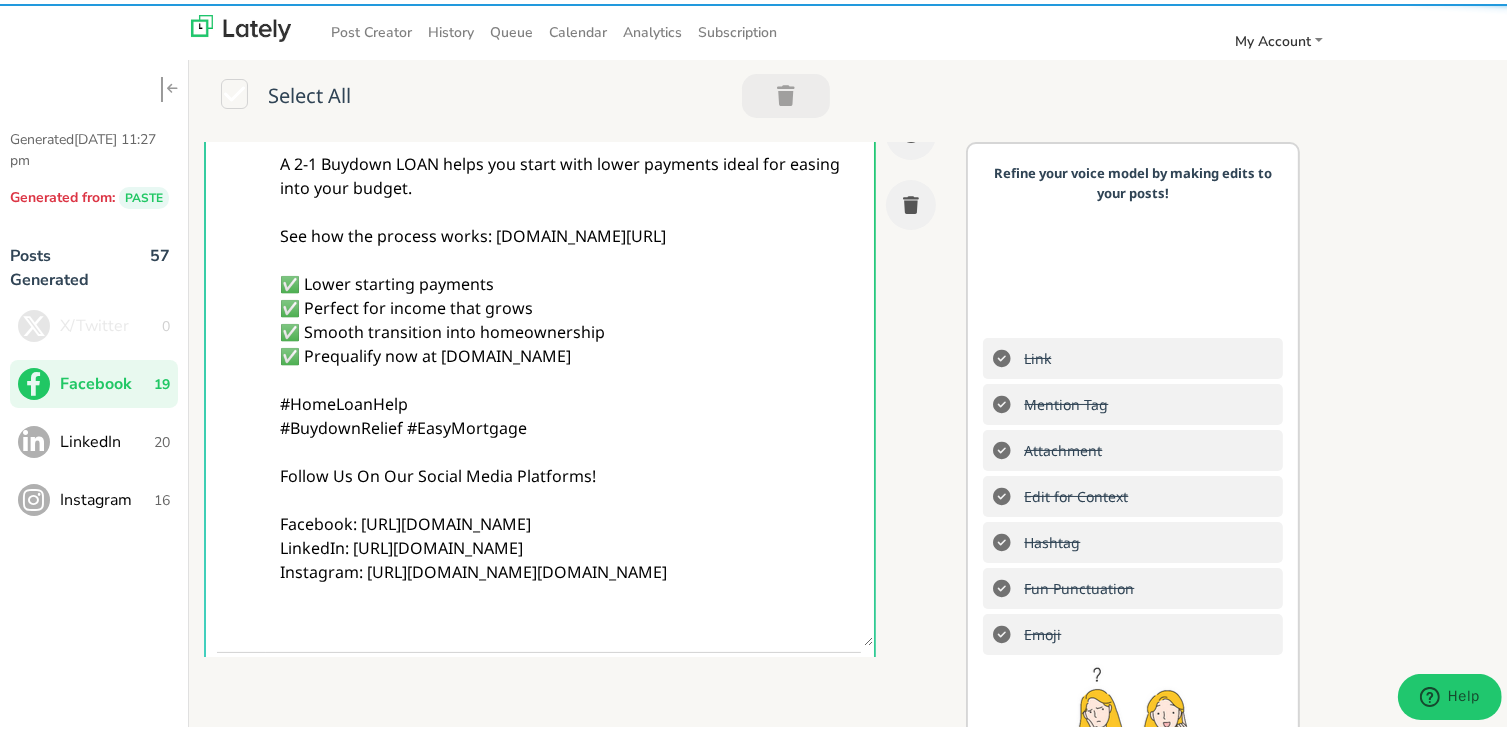 scroll, scrollTop: 0, scrollLeft: 0, axis: both 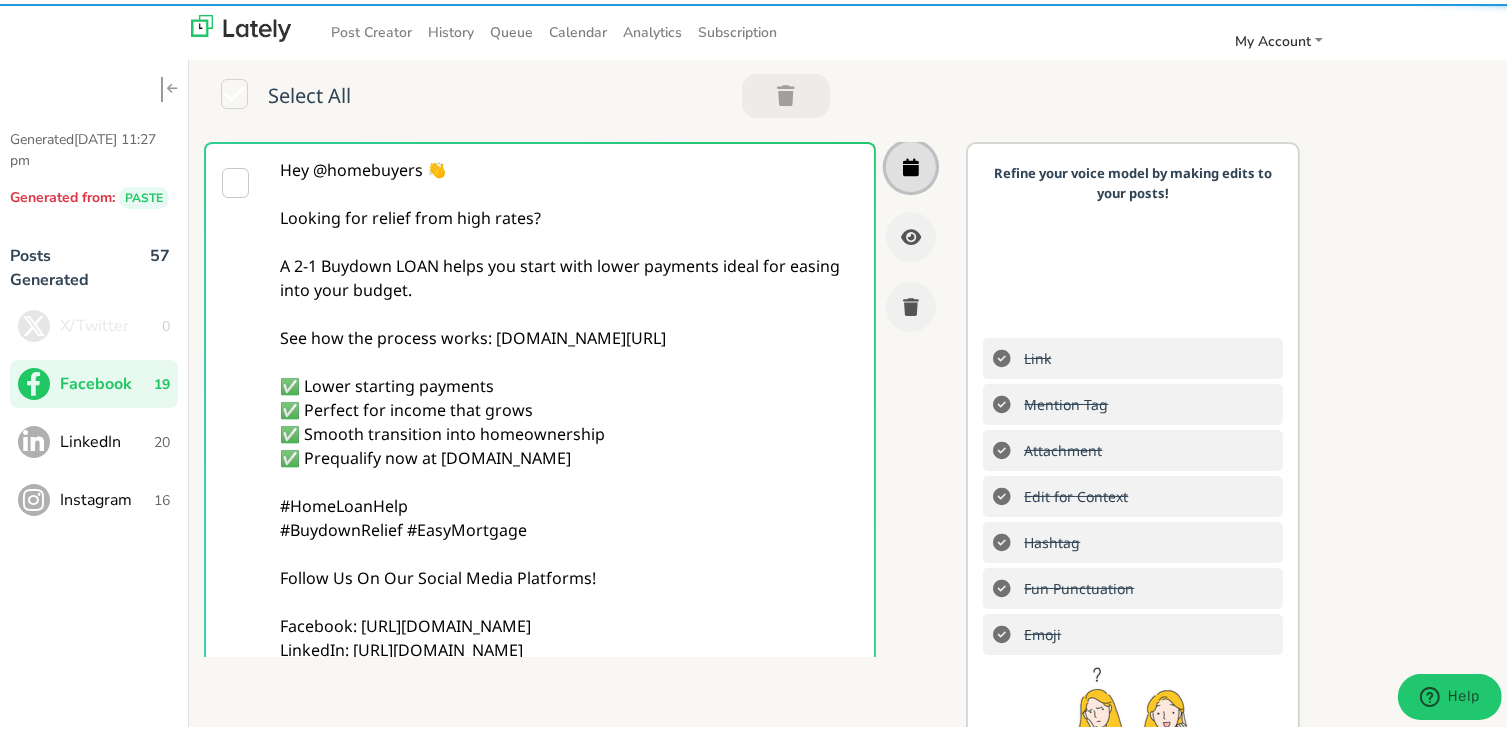 click at bounding box center (911, 163) 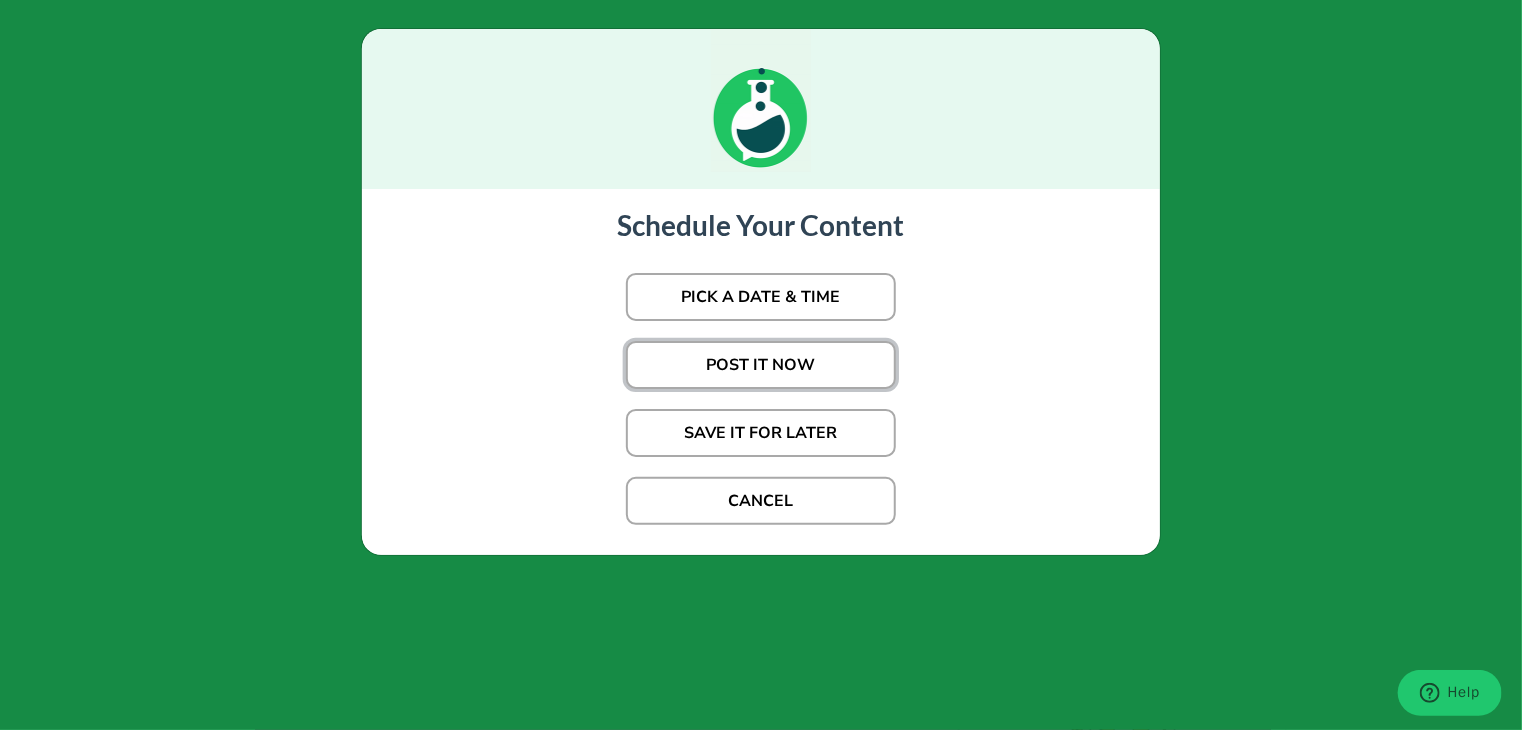 click on "POST IT NOW" at bounding box center (761, 365) 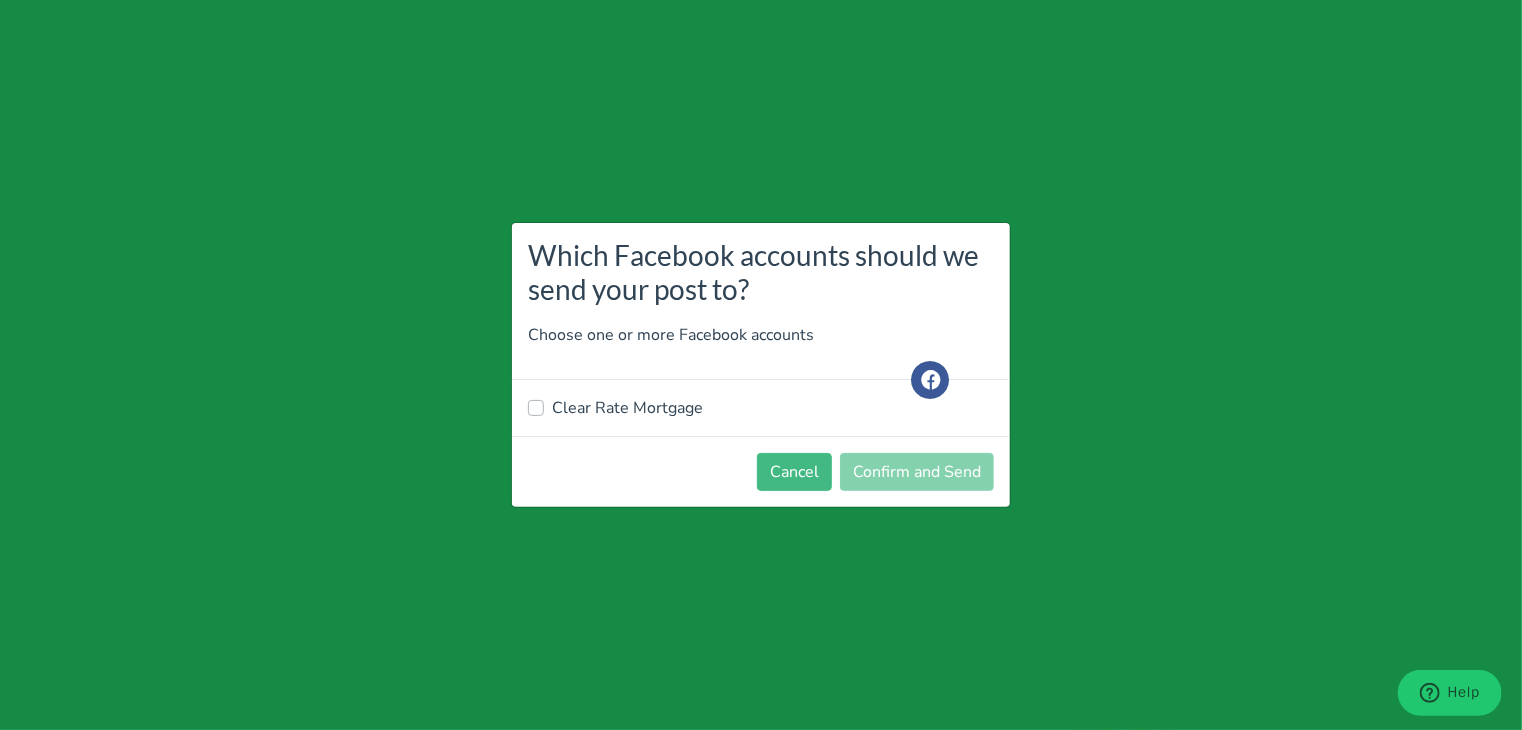 click on "Clear Rate Mortgage" at bounding box center [627, 408] 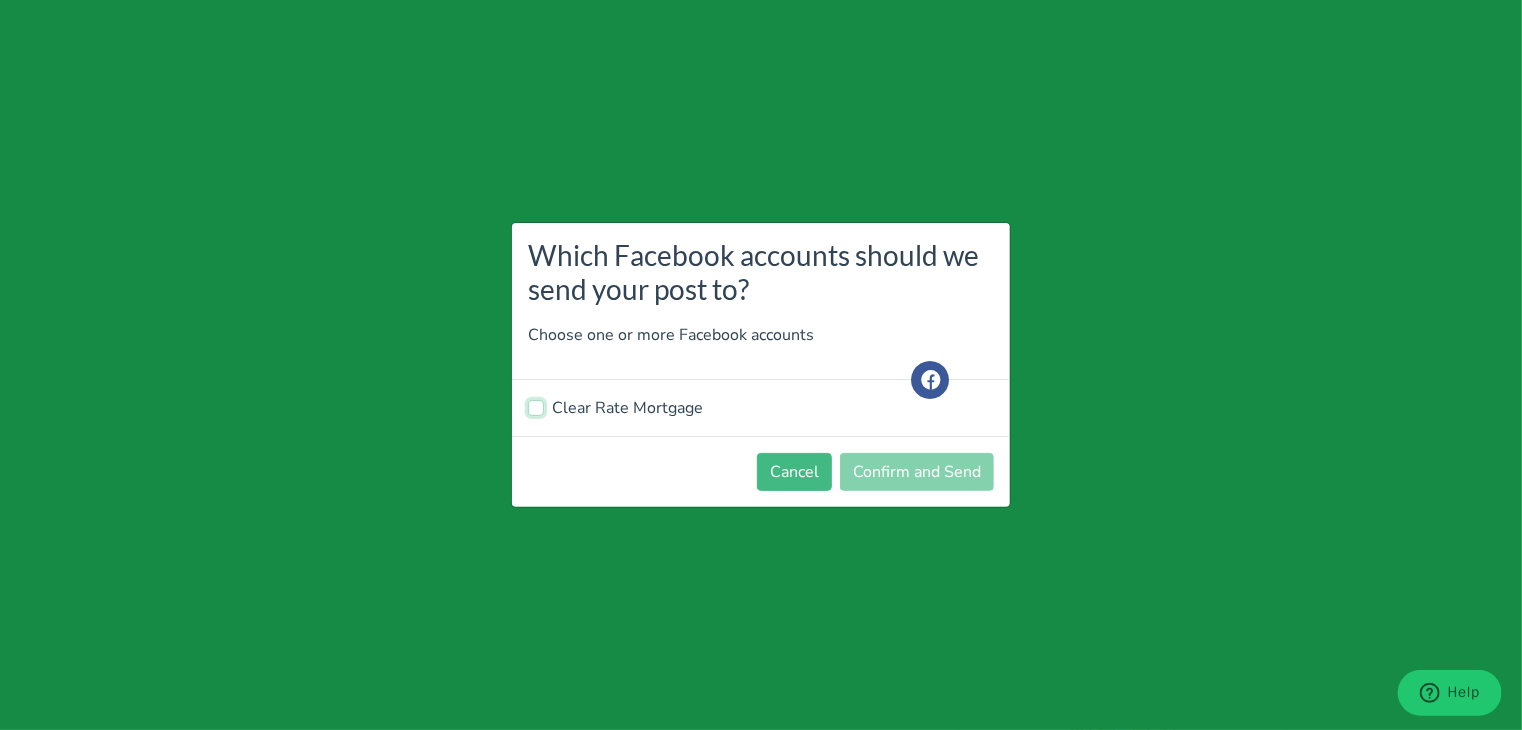 click on "Clear Rate Mortgage" at bounding box center [536, 406] 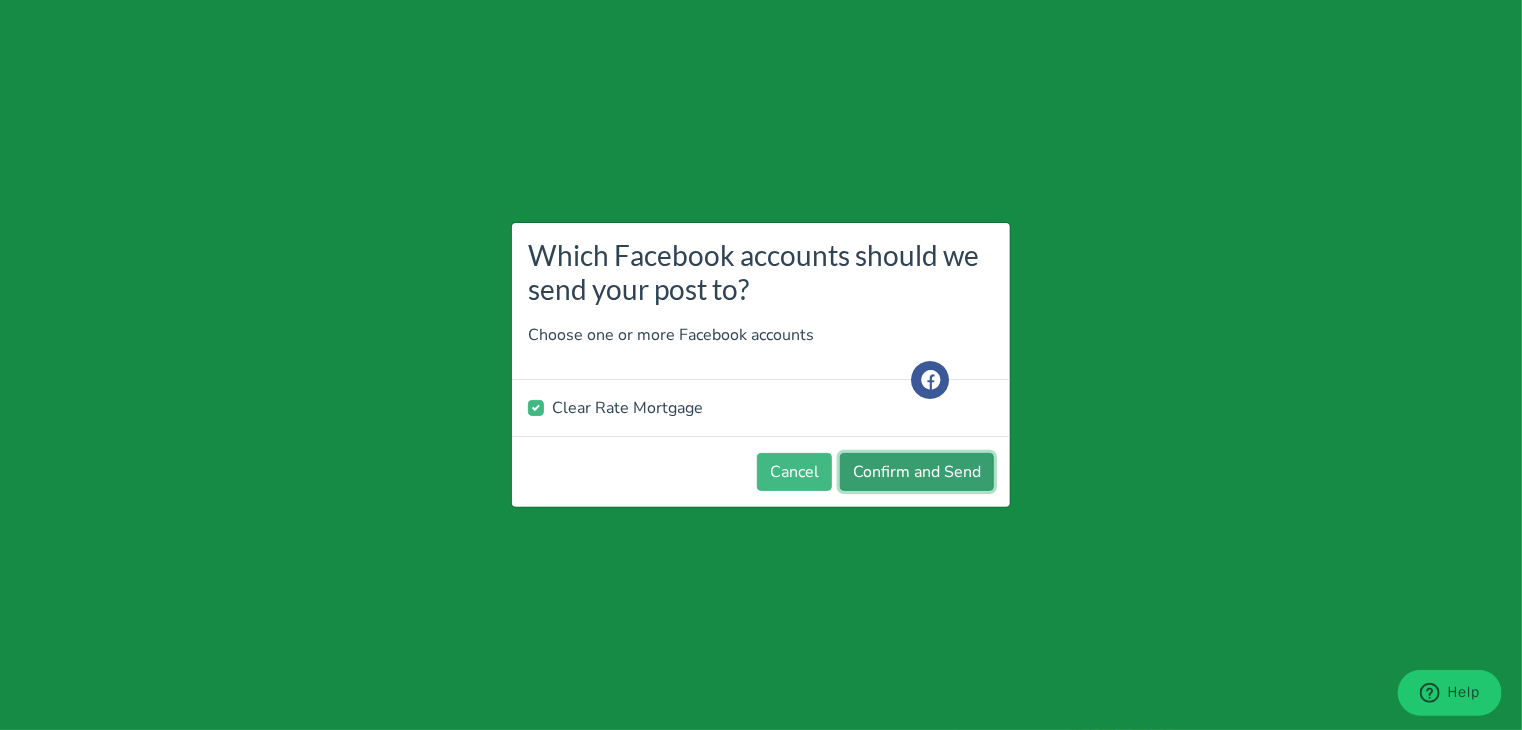 click on "Confirm and Send" at bounding box center [917, 472] 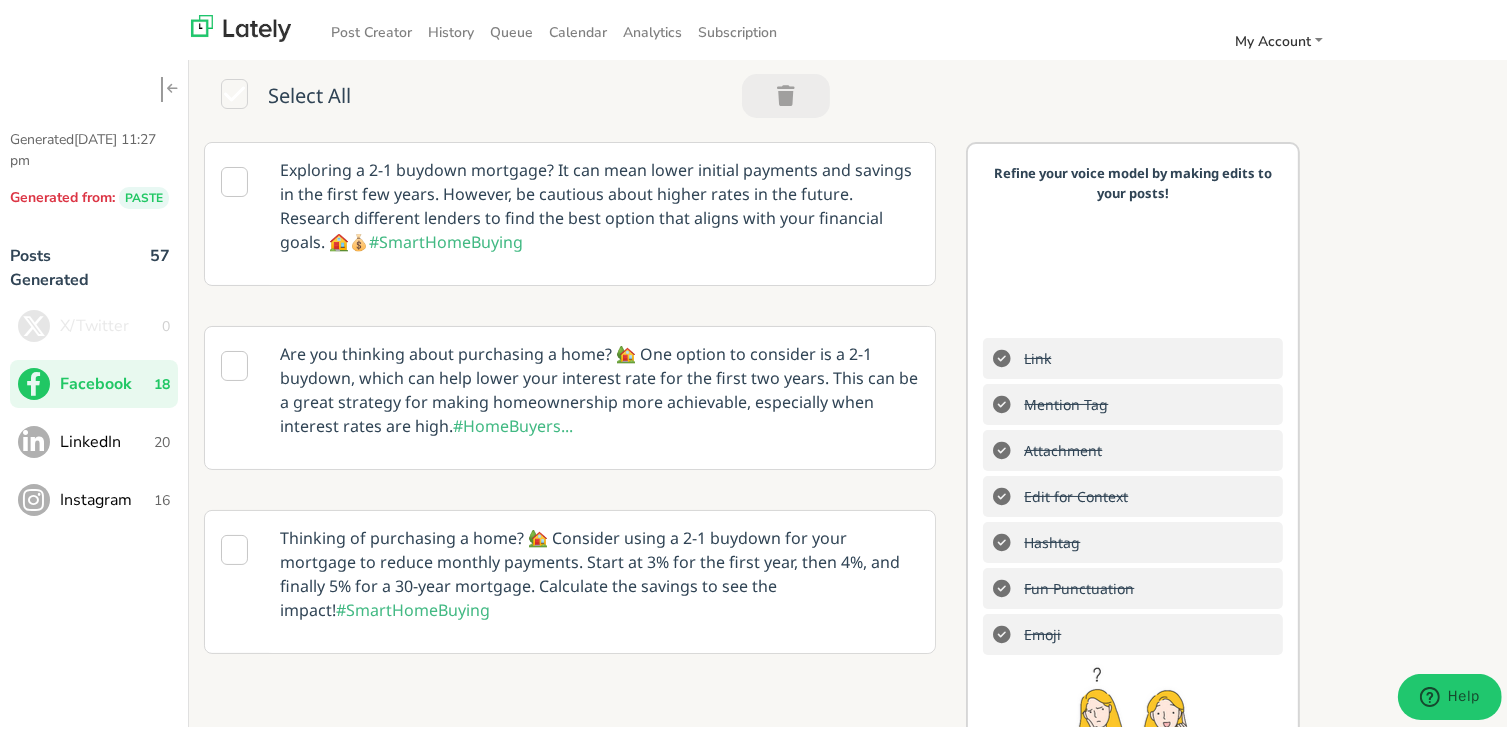 click on "LinkedIn 20" at bounding box center [94, 438] 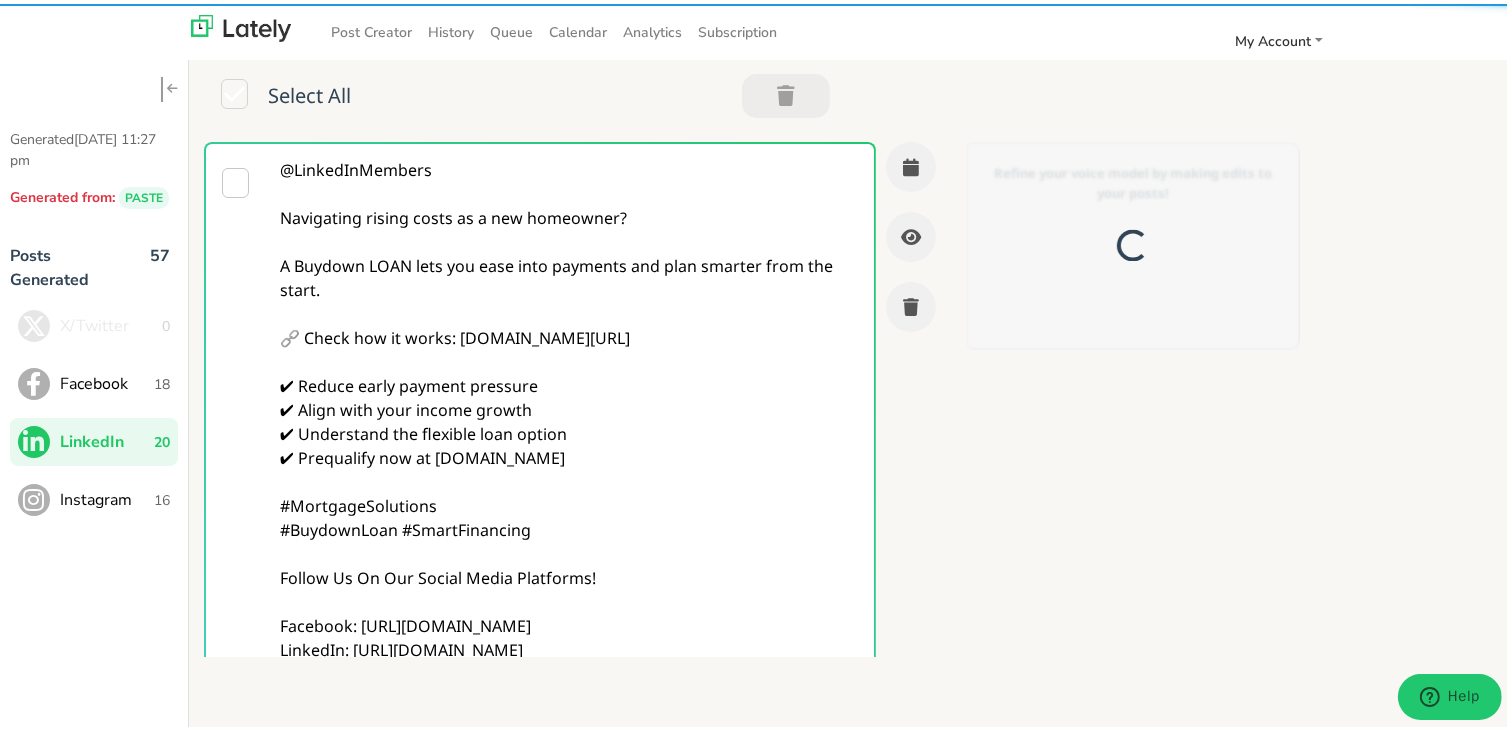 click on "@LinkedInMembers
Navigating rising costs as a new homeowner?
A Buydown LOAN lets you ease into payments and plan smarter from the start.
🔗 Check how it works: [DOMAIN_NAME][URL]
✔ Reduce early payment pressure
✔ Align with your income growth
✔ Understand the flexible loan option
✔ Prequalify now at [DOMAIN_NAME]
#MortgageSolutions
#BuydownLoan #SmartFinancing
Follow Us On Our Social Media Platforms!
Facebook: [URL][DOMAIN_NAME]
LinkedIn: [URL][DOMAIN_NAME]
Instagram: [URL][DOMAIN_NAME][DOMAIN_NAME]" at bounding box center (570, 442) 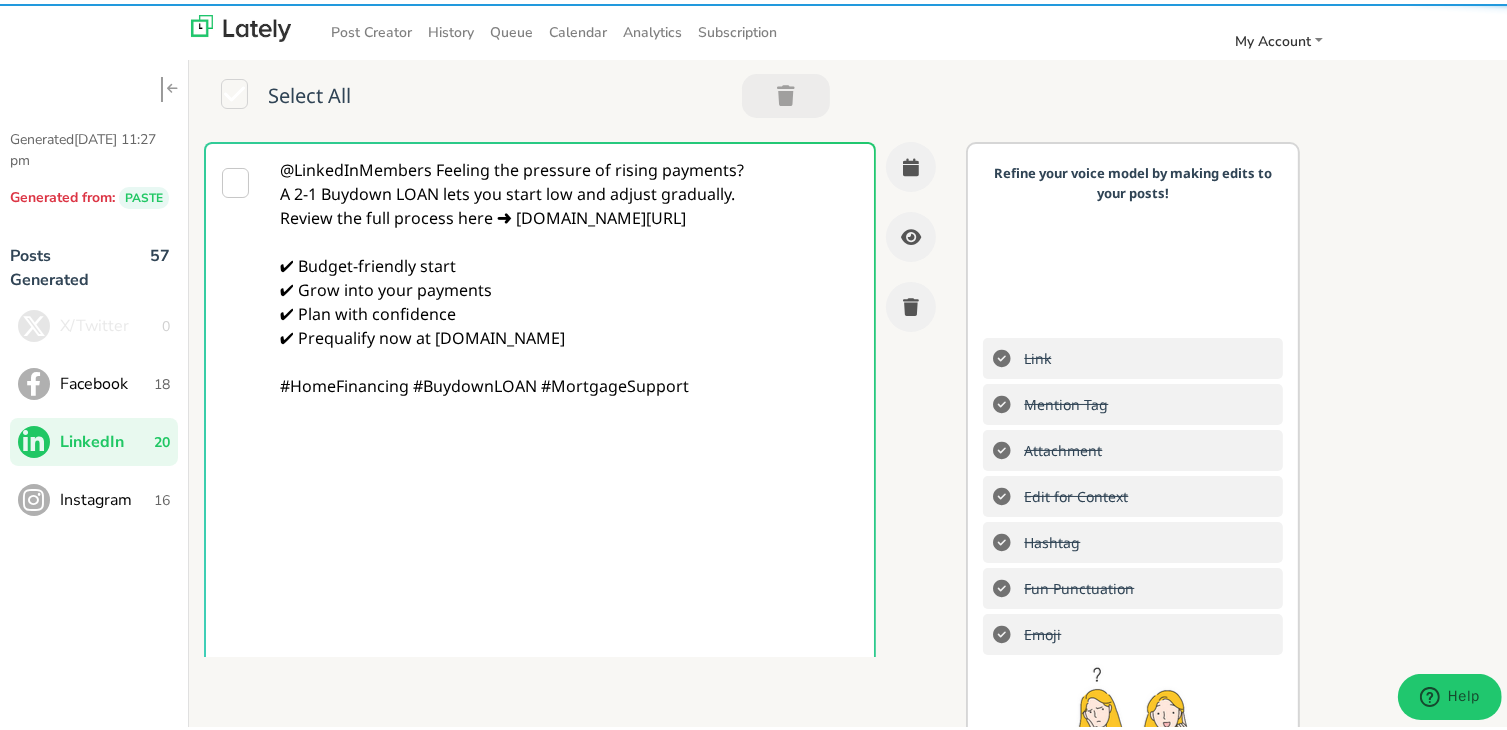 click on "@LinkedInMembers Feeling the pressure of rising payments?
A 2-1 Buydown LOAN lets you start low and adjust gradually.
Review the full process here ➜ [DOMAIN_NAME][URL]
✔ Budget-friendly start
✔ Grow into your payments
✔ Plan with confidence
✔ Prequalify now at [DOMAIN_NAME]
#HomeFinancing #BuydownLOAN #MortgageSupport" at bounding box center [570, 442] 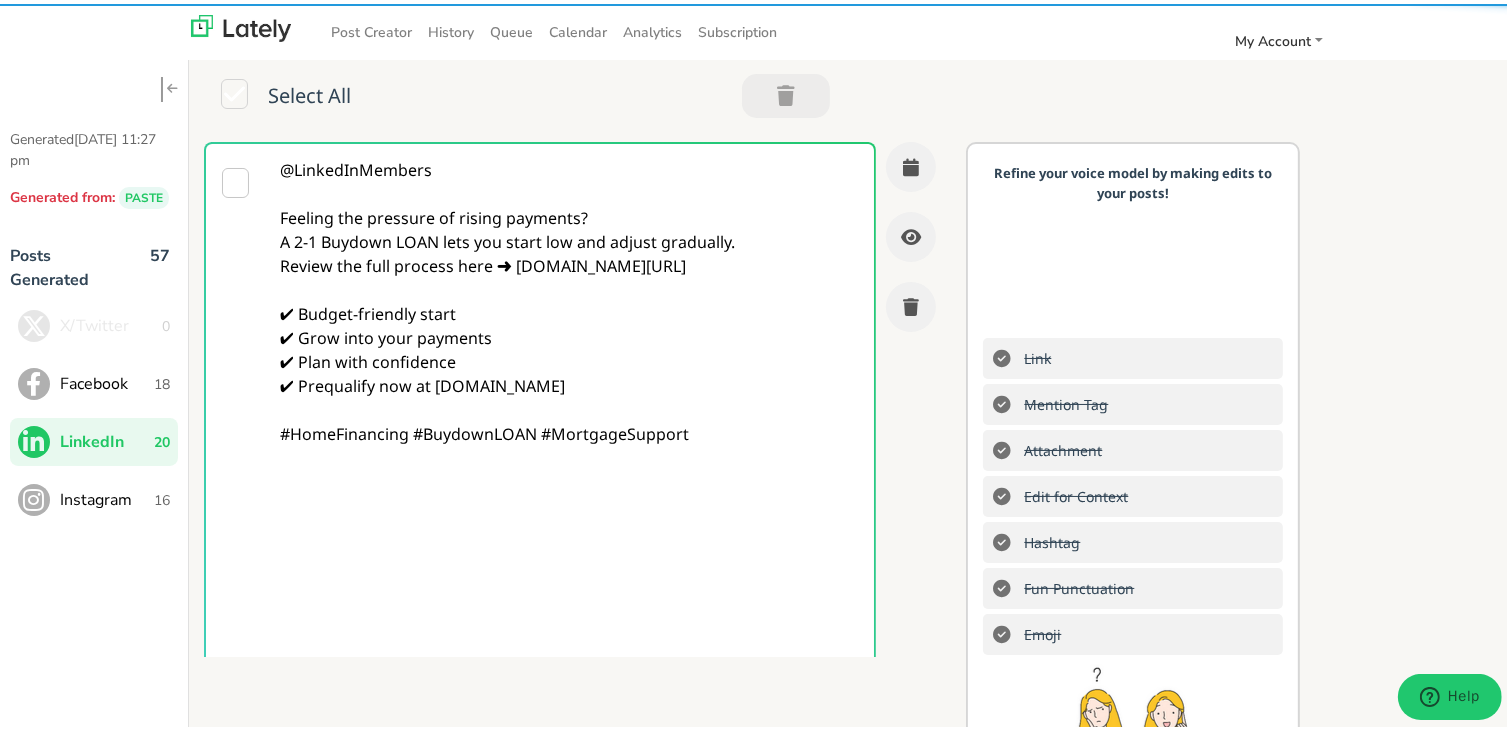 click on "@LinkedInMembers
Feeling the pressure of rising payments?
A 2-1 Buydown LOAN lets you start low and adjust gradually.
Review the full process here ➜ [DOMAIN_NAME][URL]
✔ Budget-friendly start
✔ Grow into your payments
✔ Plan with confidence
✔ Prequalify now at [DOMAIN_NAME]
#HomeFinancing #BuydownLOAN #MortgageSupport" at bounding box center [570, 442] 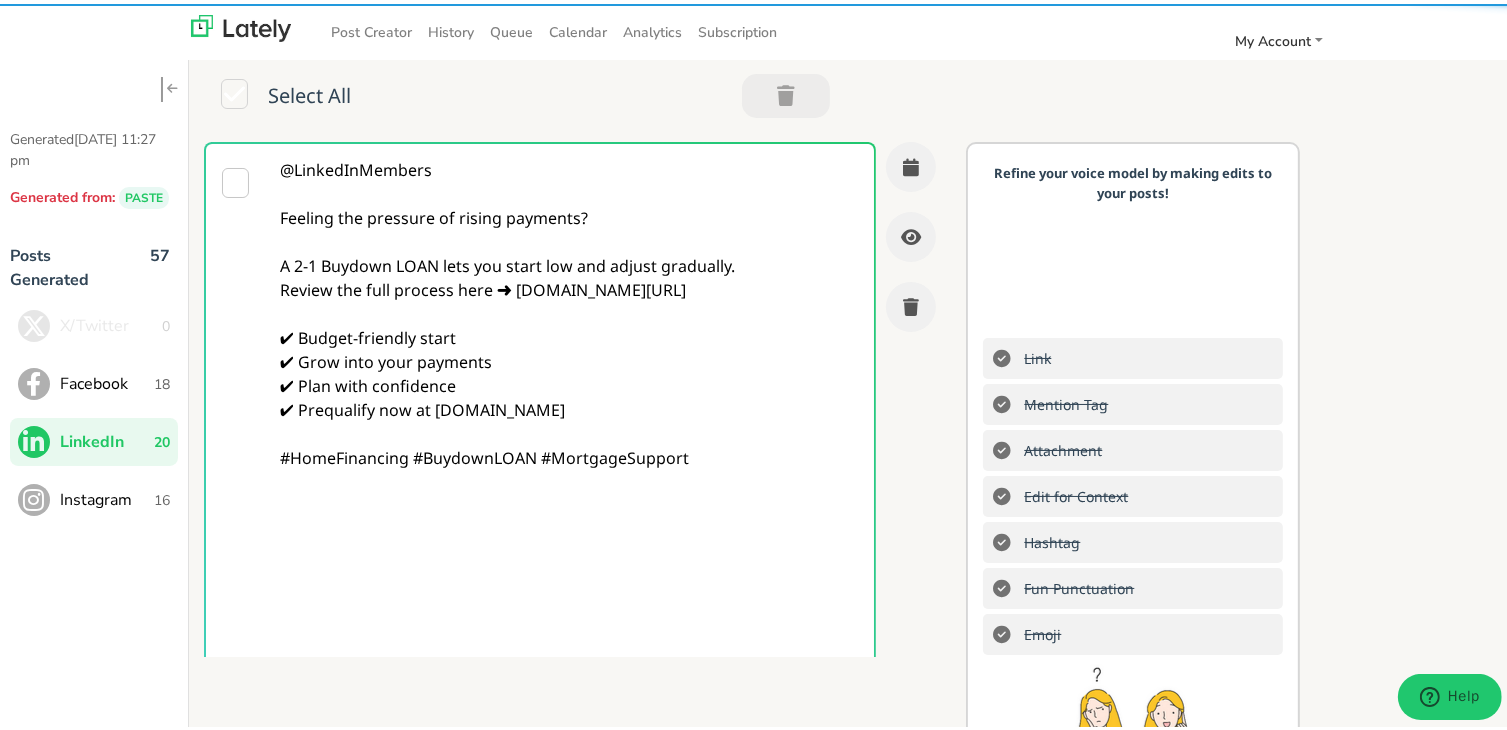 click on "@LinkedInMembers
Feeling the pressure of rising payments?
A 2-1 Buydown LOAN lets you start low and adjust gradually.
Review the full process here ➜ [DOMAIN_NAME][URL]
✔ Budget-friendly start
✔ Grow into your payments
✔ Plan with confidence
✔ Prequalify now at [DOMAIN_NAME]
#HomeFinancing #BuydownLOAN #MortgageSupport" at bounding box center [570, 442] 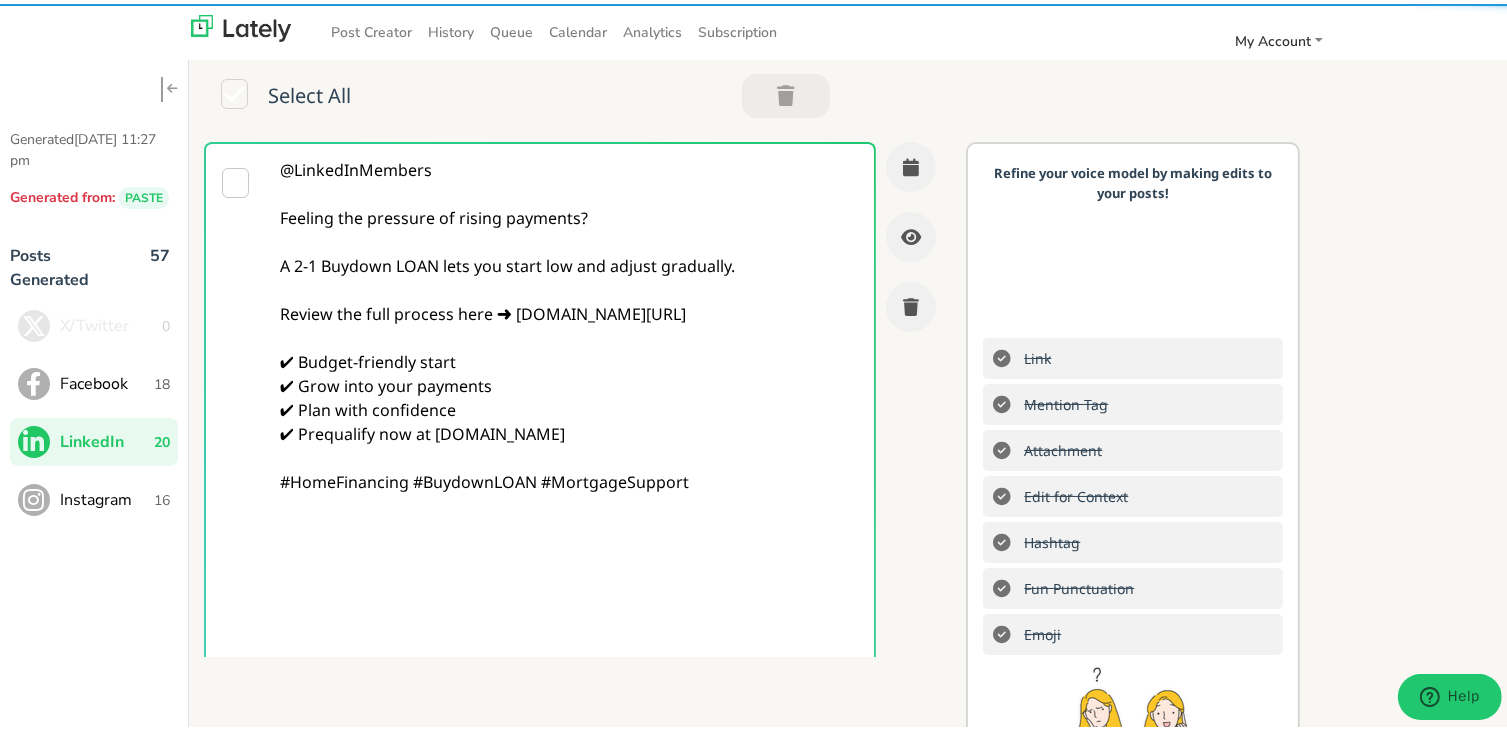 click on "@LinkedInMembers
Feeling the pressure of rising payments?
A 2-1 Buydown LOAN lets you start low and adjust gradually.
Review the full process here ➜ [DOMAIN_NAME][URL]
✔ Budget-friendly start
✔ Grow into your payments
✔ Plan with confidence
✔ Prequalify now at [DOMAIN_NAME]
#HomeFinancing #BuydownLOAN #MortgageSupport" at bounding box center (570, 442) 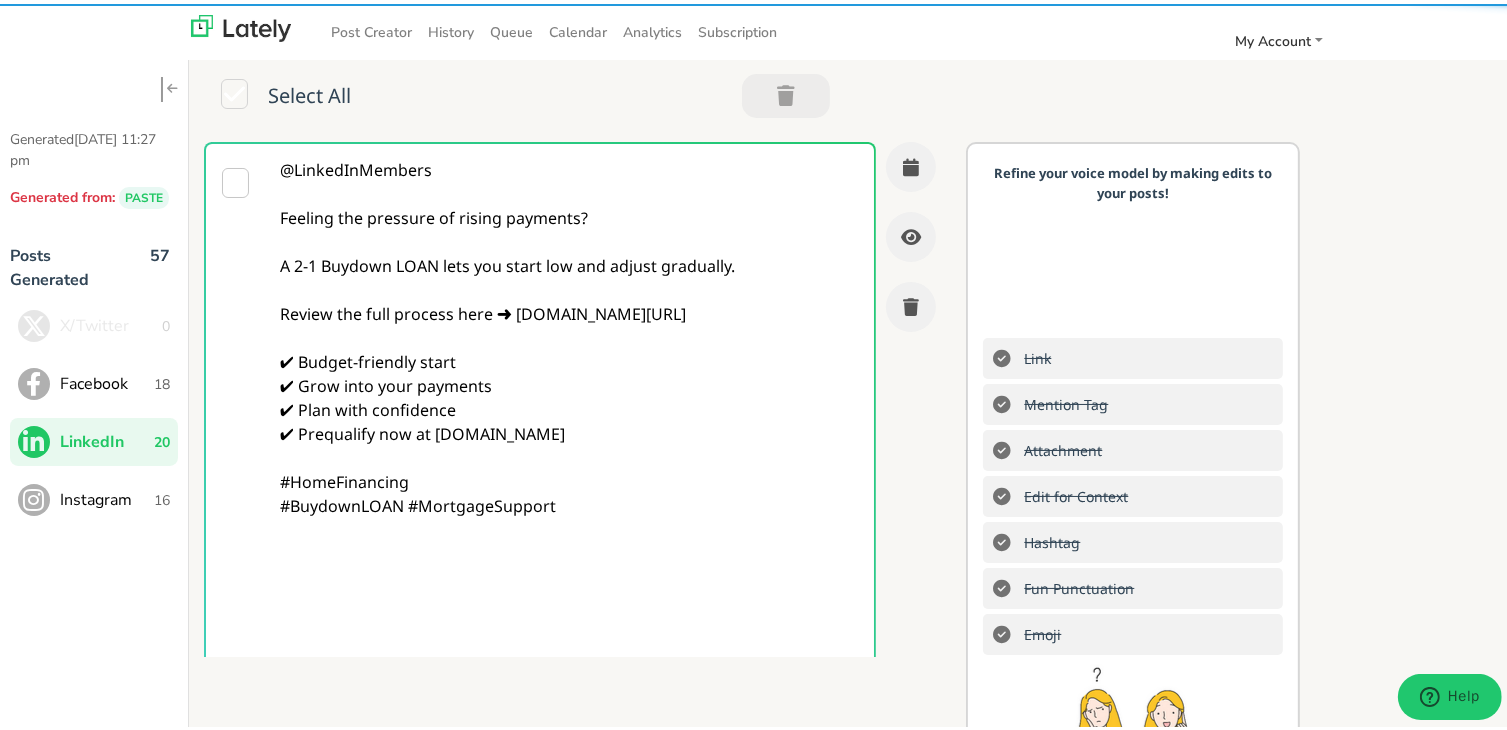 click on "@LinkedInMembers
Feeling the pressure of rising payments?
A 2-1 Buydown LOAN lets you start low and adjust gradually.
Review the full process here ➜ [DOMAIN_NAME][URL]
✔ Budget-friendly start
✔ Grow into your payments
✔ Plan with confidence
✔ Prequalify now at [DOMAIN_NAME]
#HomeFinancing
#BuydownLOAN #MortgageSupport" at bounding box center [570, 442] 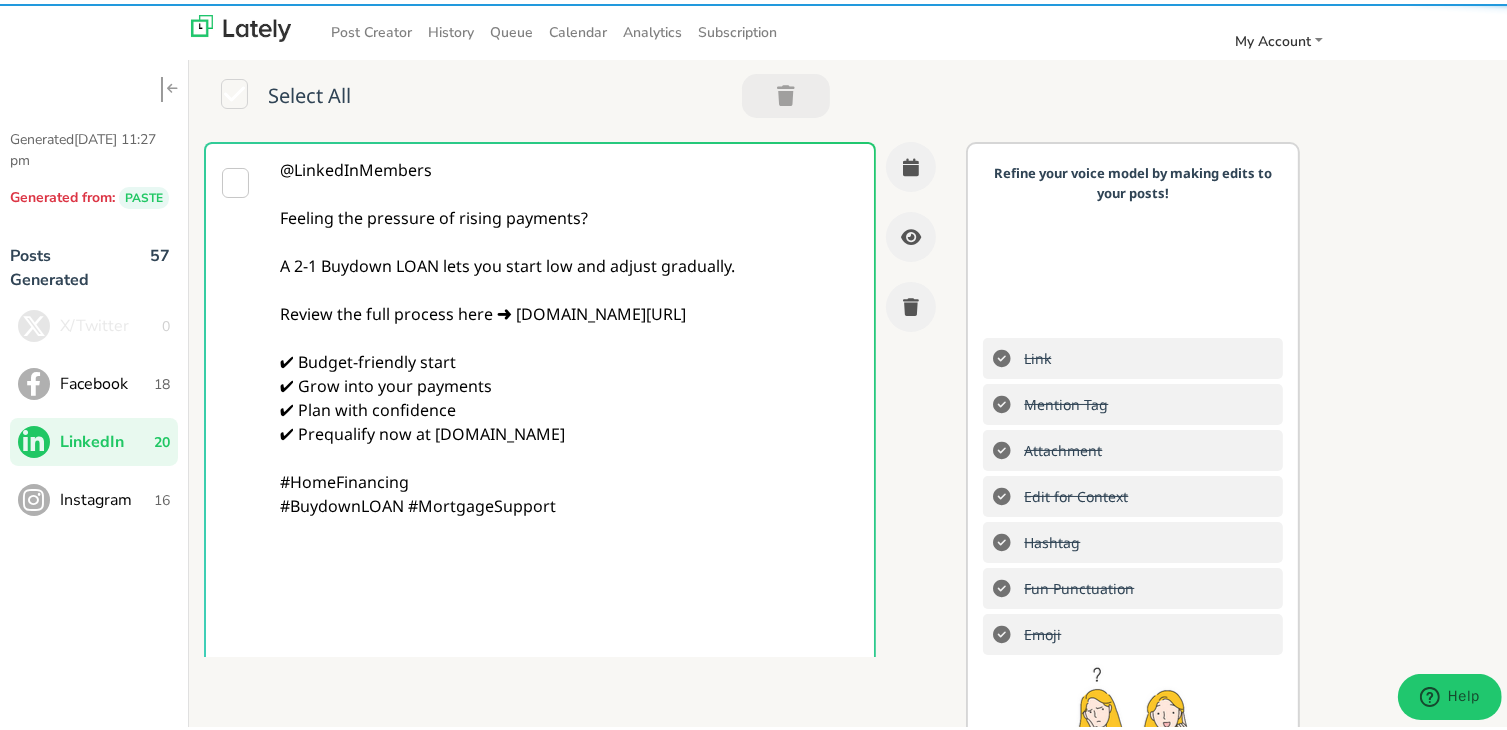 paste on "Follow Us On Our Social Media Platforms!
Facebook: [URL][DOMAIN_NAME]
LinkedIn: [URL][DOMAIN_NAME]
Instagram: [URL][DOMAIN_NAME][DOMAIN_NAME]" 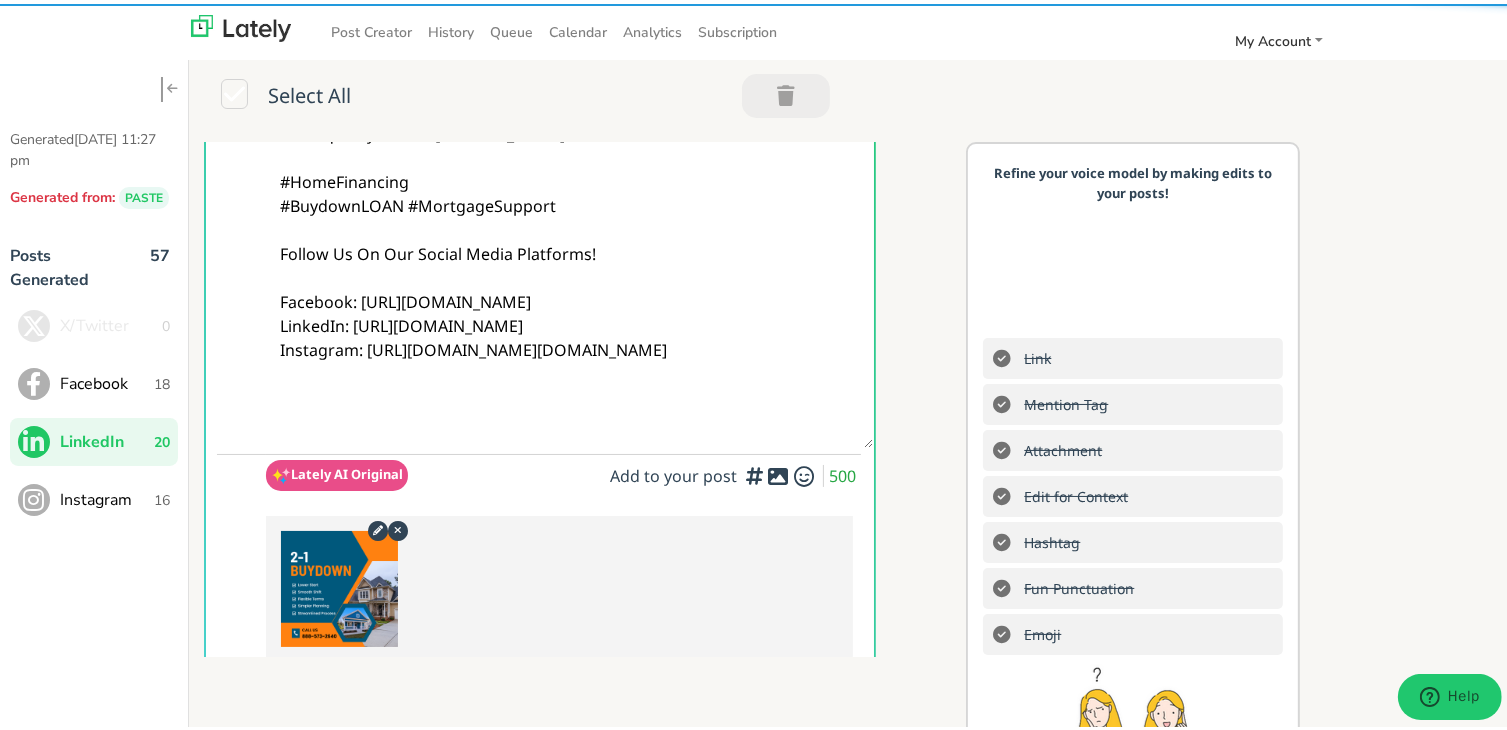 scroll, scrollTop: 451, scrollLeft: 0, axis: vertical 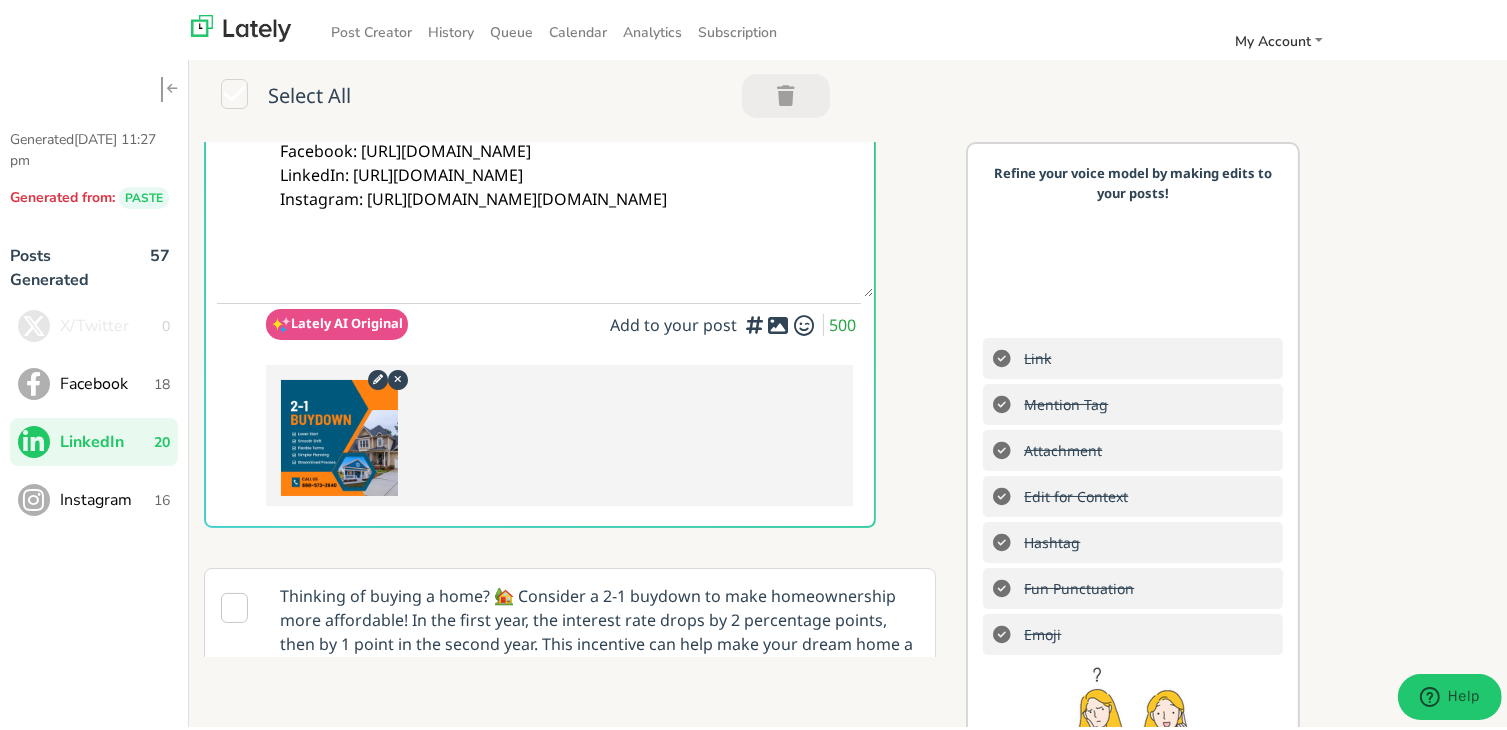 type on "@LinkedInMembers
Feeling the pressure of rising payments?
A 2-1 Buydown LOAN lets you start low and adjust gradually.
Review the full process here ➜ [DOMAIN_NAME][URL]
✔ Budget-friendly start
✔ Grow into your payments
✔ Plan with confidence
✔ Prequalify now at [DOMAIN_NAME]
#HomeFinancing
#BuydownLOAN #MortgageSupport
Follow Us On Our Social Media Platforms!
Facebook: [URL][DOMAIN_NAME]
LinkedIn: [URL][DOMAIN_NAME]
Instagram: [URL][DOMAIN_NAME][DOMAIN_NAME]" 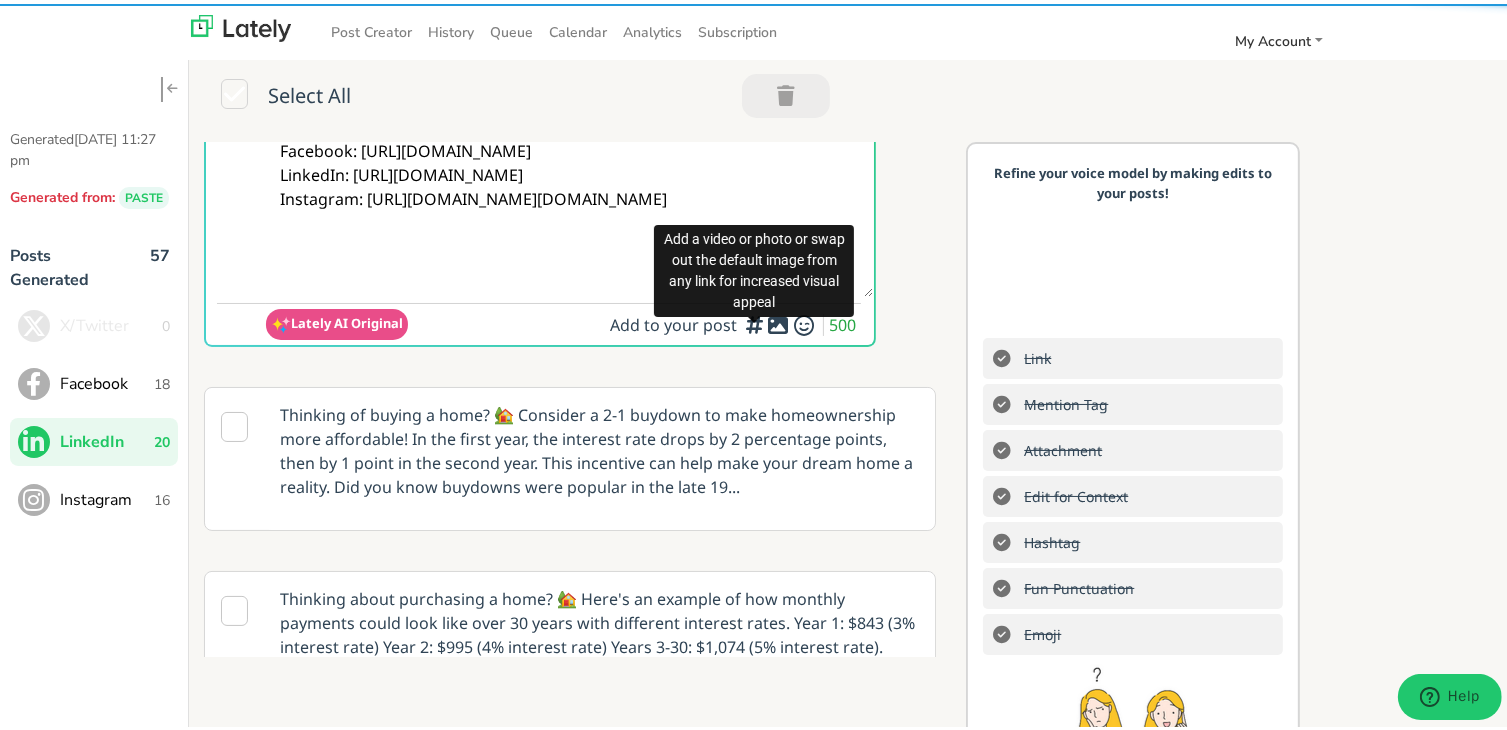 click at bounding box center [778, 321] 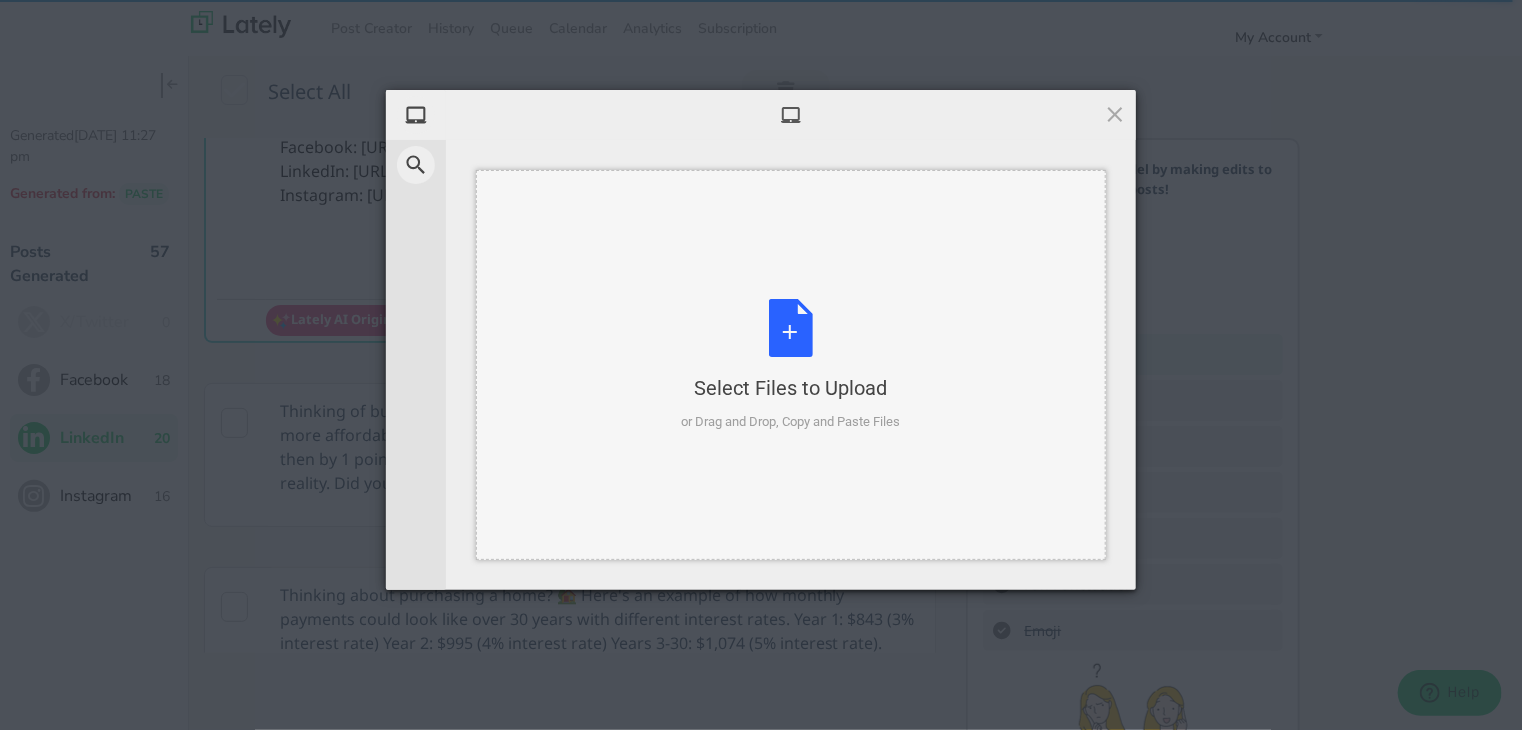 click on "Select Files to Upload
or Drag and Drop, Copy and Paste Files" at bounding box center [791, 365] 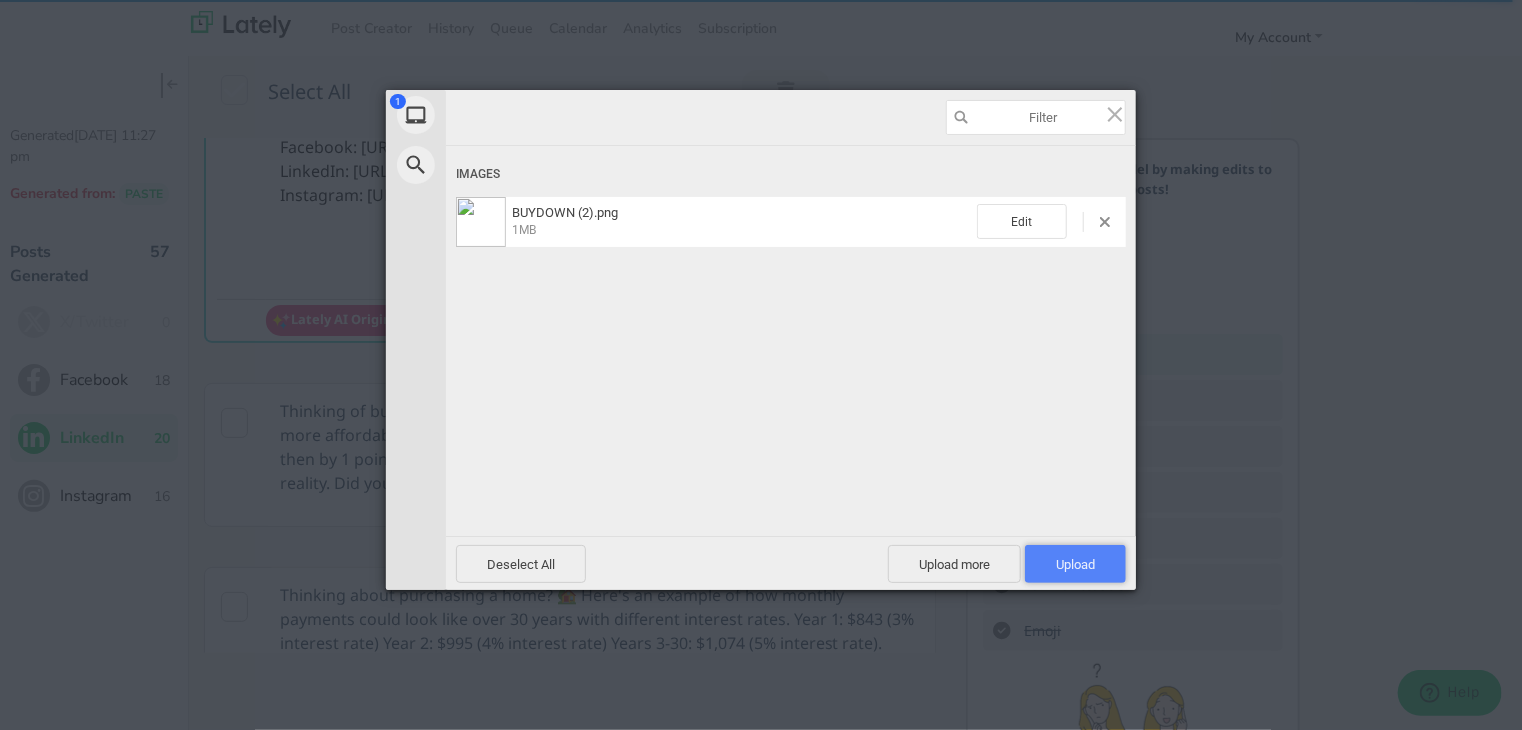 click on "Upload
1" at bounding box center [1075, 564] 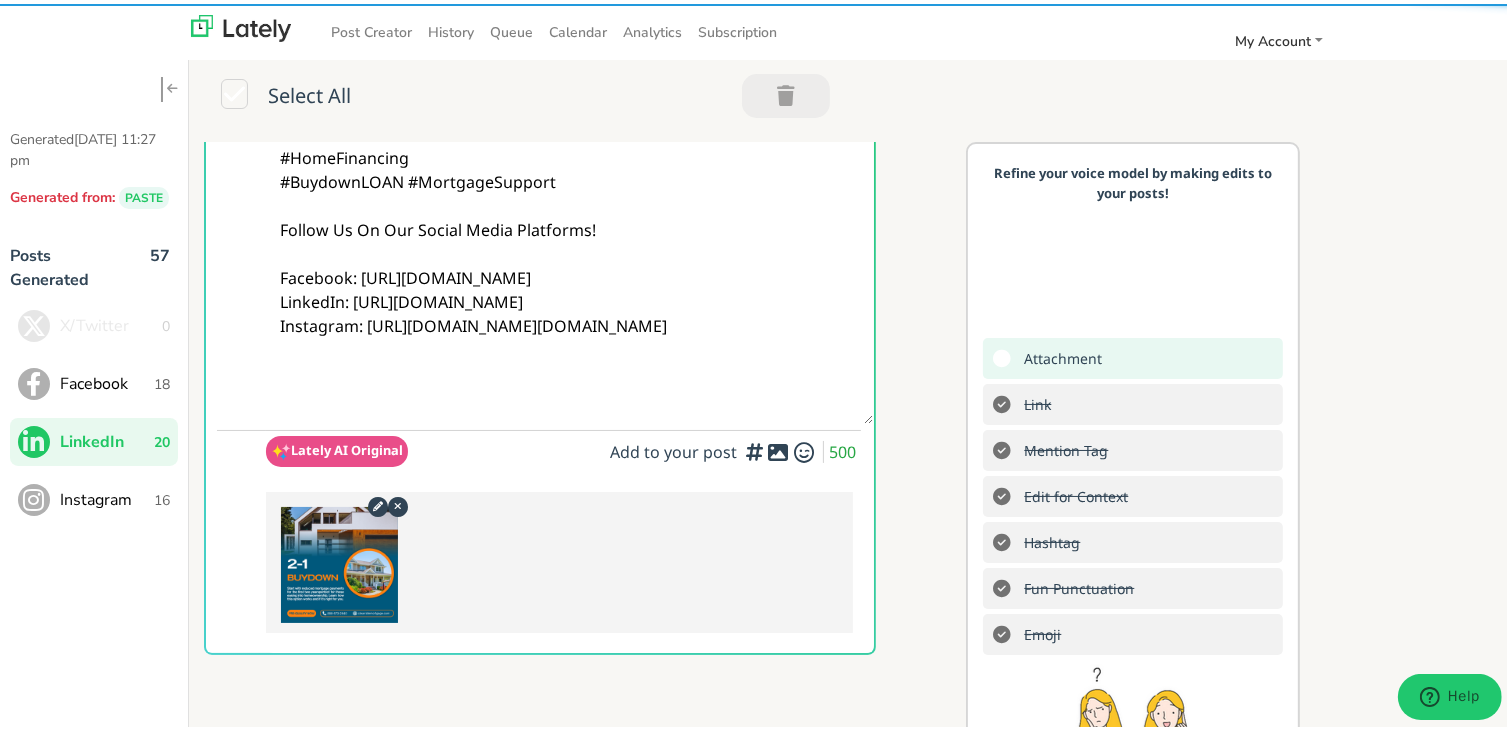 scroll, scrollTop: 0, scrollLeft: 0, axis: both 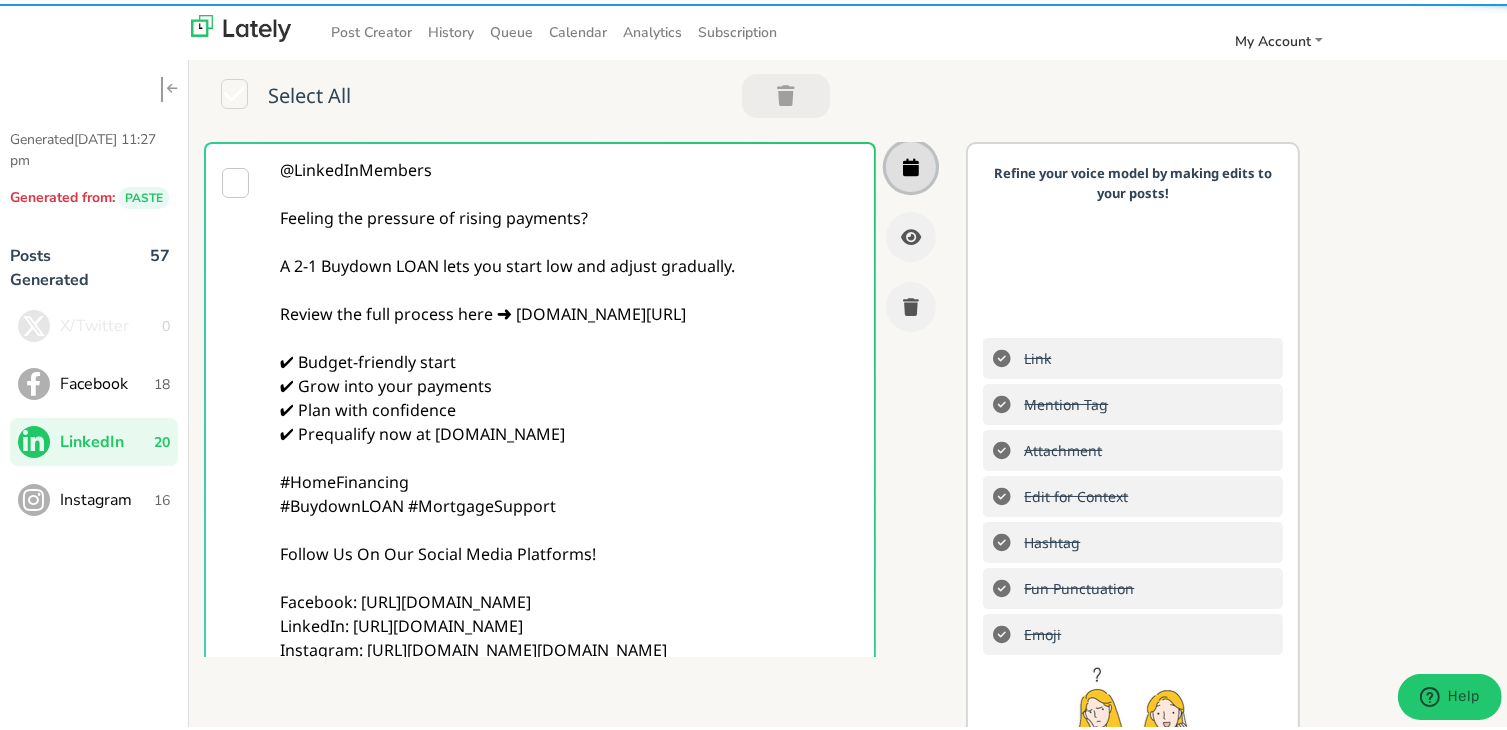 click at bounding box center [911, 163] 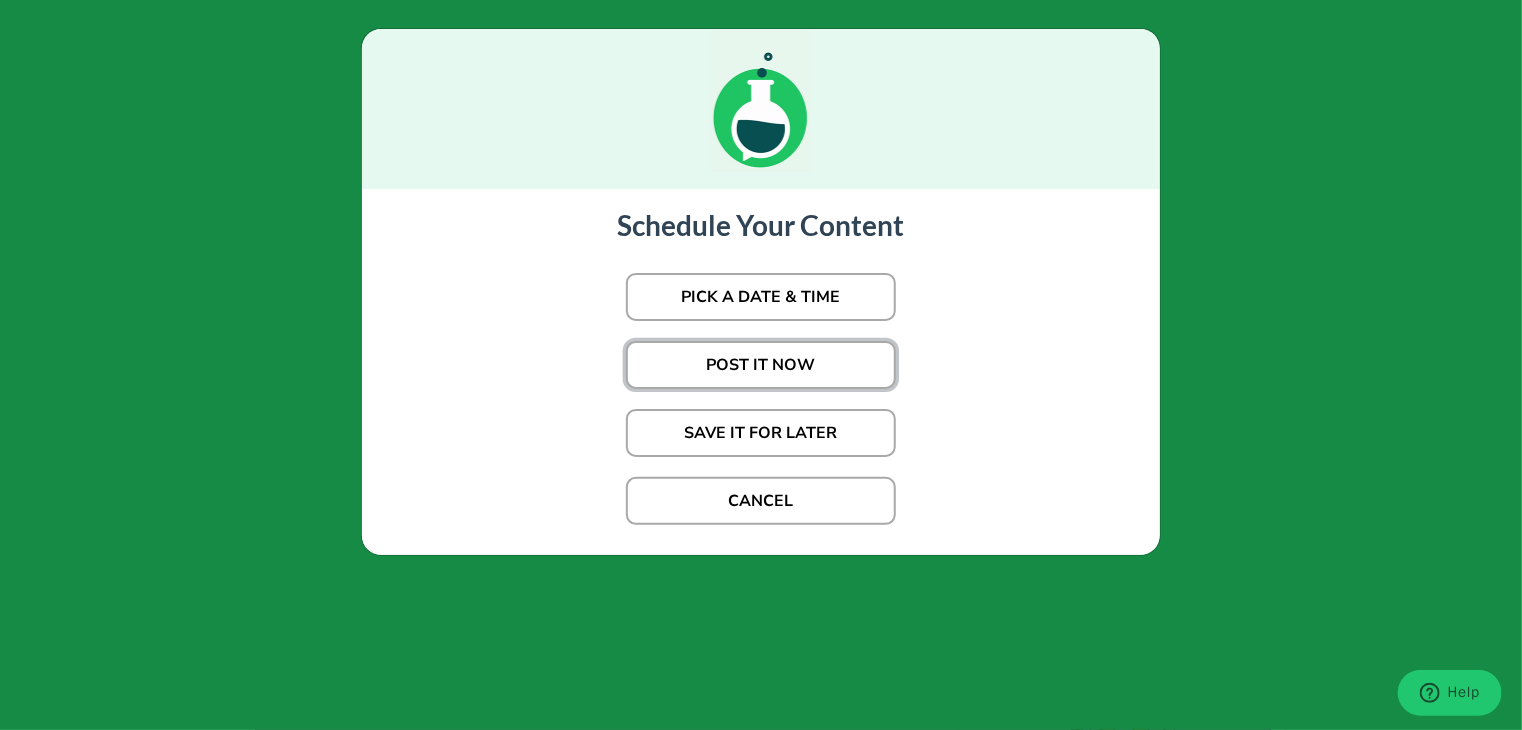 click on "POST IT NOW" at bounding box center (761, 365) 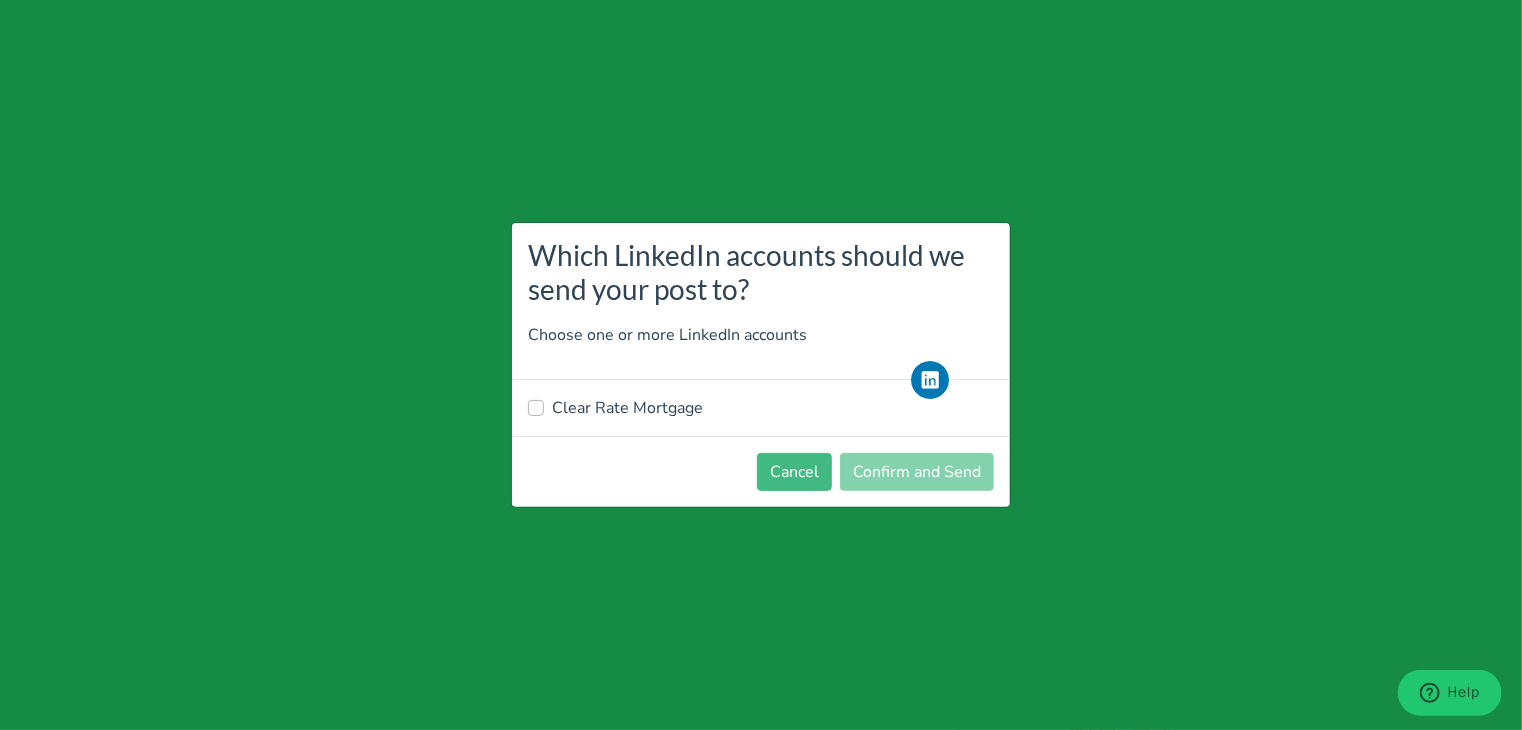 click on "Clear Rate Mortgage" at bounding box center (761, 408) 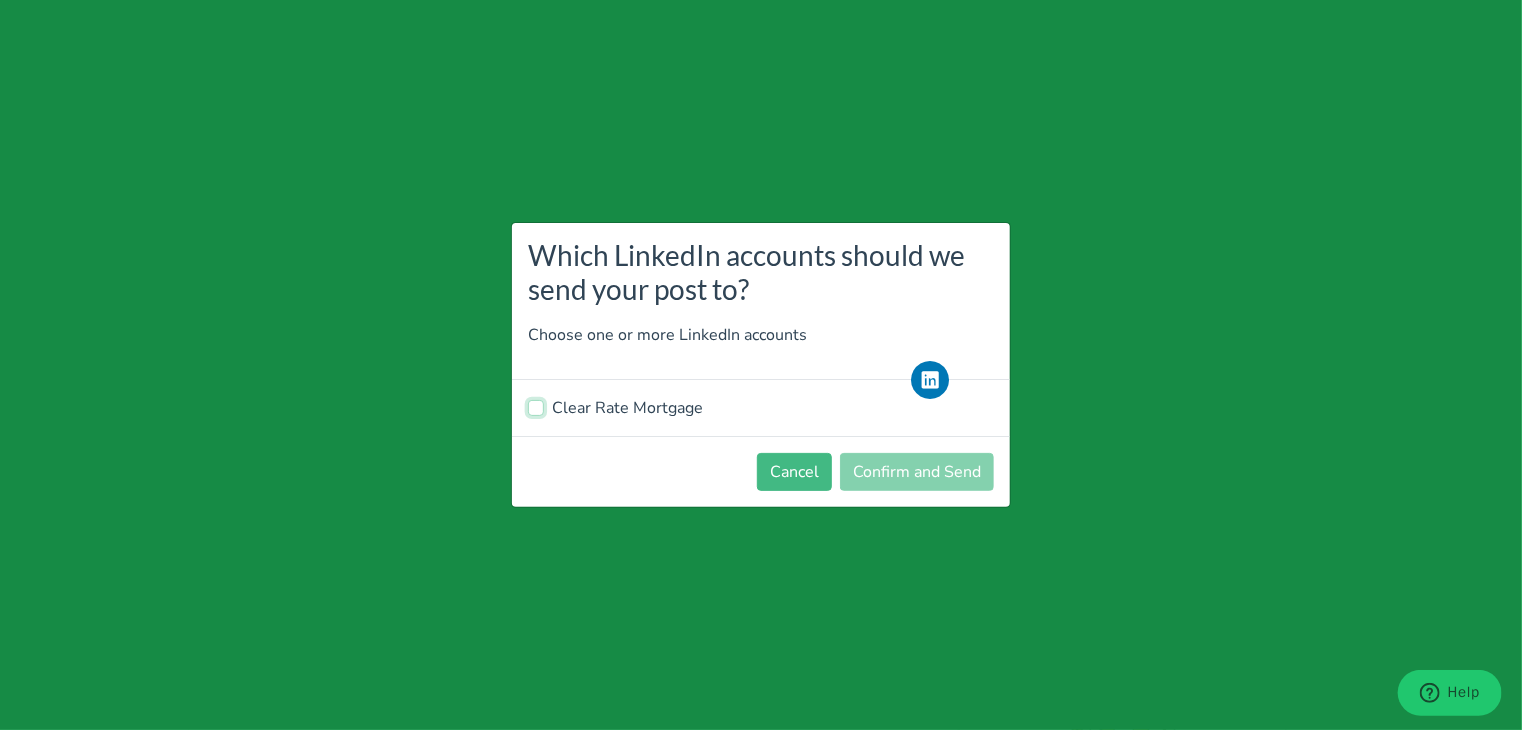 click on "Clear Rate Mortgage" at bounding box center [536, 406] 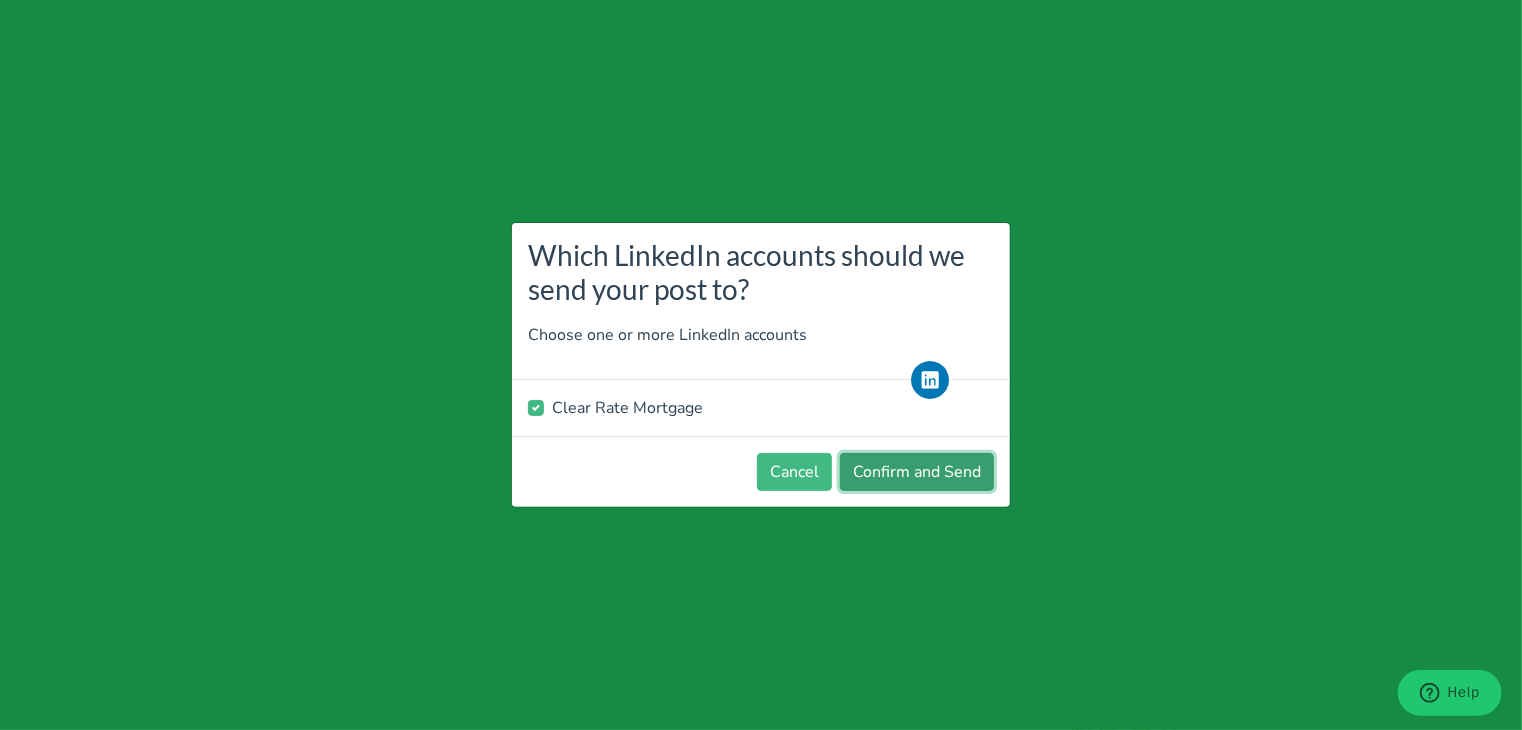 click on "Confirm and Send" at bounding box center [917, 472] 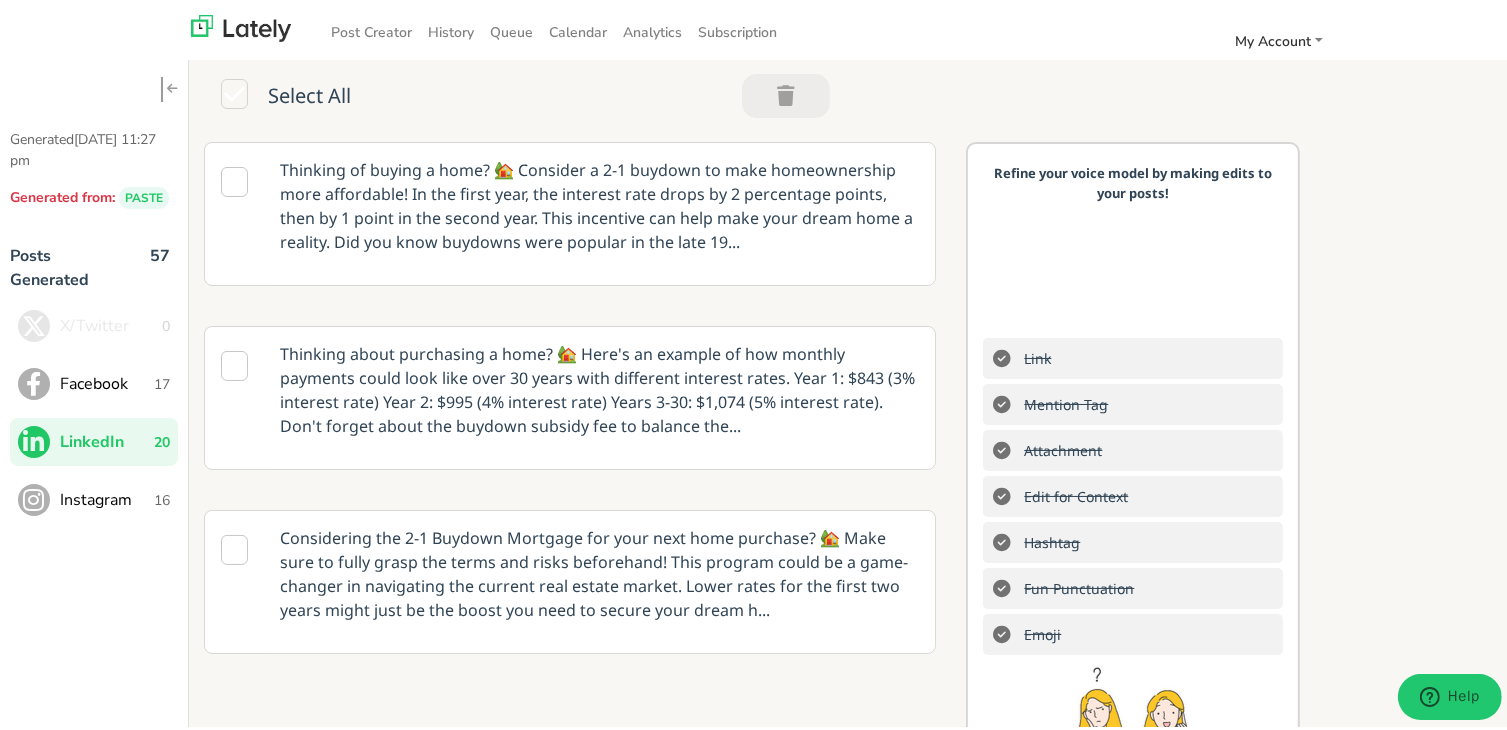 click on "Instagram" at bounding box center [107, 496] 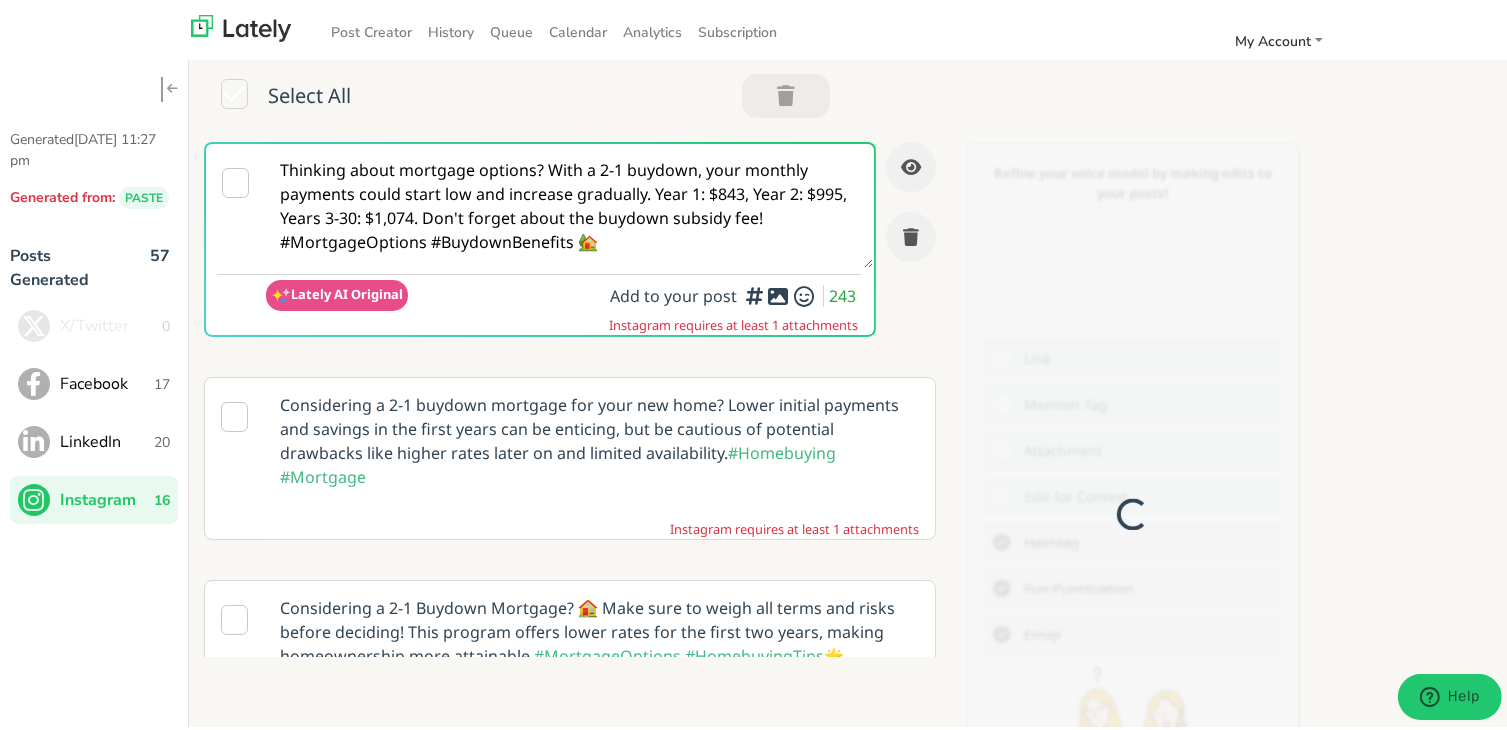 scroll, scrollTop: 0, scrollLeft: 0, axis: both 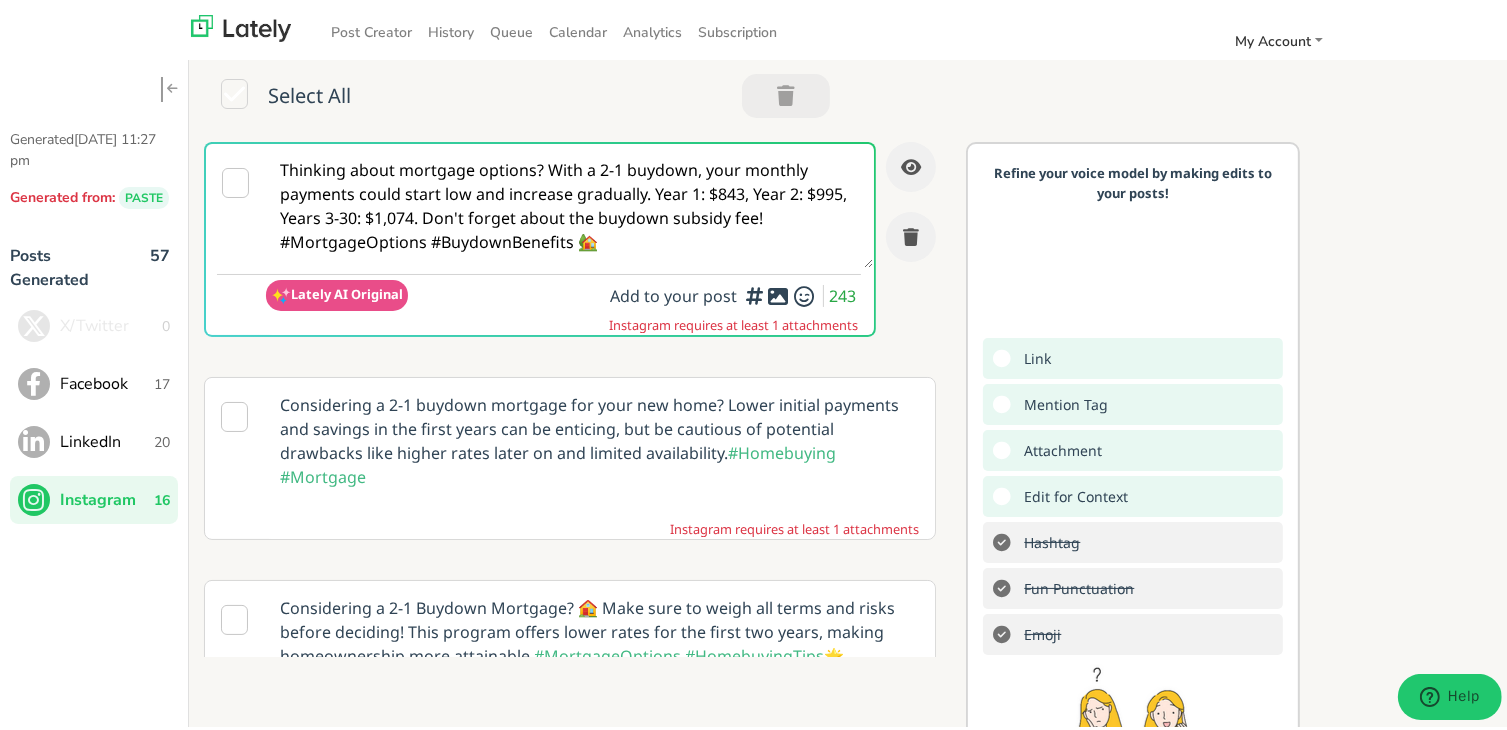 click on "Thinking about mortgage options? With a 2-1 buydown, your monthly payments could start low and increase gradually. Year 1: $843, Year 2: $995, Years 3-30: $1,074. Don't forget about the buydown subsidy fee! #MortgageOptions #BuydownBenefits 🏡" at bounding box center (570, 202) 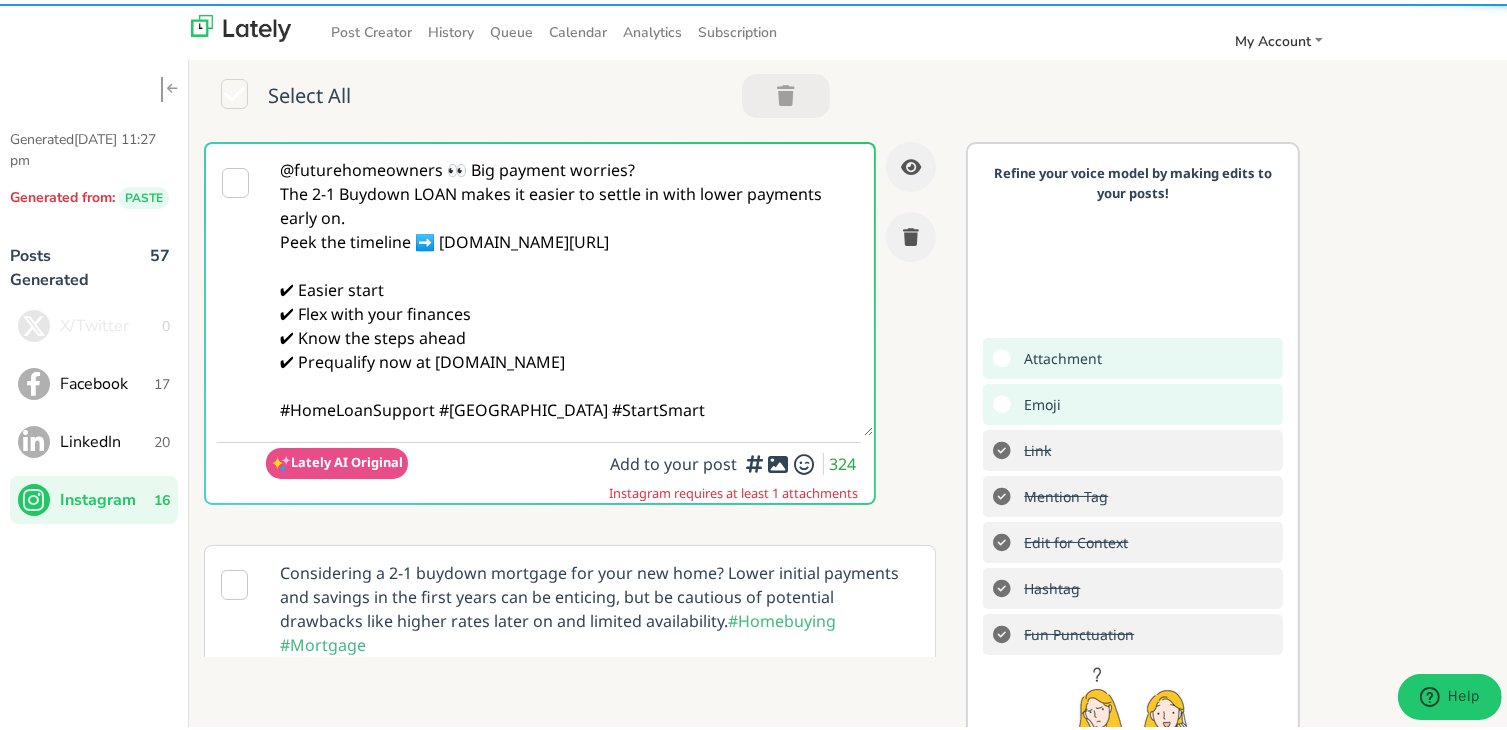 click on "@futurehomeowners 👀 Big payment worries?
The 2-1 Buydown LOAN makes it easier to settle in with lower payments early on.
Peek the timeline ➡️ [DOMAIN_NAME][URL]
✔ Easier start
✔ Flex with your finances
✔ Know the steps ahead
✔ Prequalify now at [DOMAIN_NAME]
#HomeLoanSupport #[GEOGRAPHIC_DATA] #StartSmart" at bounding box center (570, 286) 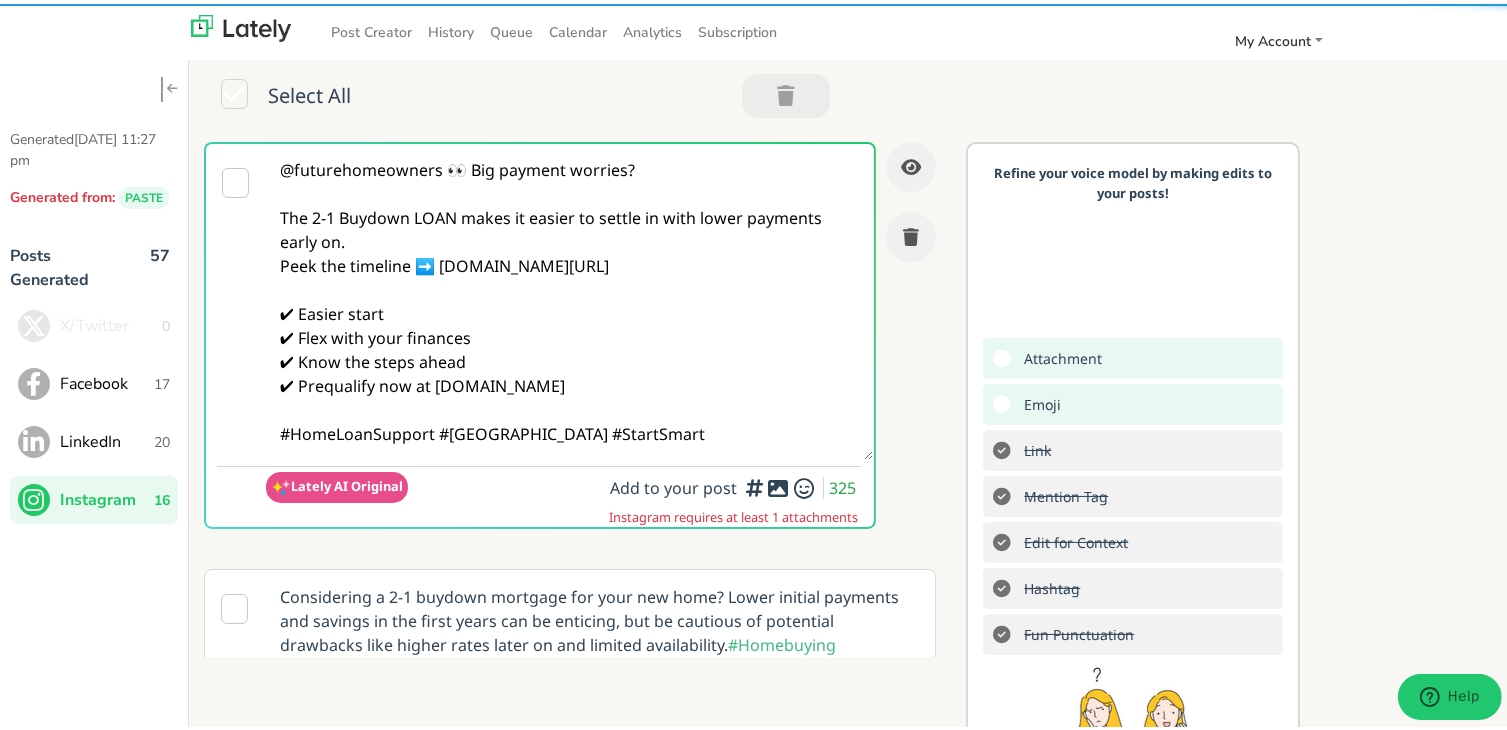 drag, startPoint x: 374, startPoint y: 228, endPoint x: 394, endPoint y: 236, distance: 21.540659 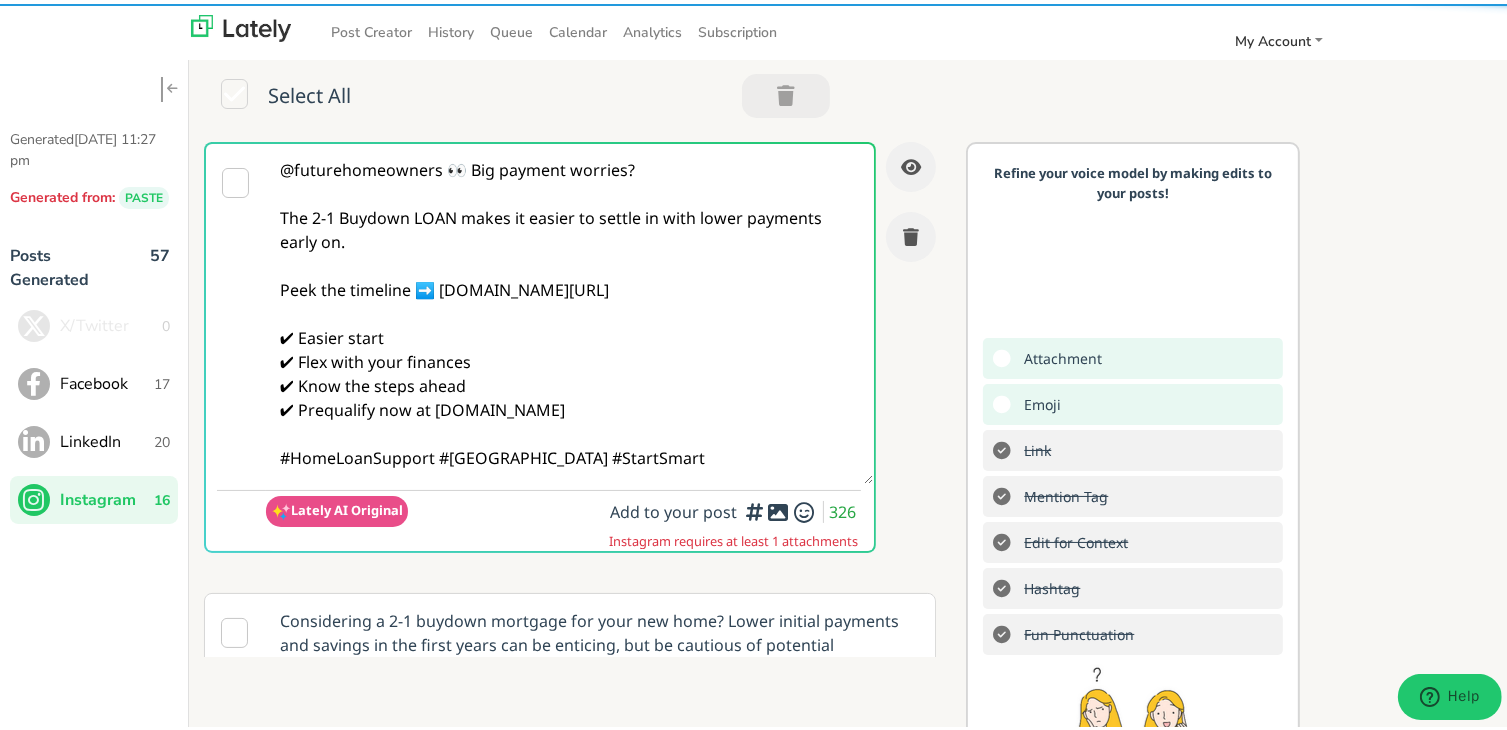 click on "@futurehomeowners 👀 Big payment worries?
The 2-1 Buydown LOAN makes it easier to settle in with lower payments early on.
Peek the timeline ➡️ [DOMAIN_NAME][URL]
✔ Easier start
✔ Flex with your finances
✔ Know the steps ahead
✔ Prequalify now at [DOMAIN_NAME]
#HomeLoanSupport #[GEOGRAPHIC_DATA] #StartSmart" at bounding box center [570, 310] 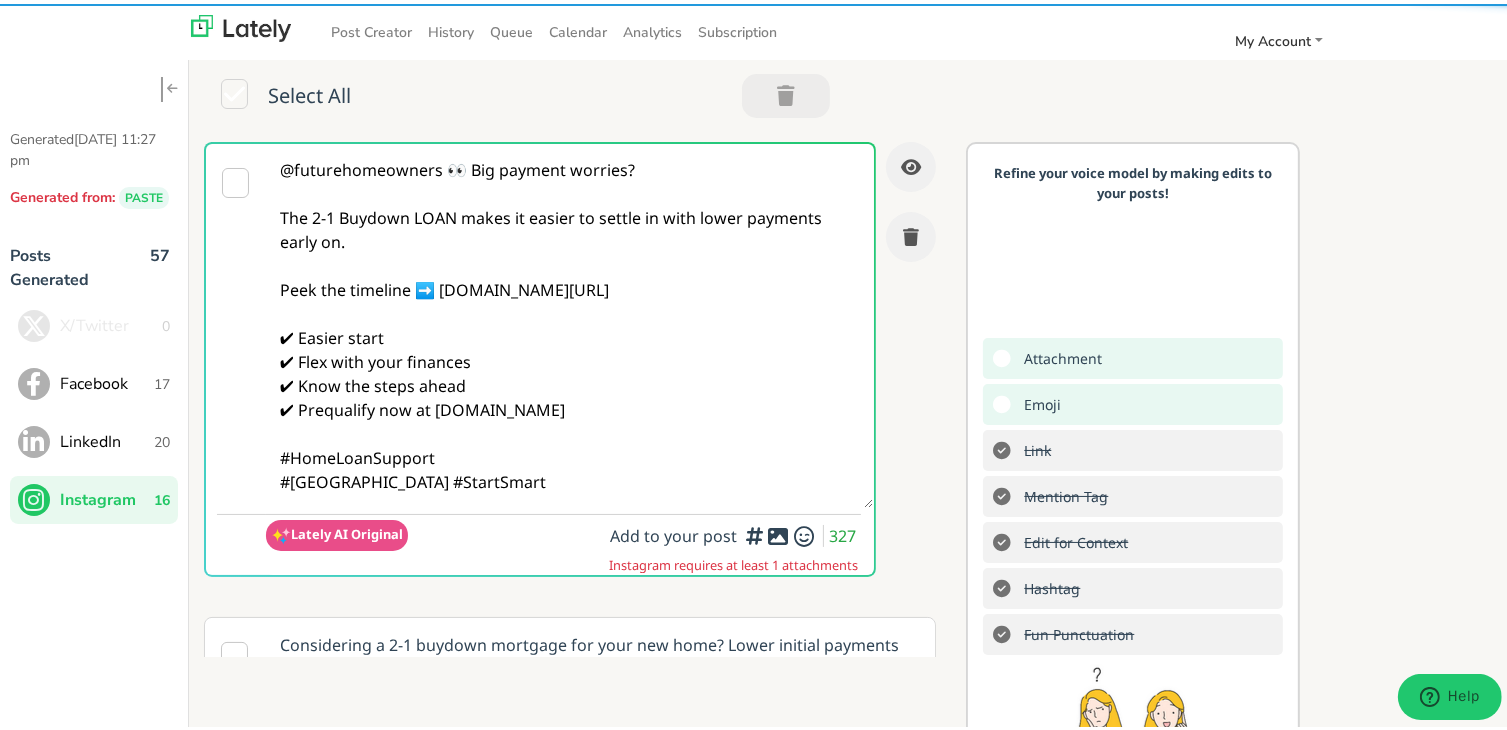 click on "@futurehomeowners 👀 Big payment worries?
The 2-1 Buydown LOAN makes it easier to settle in with lower payments early on.
Peek the timeline ➡️ [DOMAIN_NAME][URL]
✔ Easier start
✔ Flex with your finances
✔ Know the steps ahead
✔ Prequalify now at [DOMAIN_NAME]
#HomeLoanSupport
#[GEOGRAPHIC_DATA] #StartSmart" at bounding box center [570, 322] 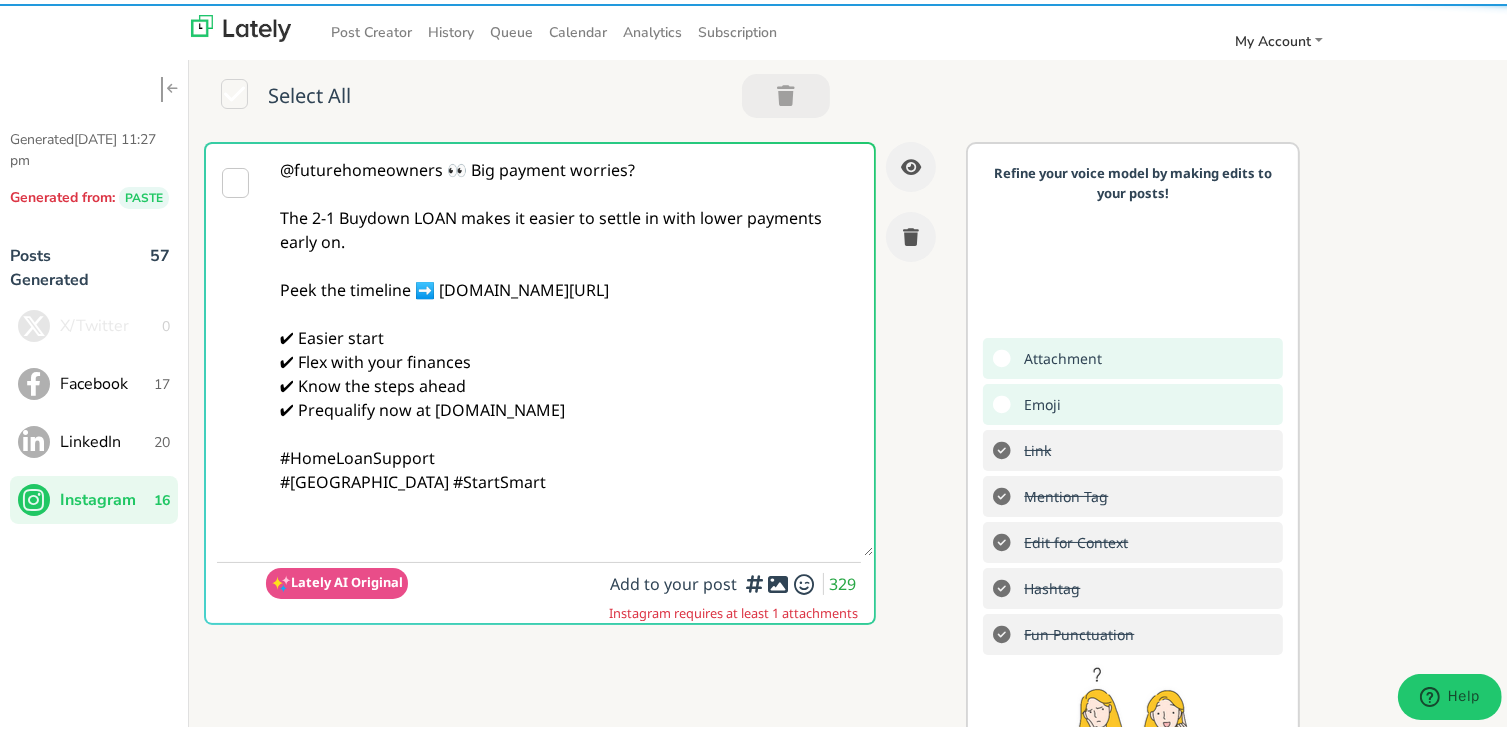 paste on "Follow Us On Our Social Media Platforms!
Facebook: [URL][DOMAIN_NAME]
LinkedIn: [URL][DOMAIN_NAME]
Instagram: [URL][DOMAIN_NAME][DOMAIN_NAME]" 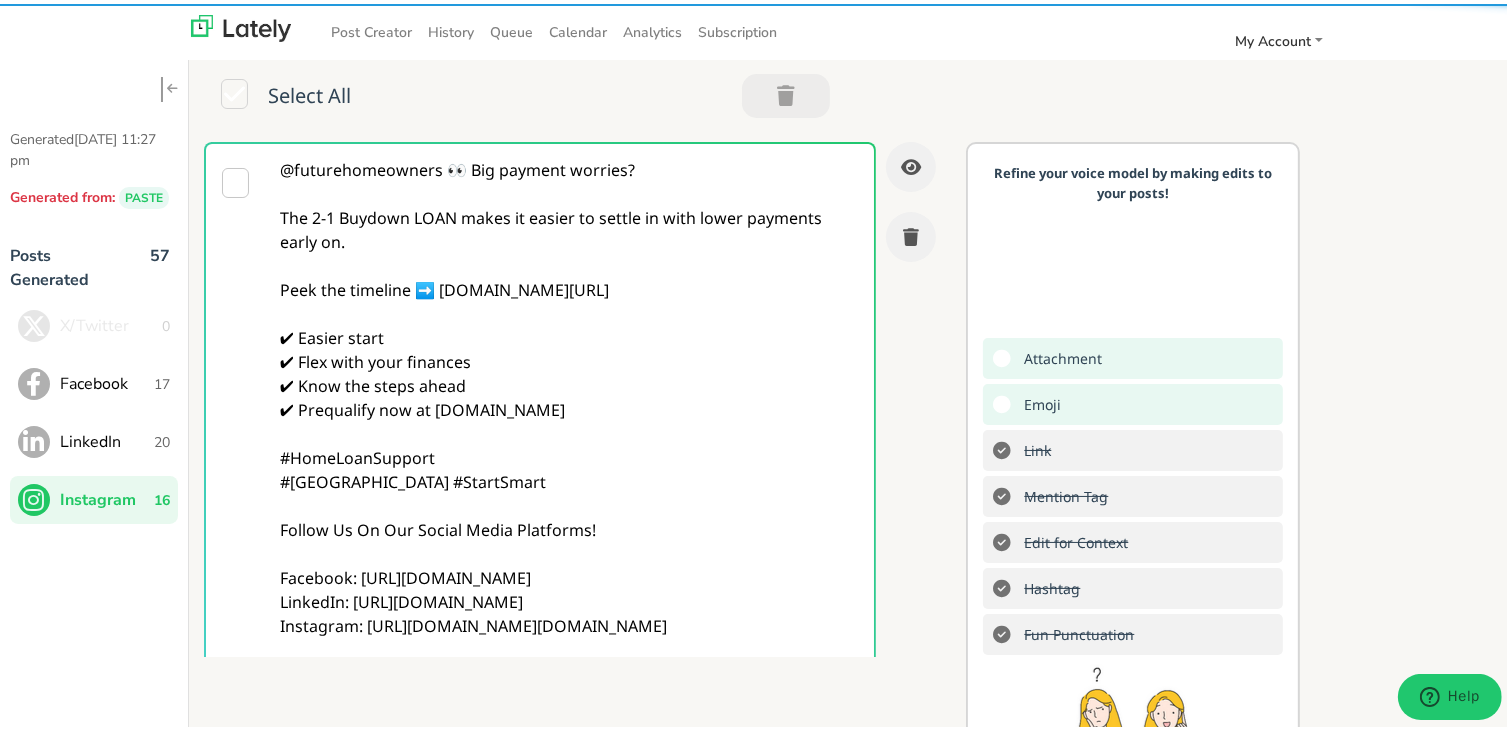 type on "@futurehomeowners 👀 Big payment worries?
The 2-1 Buydown LOAN makes it easier to settle in with lower payments early on.
Peek the timeline ➡️ [DOMAIN_NAME][URL]
✔ Easier start
✔ Flex with your finances
✔ Know the steps ahead
✔ Prequalify now at [DOMAIN_NAME]
#HomeLoanSupport
#[GEOGRAPHIC_DATA] #StartSmart
Follow Us On Our Social Media Platforms!
Facebook: [URL][DOMAIN_NAME]
LinkedIn: [URL][DOMAIN_NAME]
Instagram: [URL][DOMAIN_NAME][DOMAIN_NAME]" 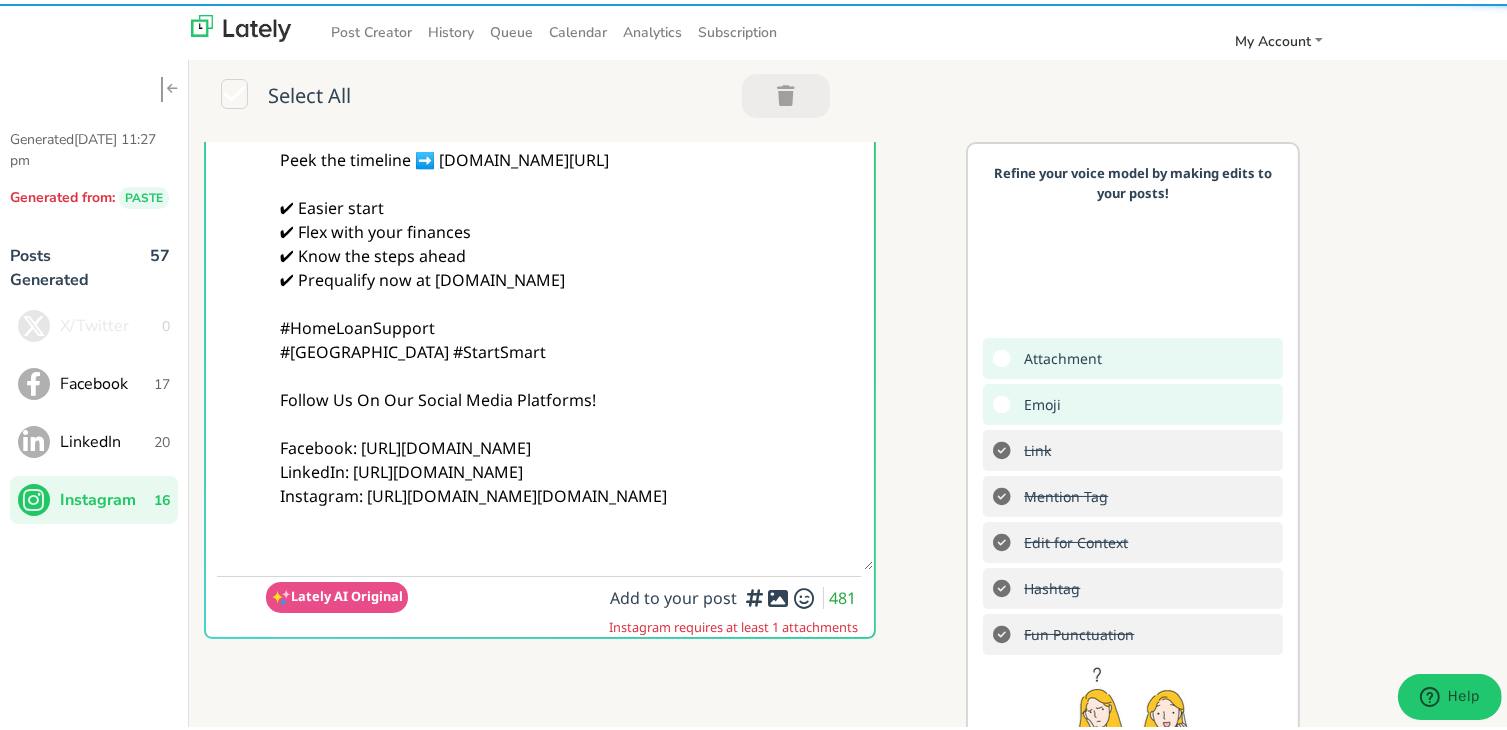 scroll, scrollTop: 200, scrollLeft: 0, axis: vertical 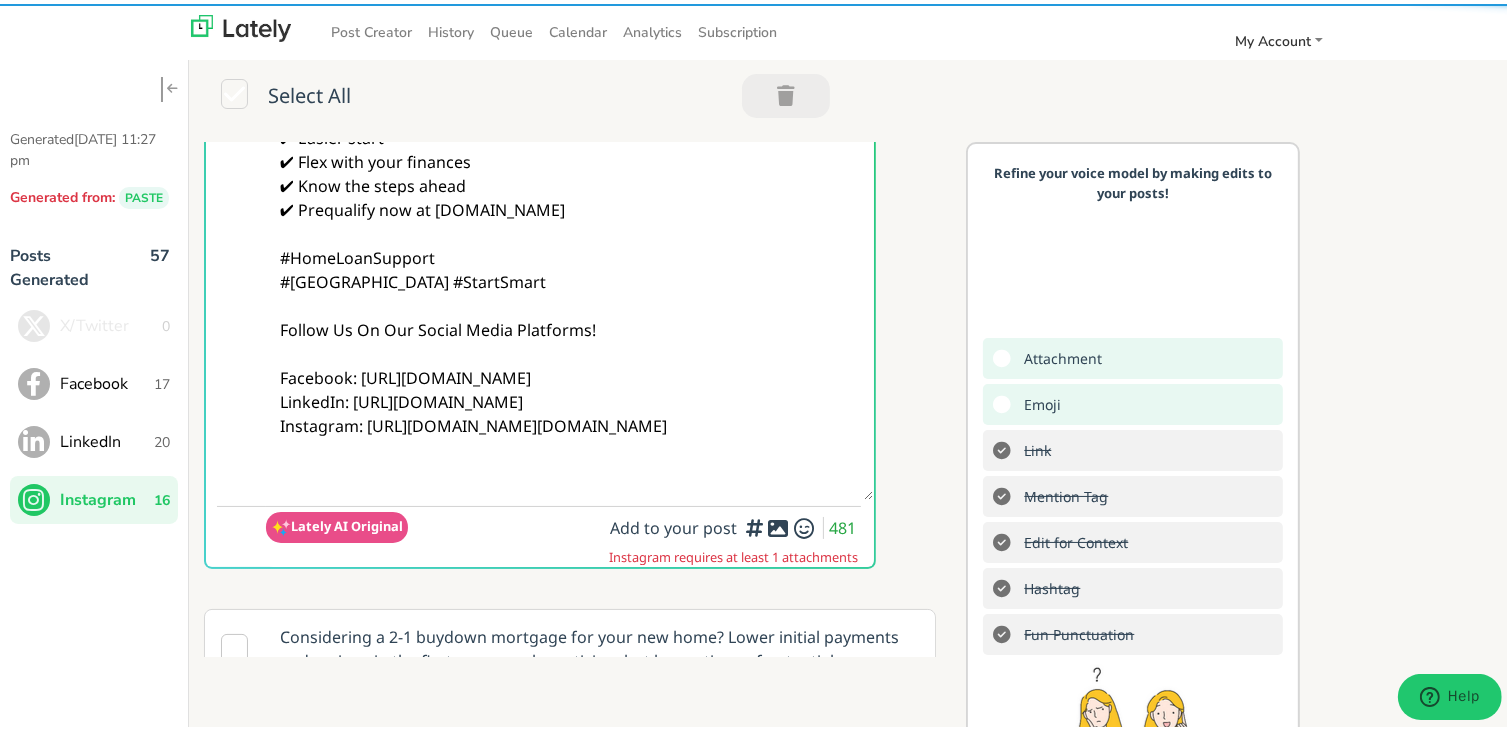 click at bounding box center (778, 524) 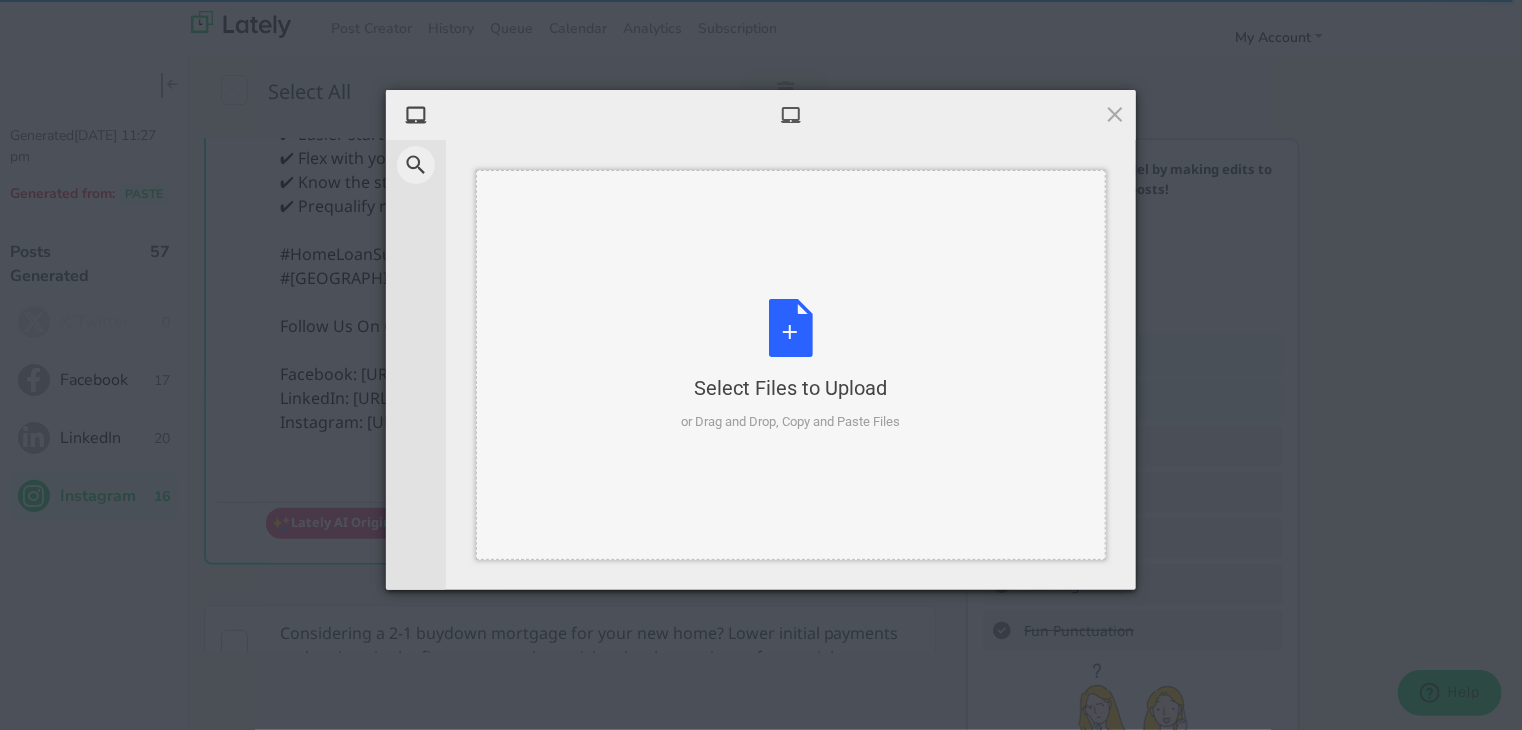 click on "Select Files to Upload
or Drag and Drop, Copy and Paste Files" at bounding box center [791, 365] 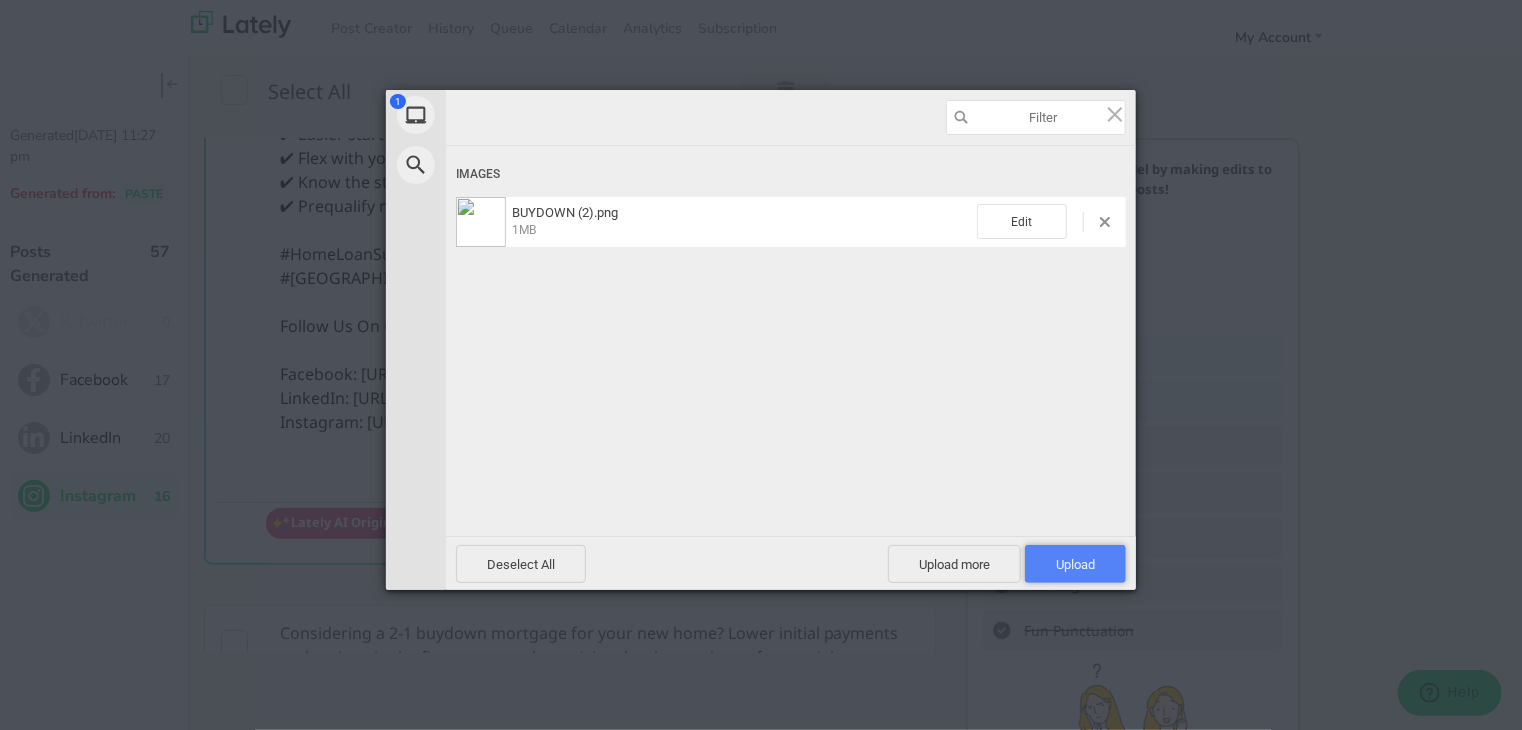 click on "Upload
1" at bounding box center [1075, 564] 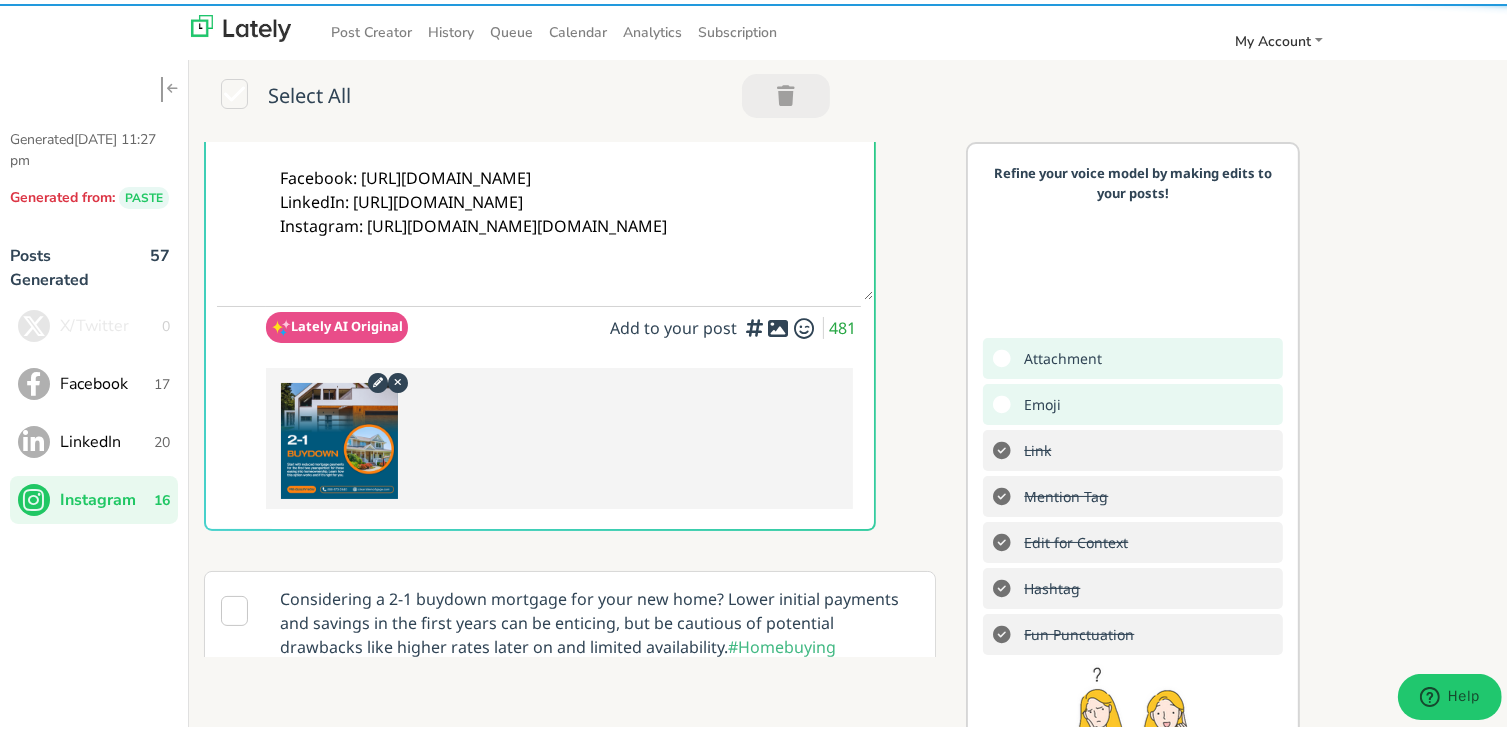 scroll, scrollTop: 0, scrollLeft: 0, axis: both 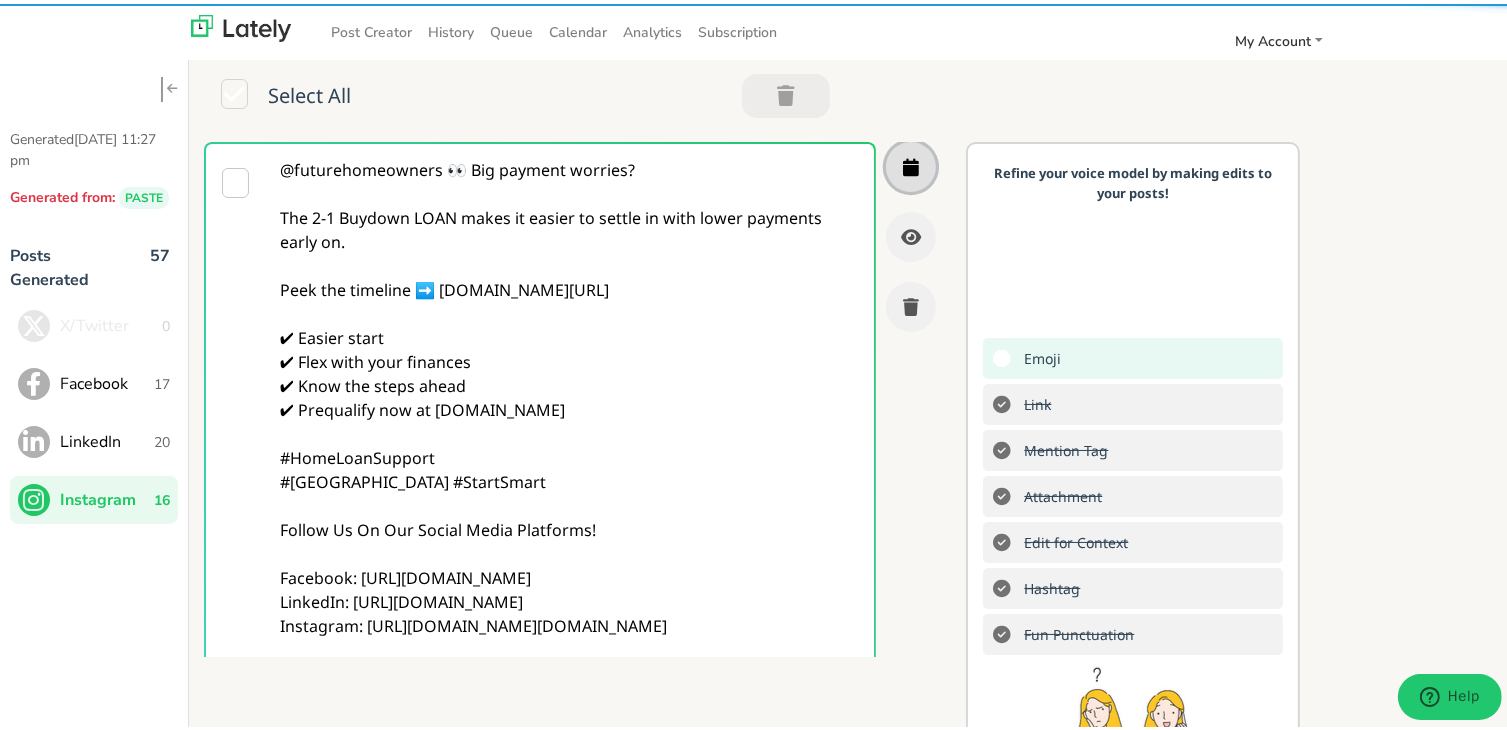 click at bounding box center [911, 163] 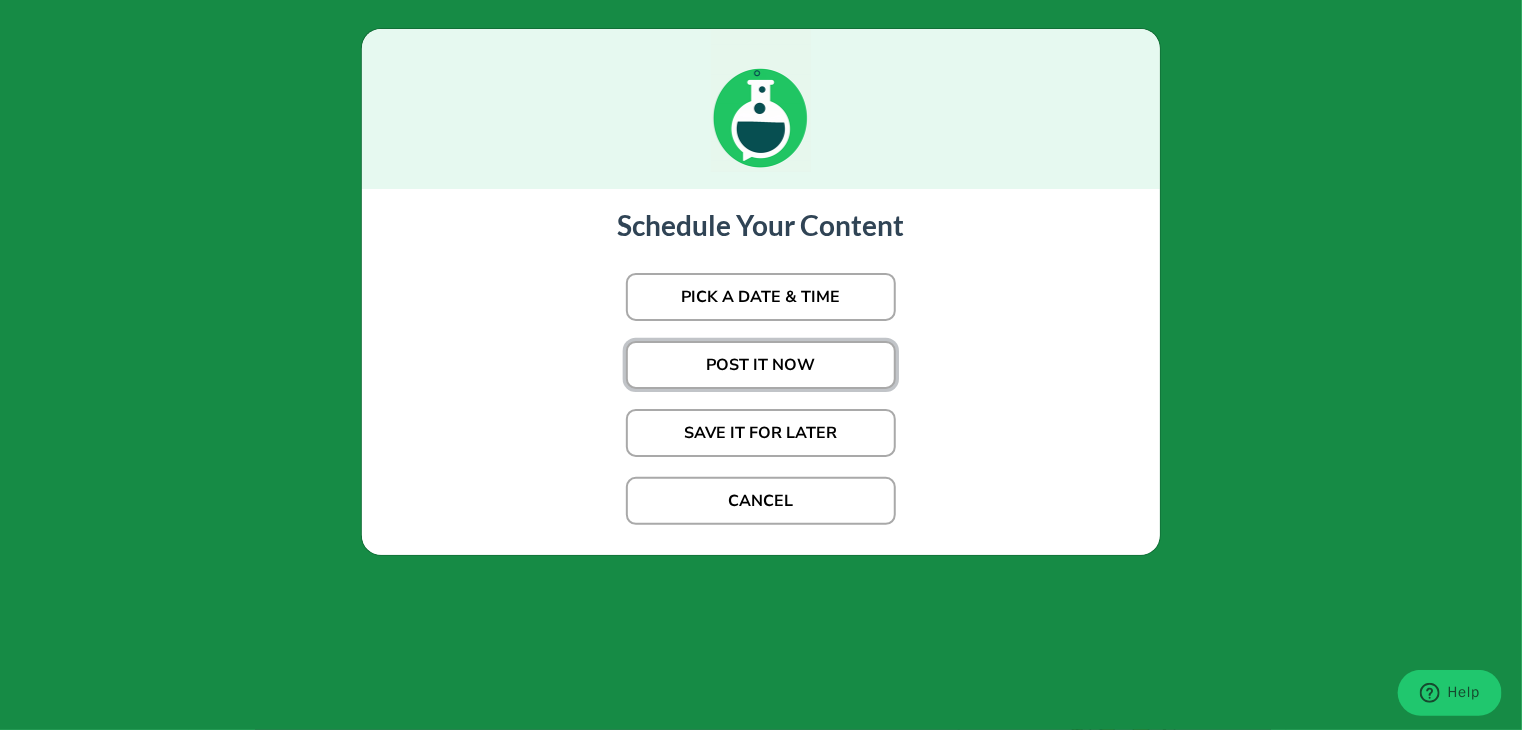 click on "POST IT NOW" at bounding box center (761, 365) 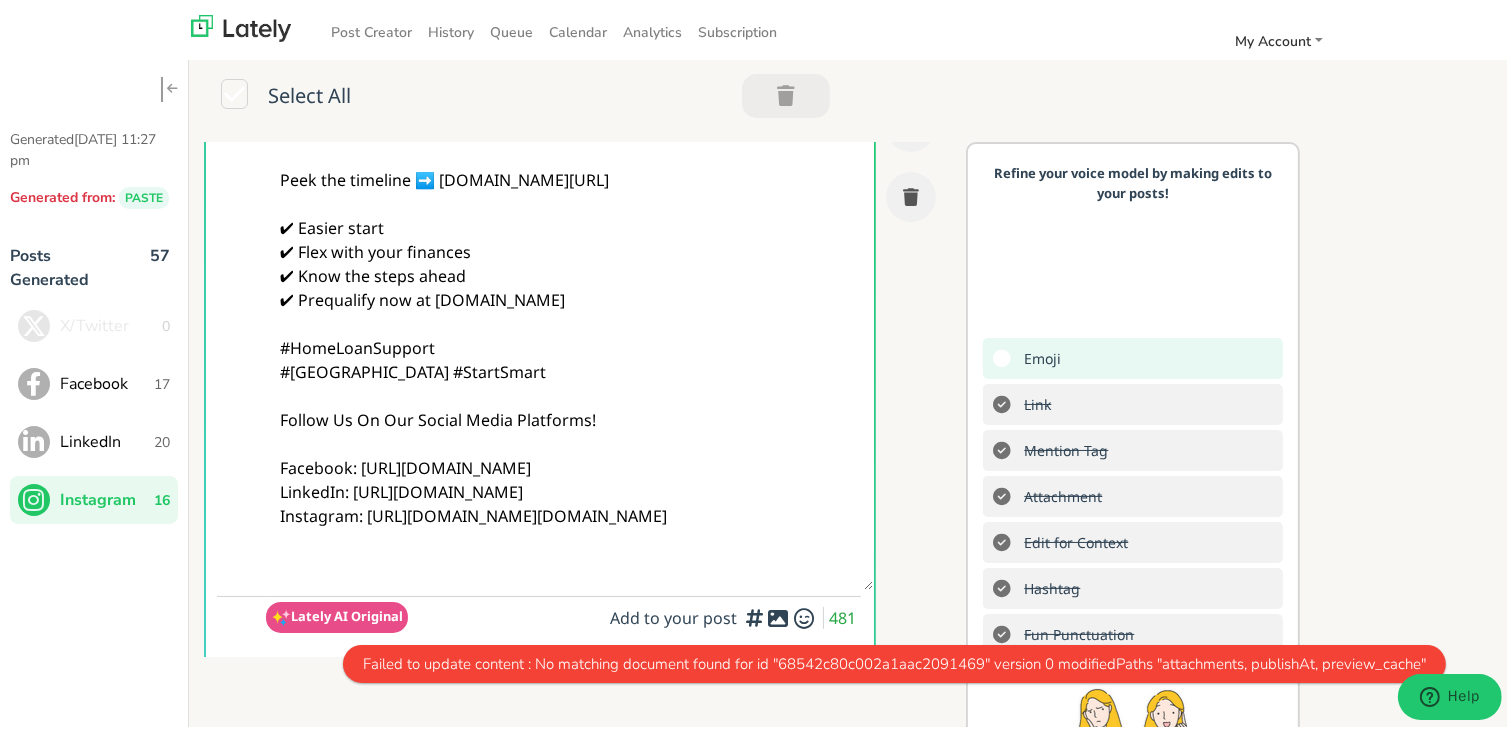 scroll, scrollTop: 300, scrollLeft: 0, axis: vertical 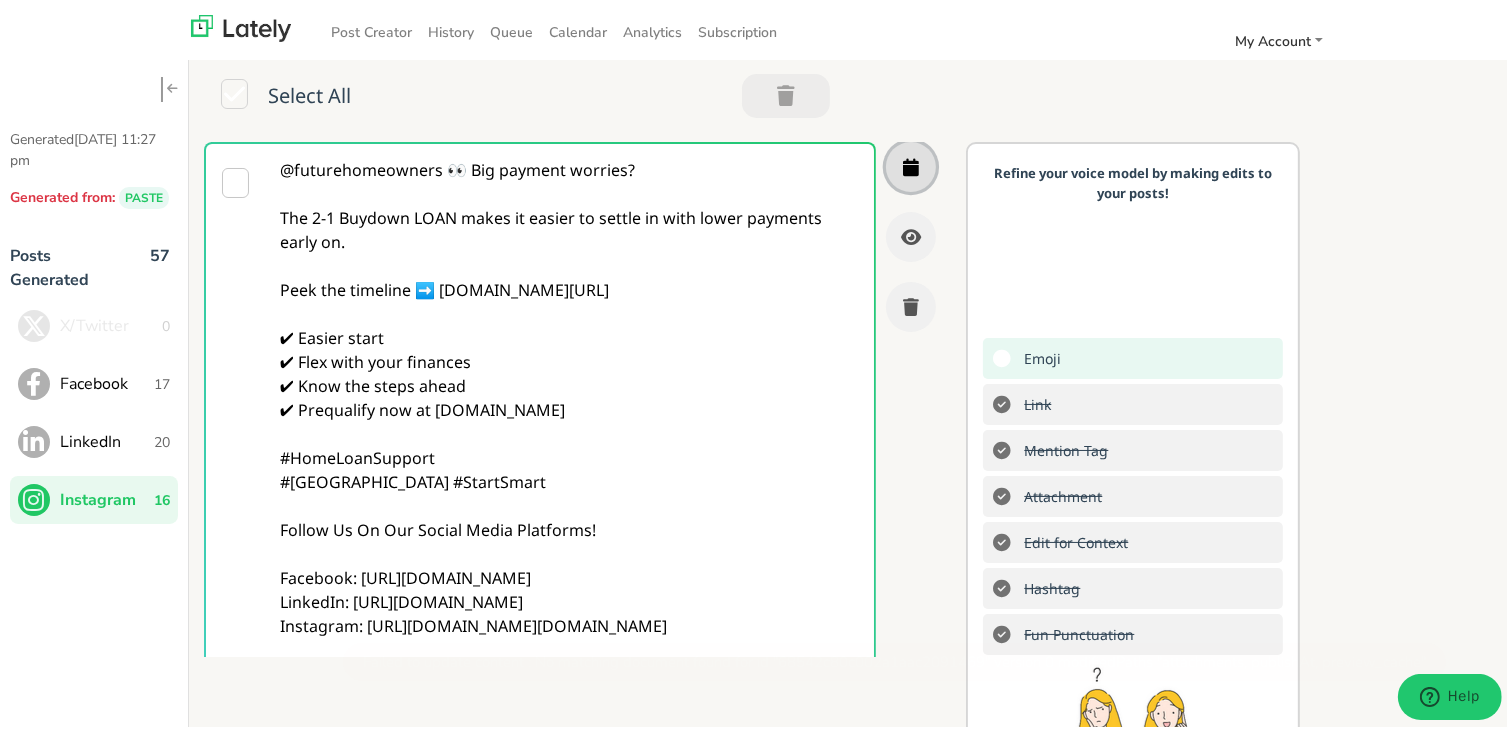 click at bounding box center [911, 163] 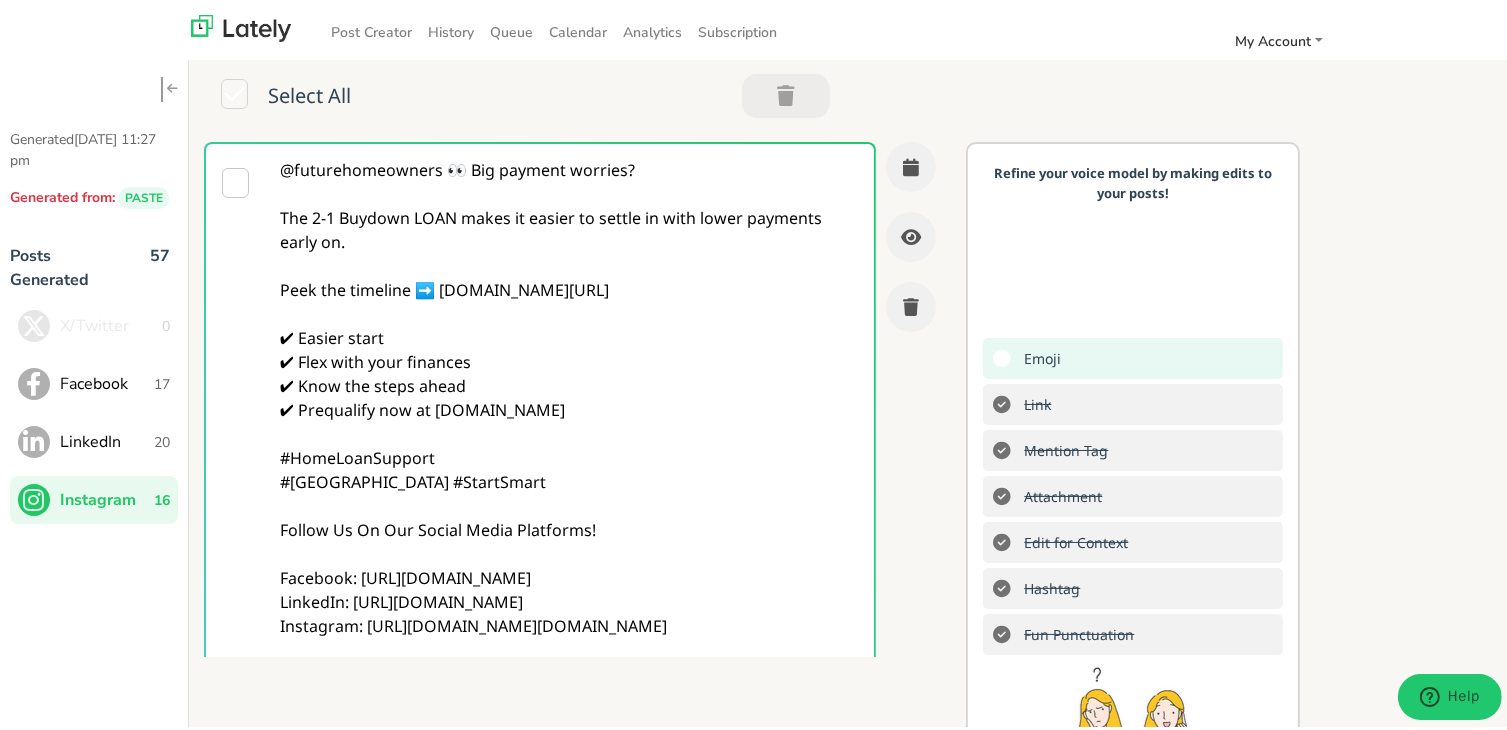 click on "LinkedIn" at bounding box center [107, 438] 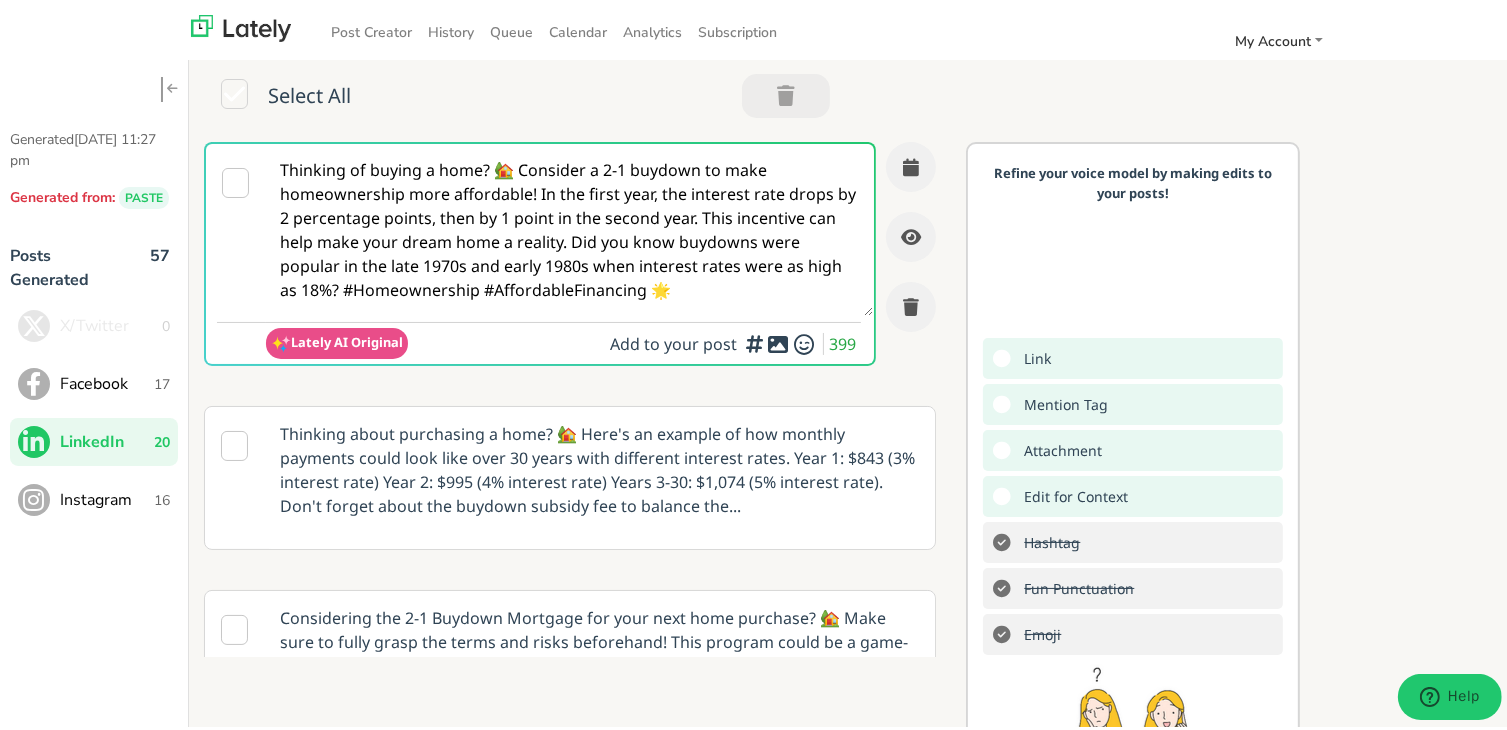 scroll, scrollTop: 0, scrollLeft: 0, axis: both 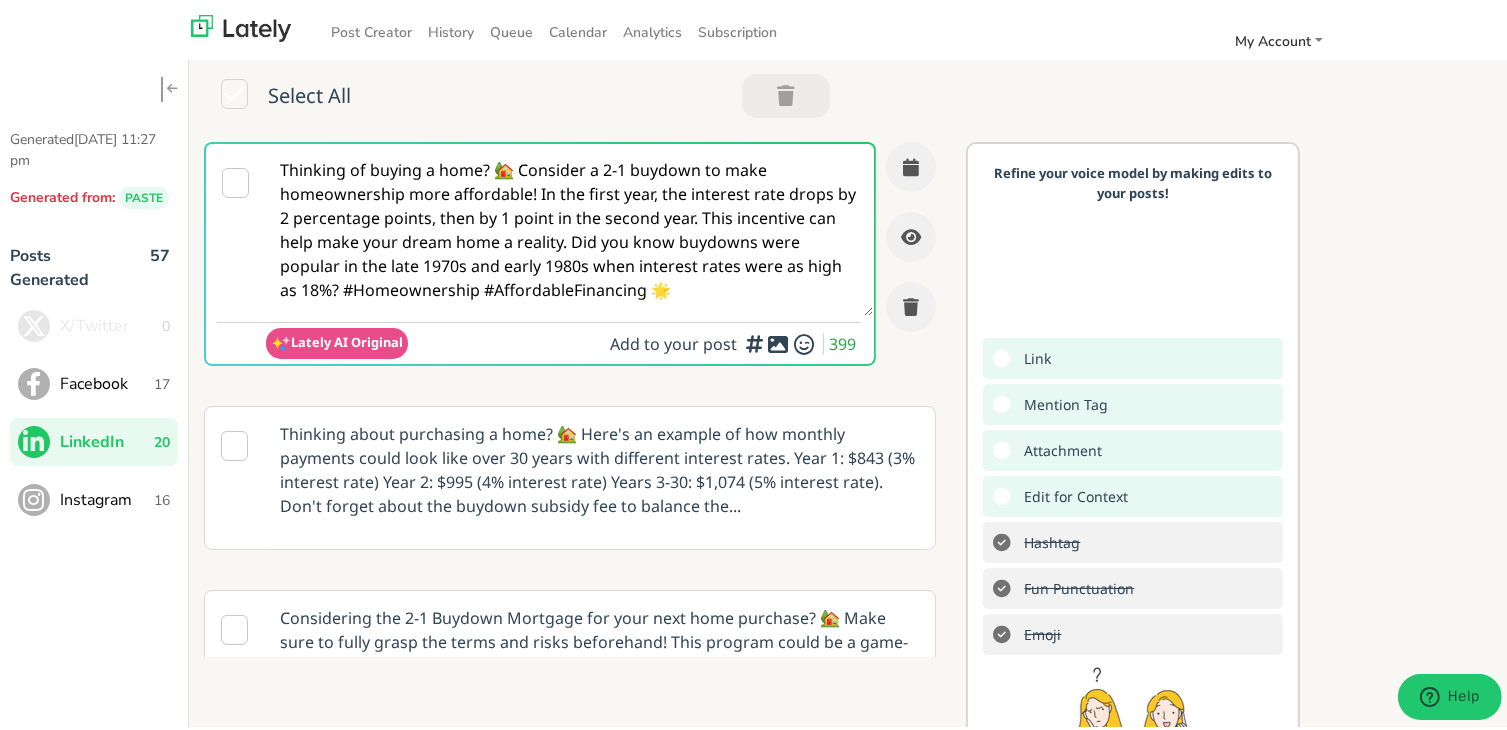 click on "Instagram" at bounding box center [107, 496] 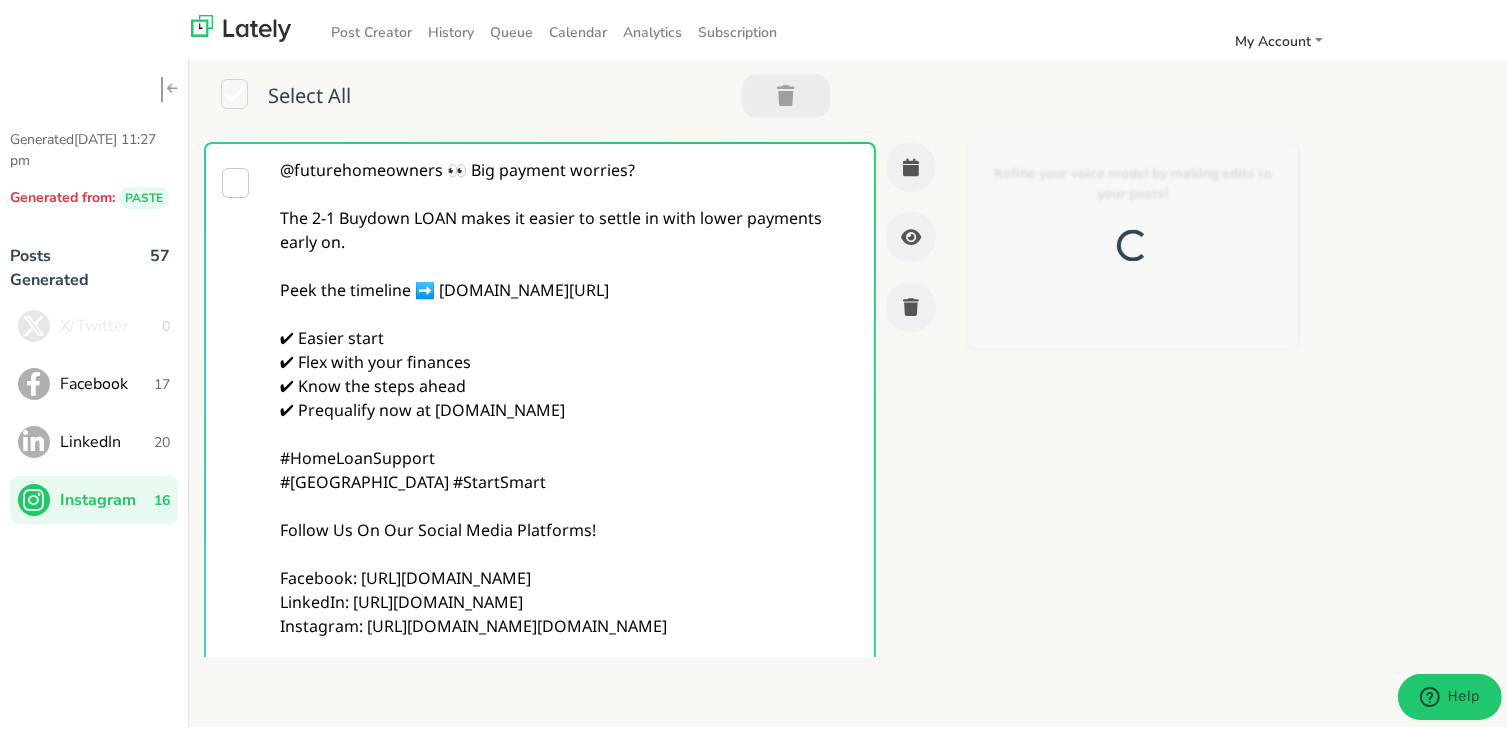 scroll, scrollTop: 0, scrollLeft: 0, axis: both 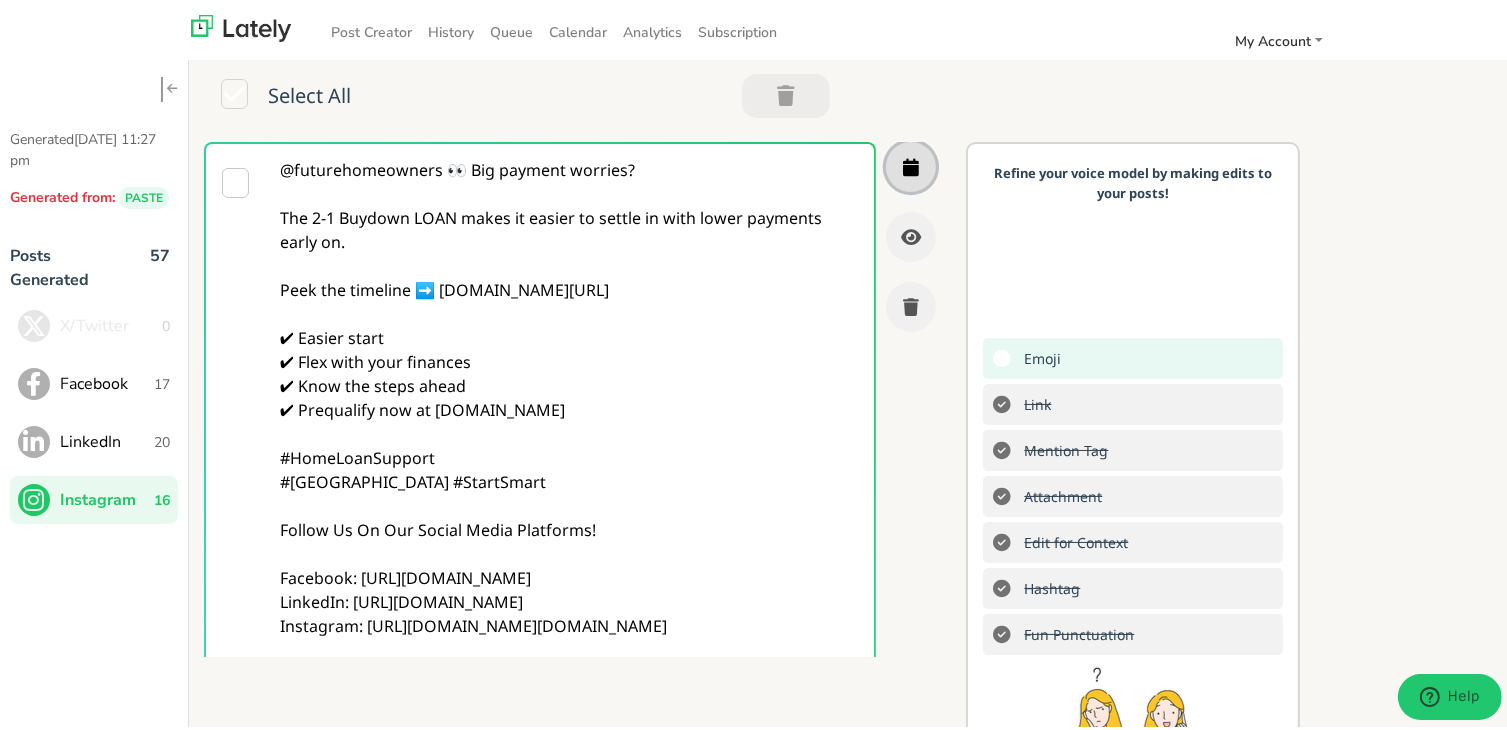 click at bounding box center (911, 163) 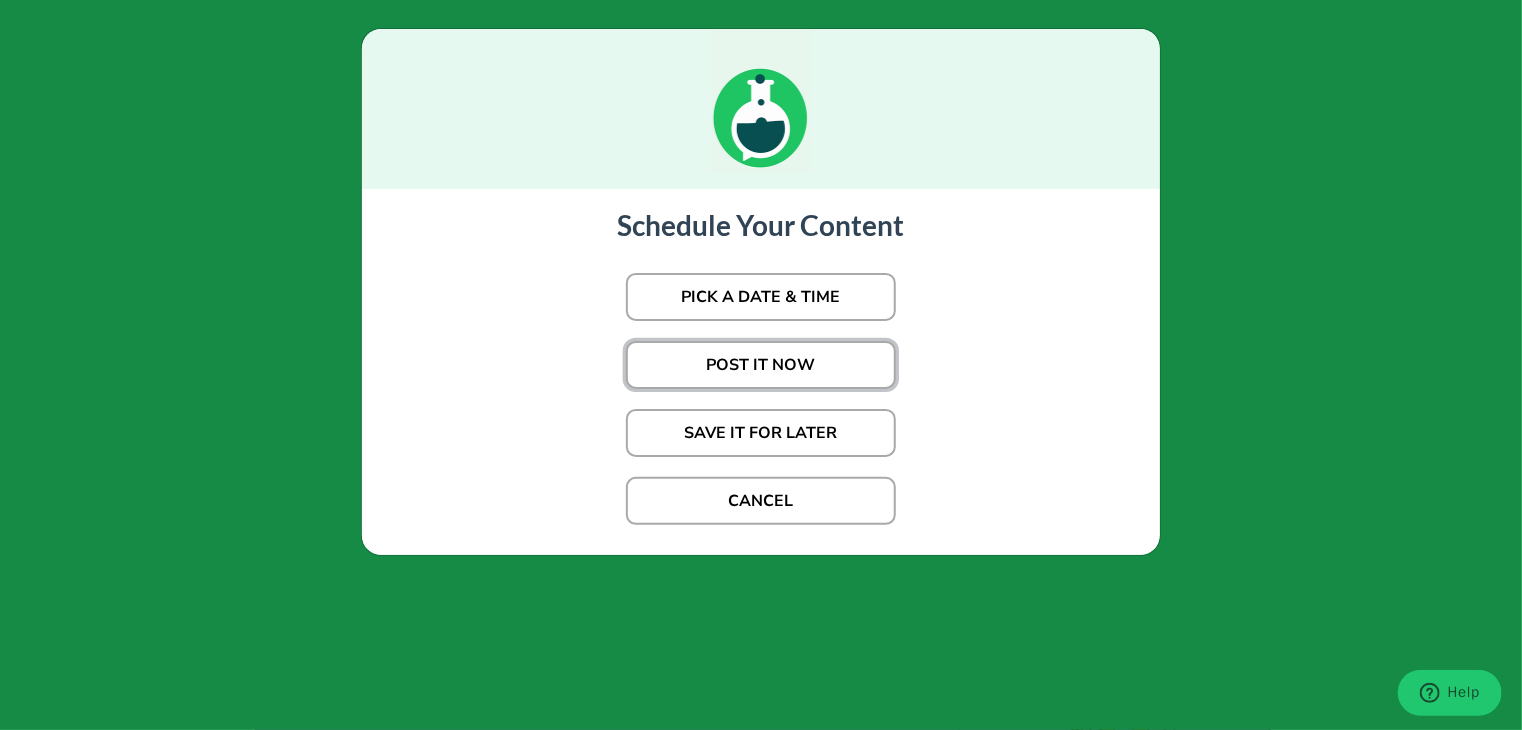 click on "POST IT NOW" at bounding box center (761, 365) 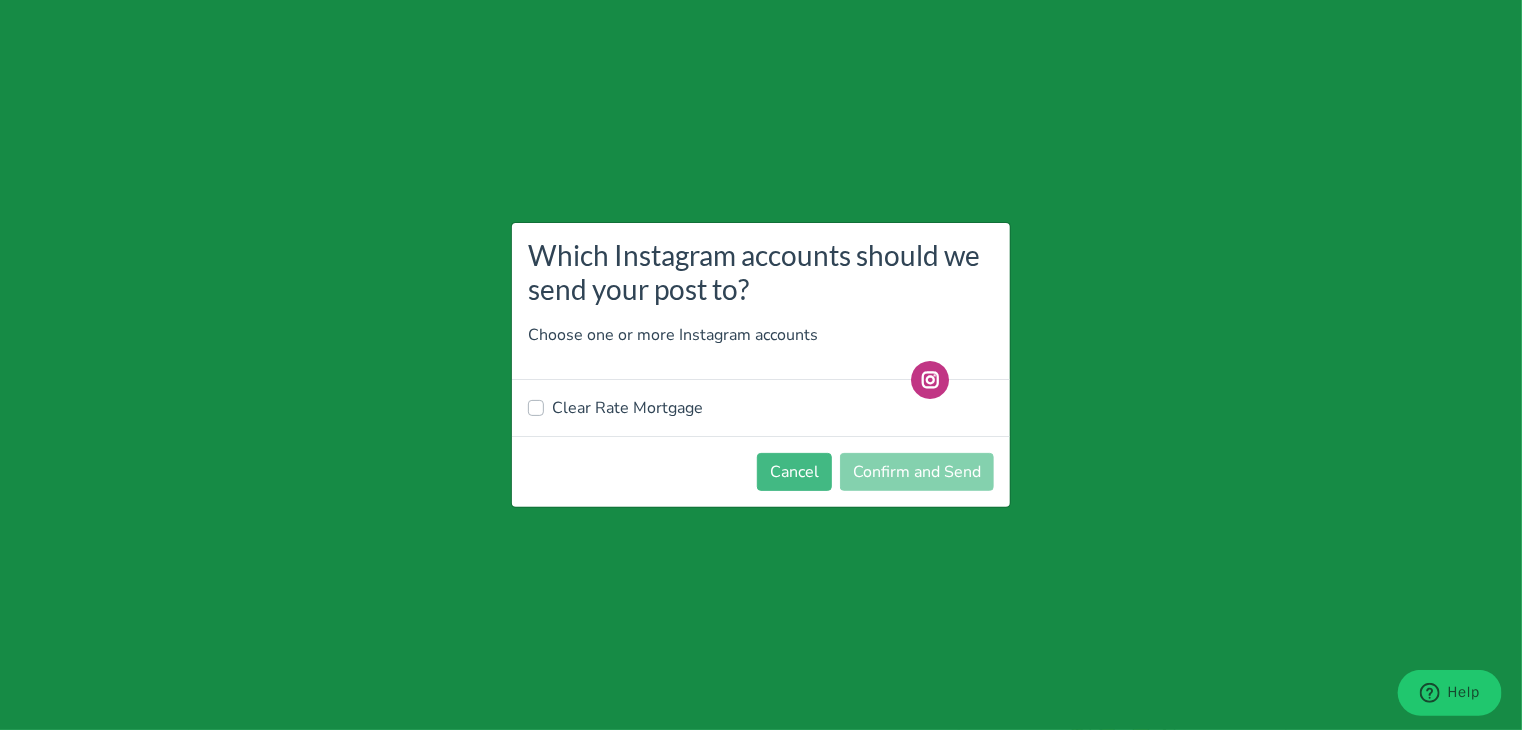 click on "Clear Rate Mortgage" at bounding box center [761, 408] 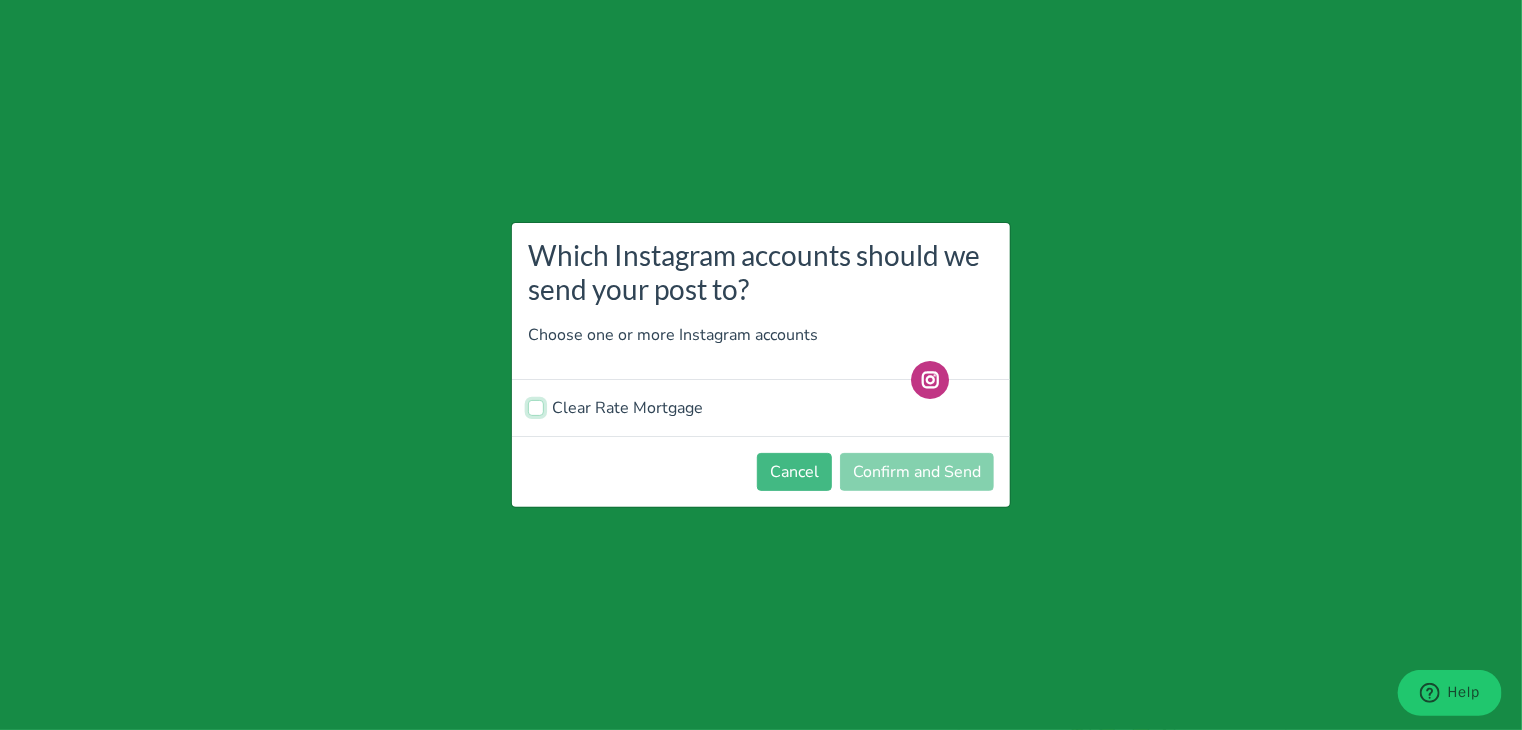 click on "Clear Rate Mortgage" at bounding box center [536, 406] 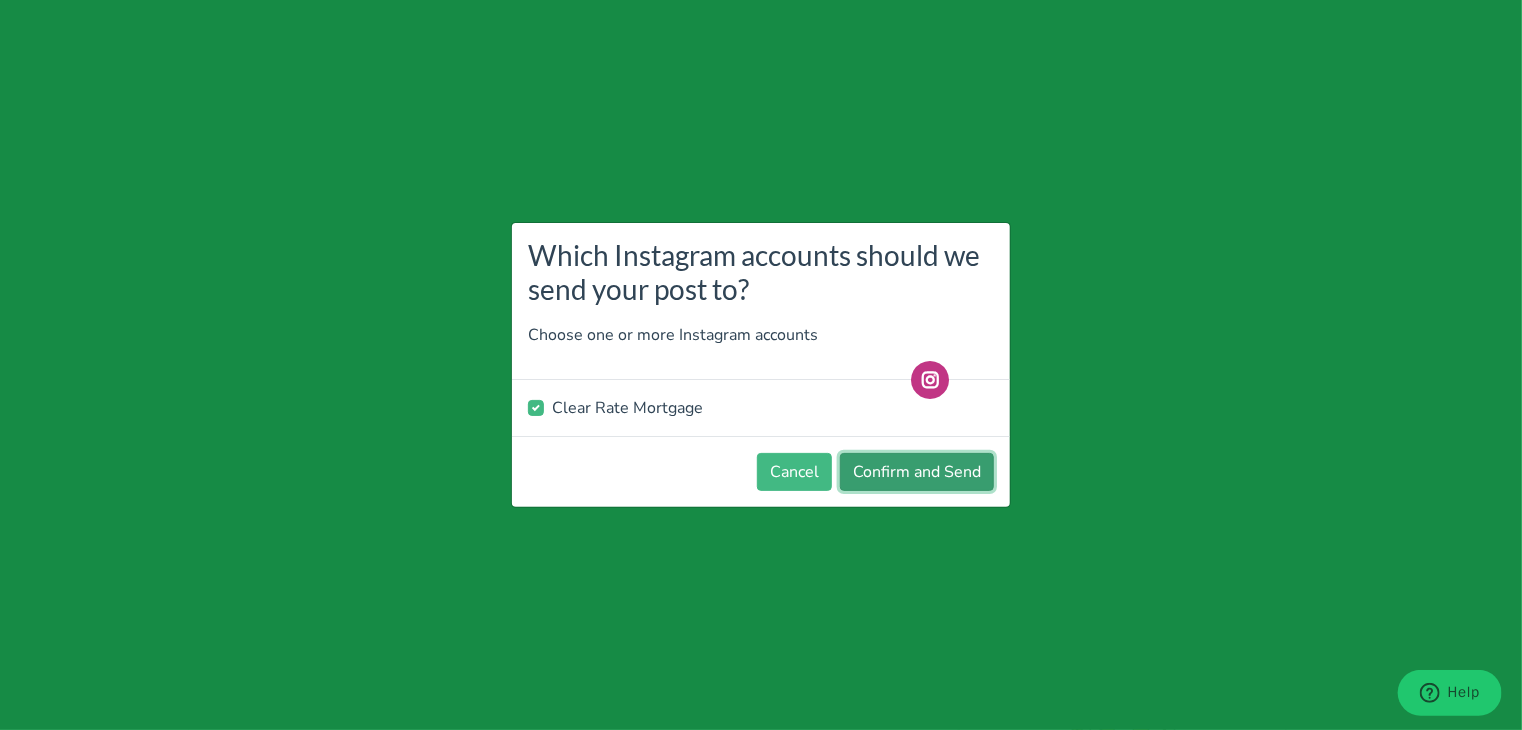 click on "Confirm and Send" at bounding box center (917, 472) 